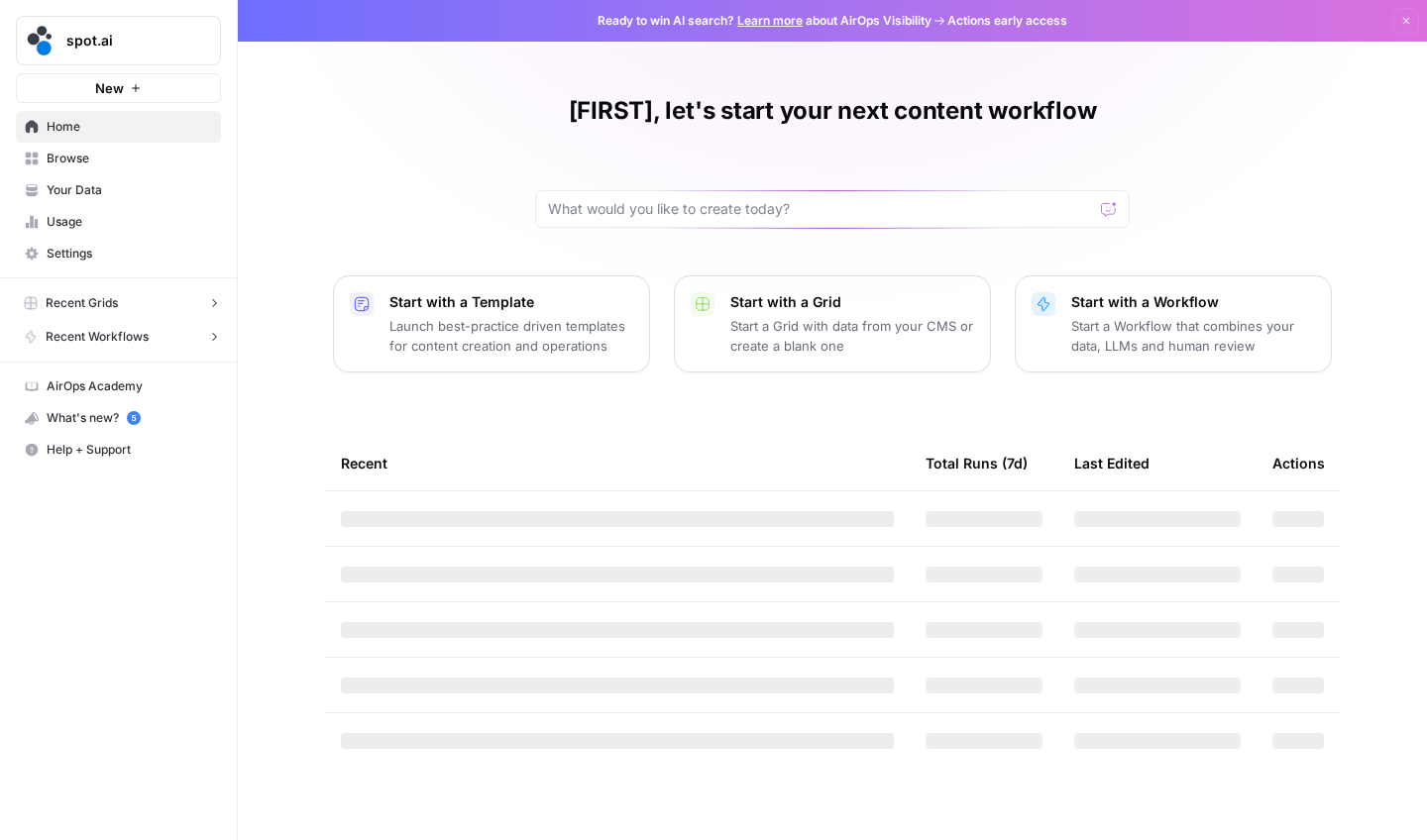 scroll, scrollTop: 0, scrollLeft: 0, axis: both 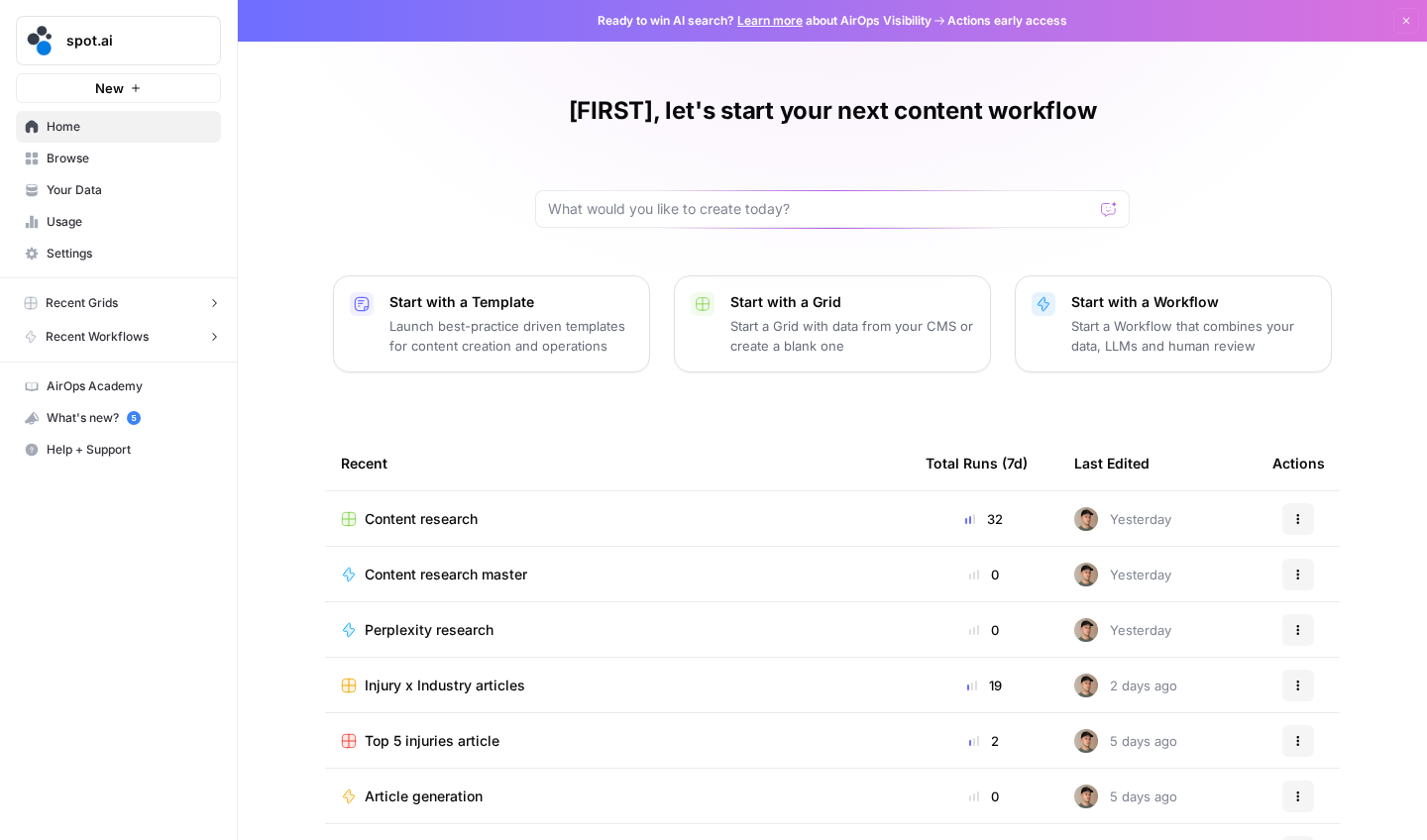 click 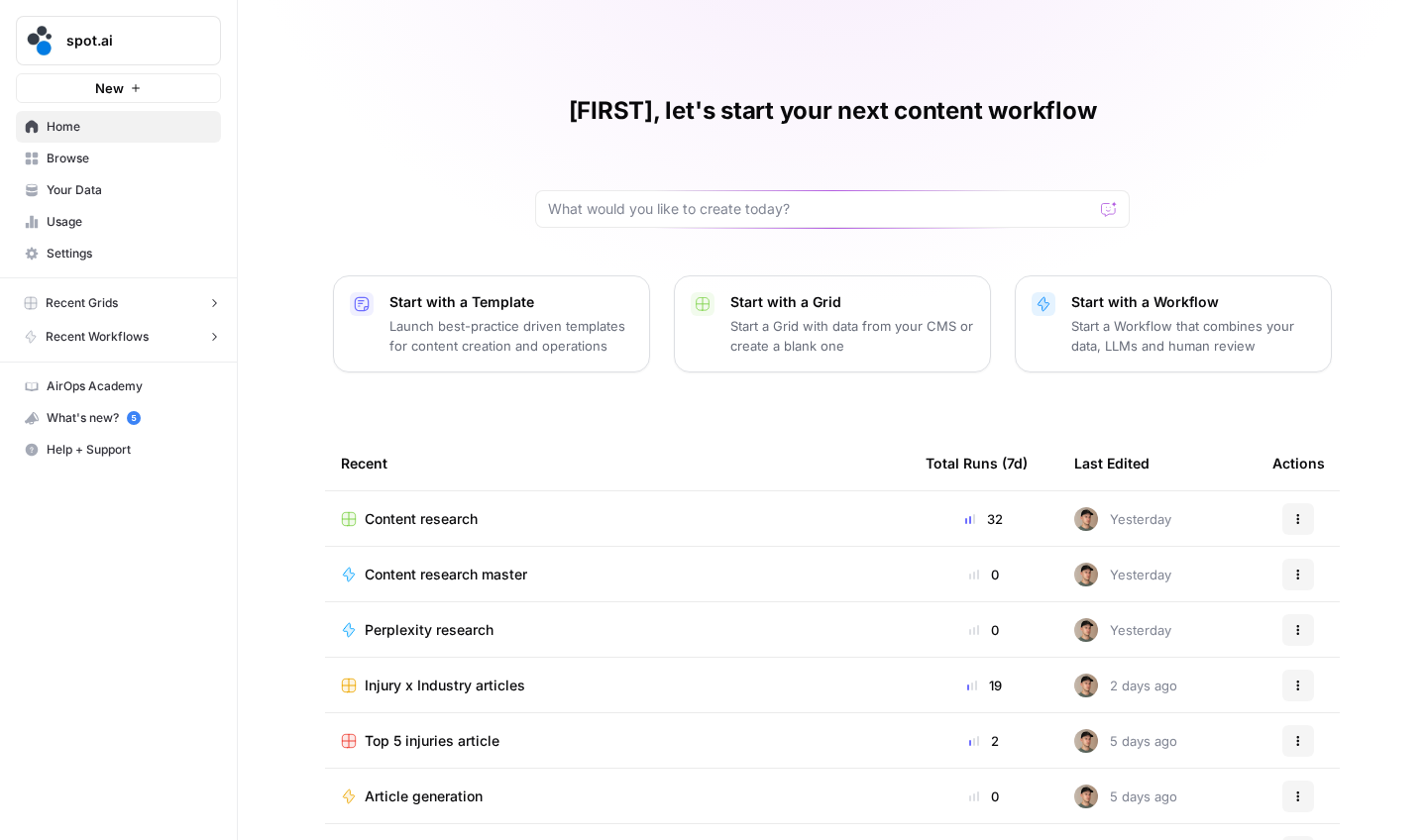 click on "Browse" at bounding box center [129, 158] 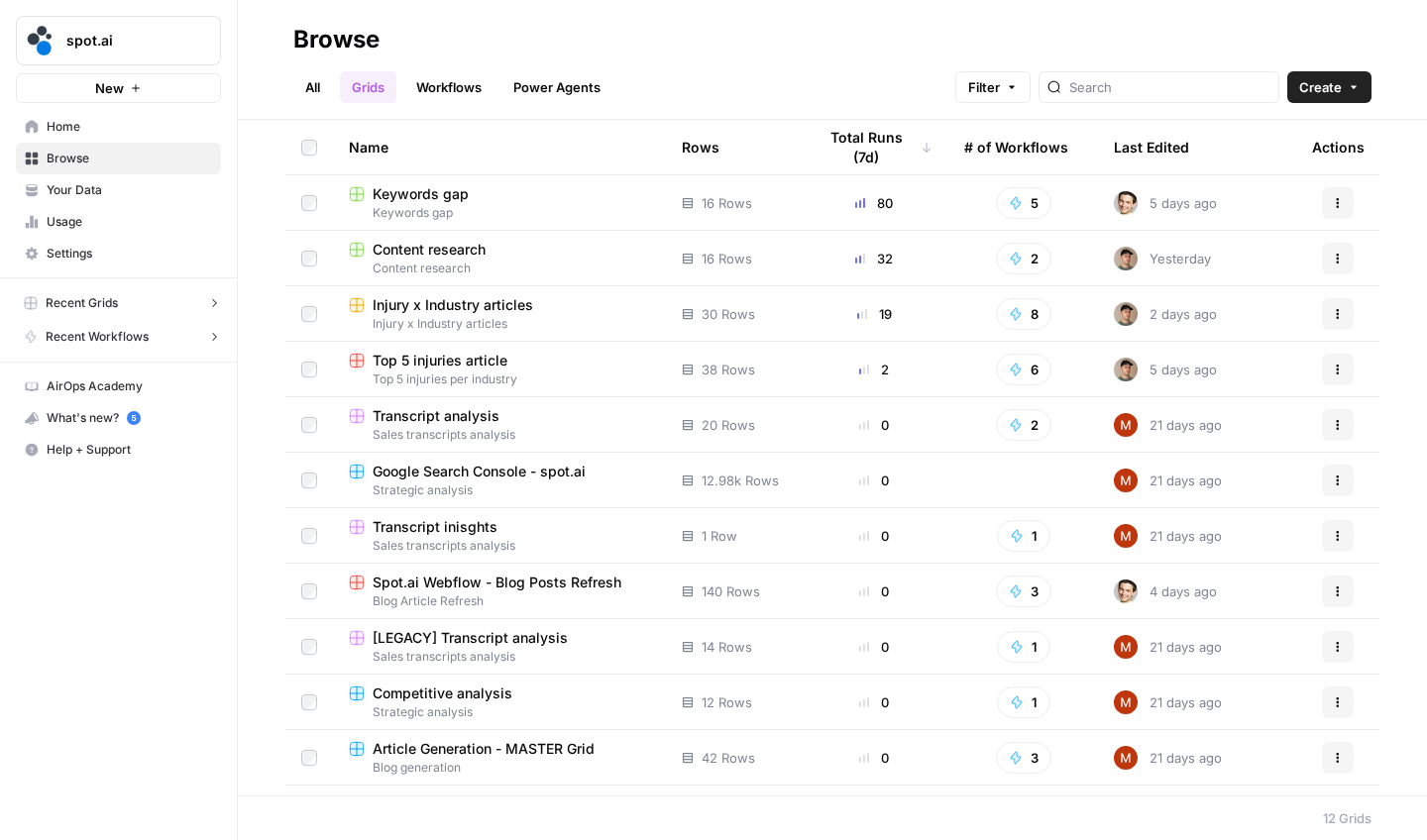 click on "All" at bounding box center (312, 87) 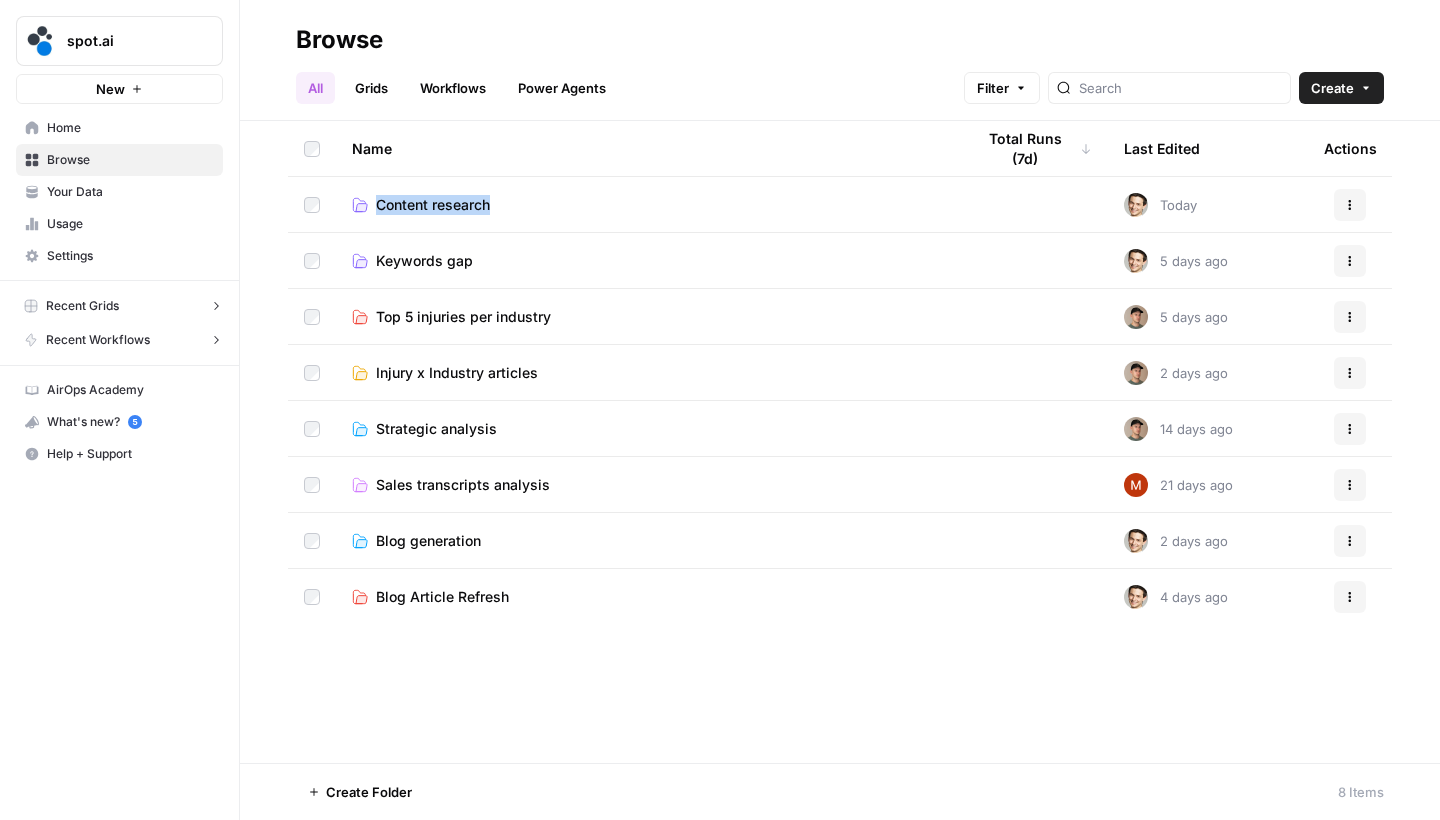 click on "Your Data" at bounding box center [119, 192] 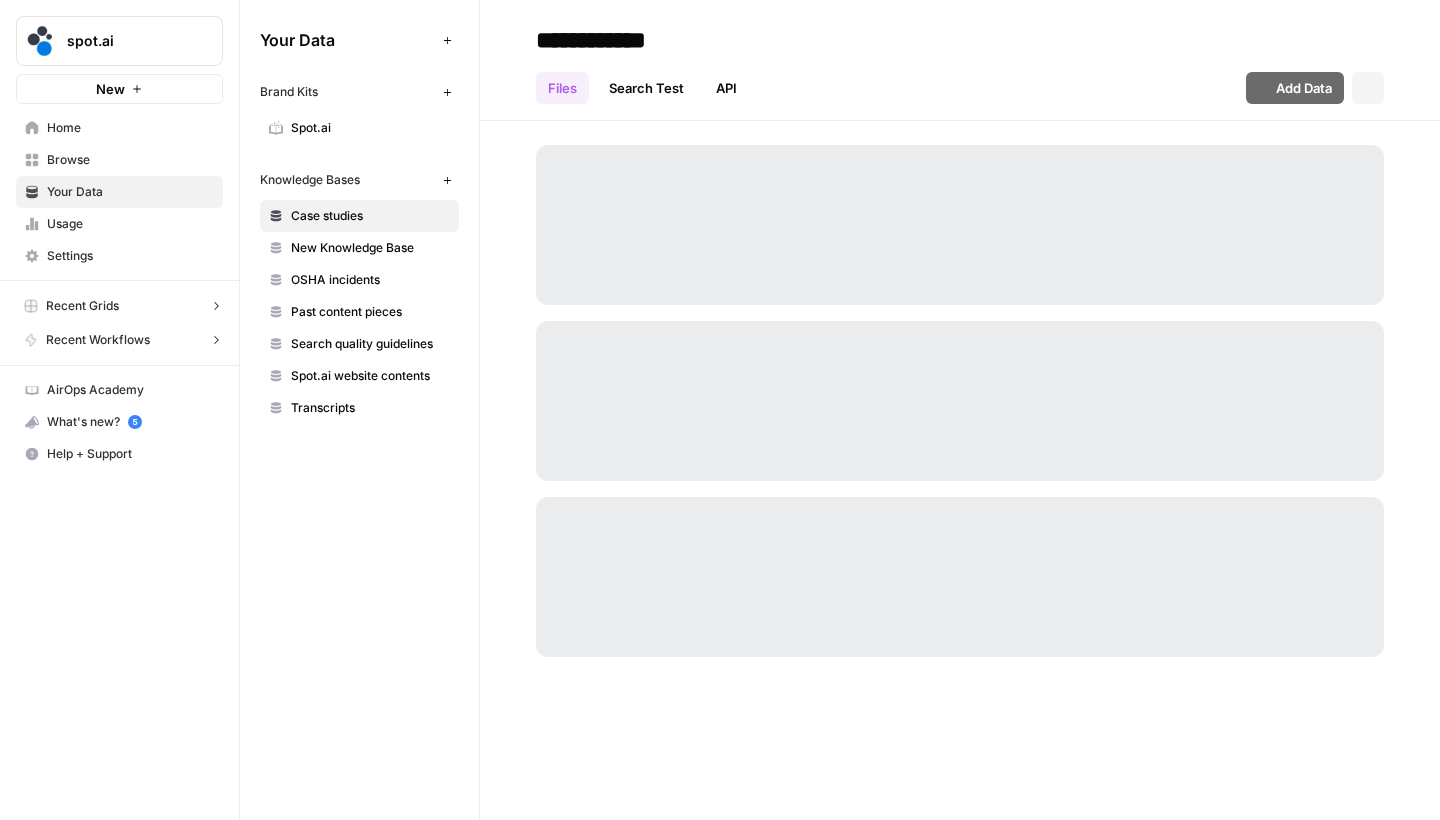 click on "Spot.ai" at bounding box center (370, 128) 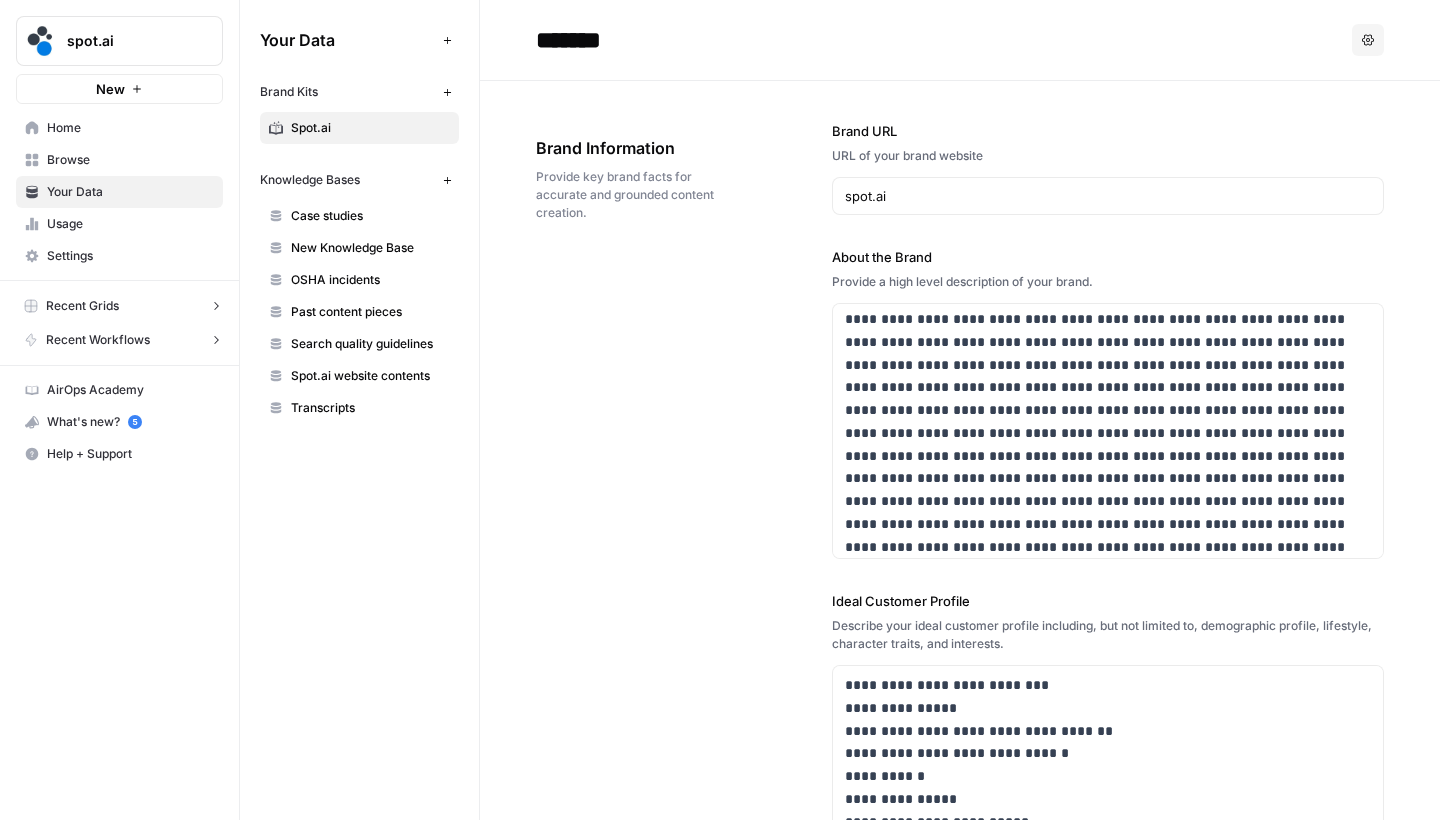 scroll, scrollTop: 0, scrollLeft: 0, axis: both 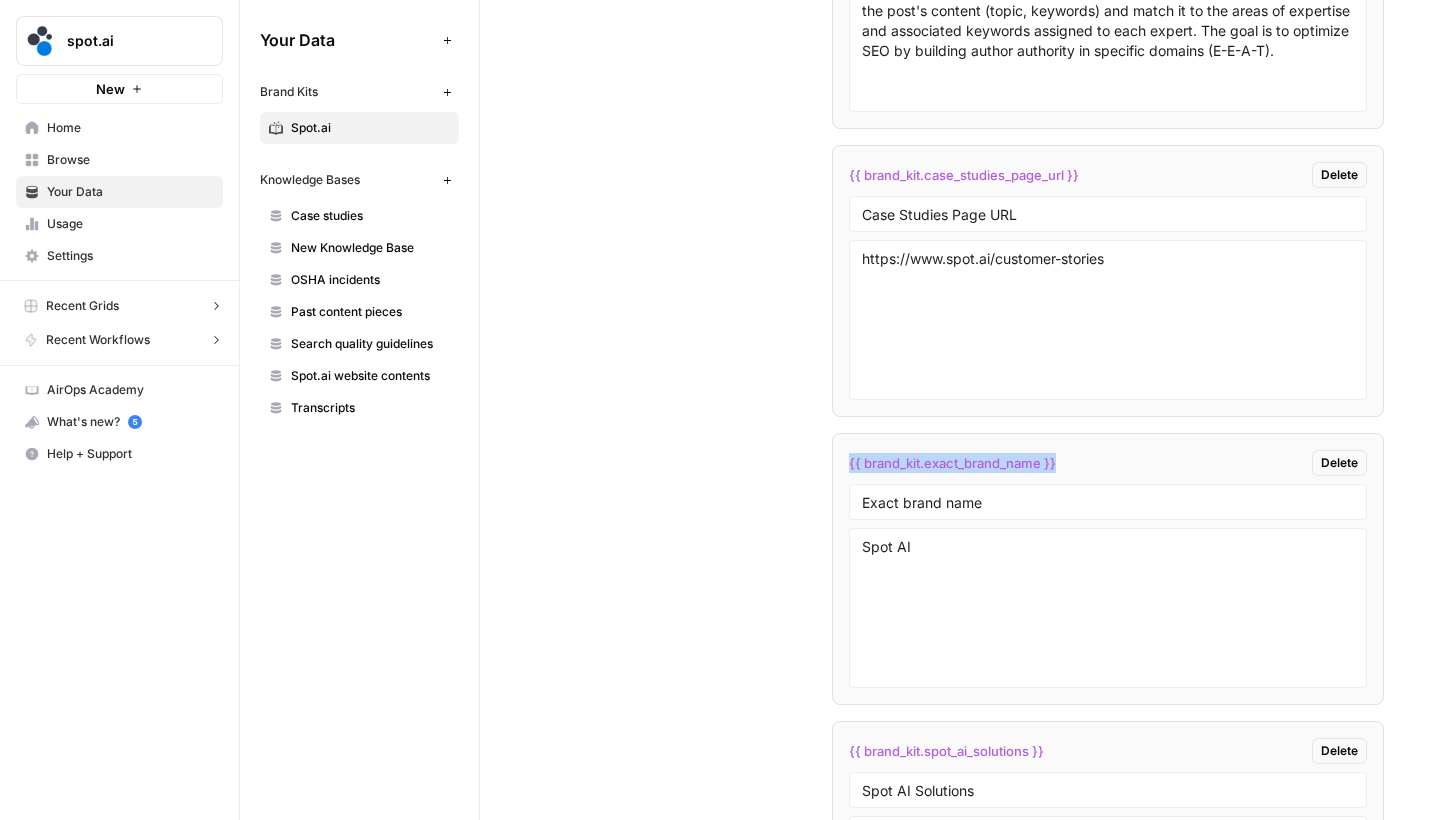 drag, startPoint x: 1078, startPoint y: 459, endPoint x: 850, endPoint y: 459, distance: 228 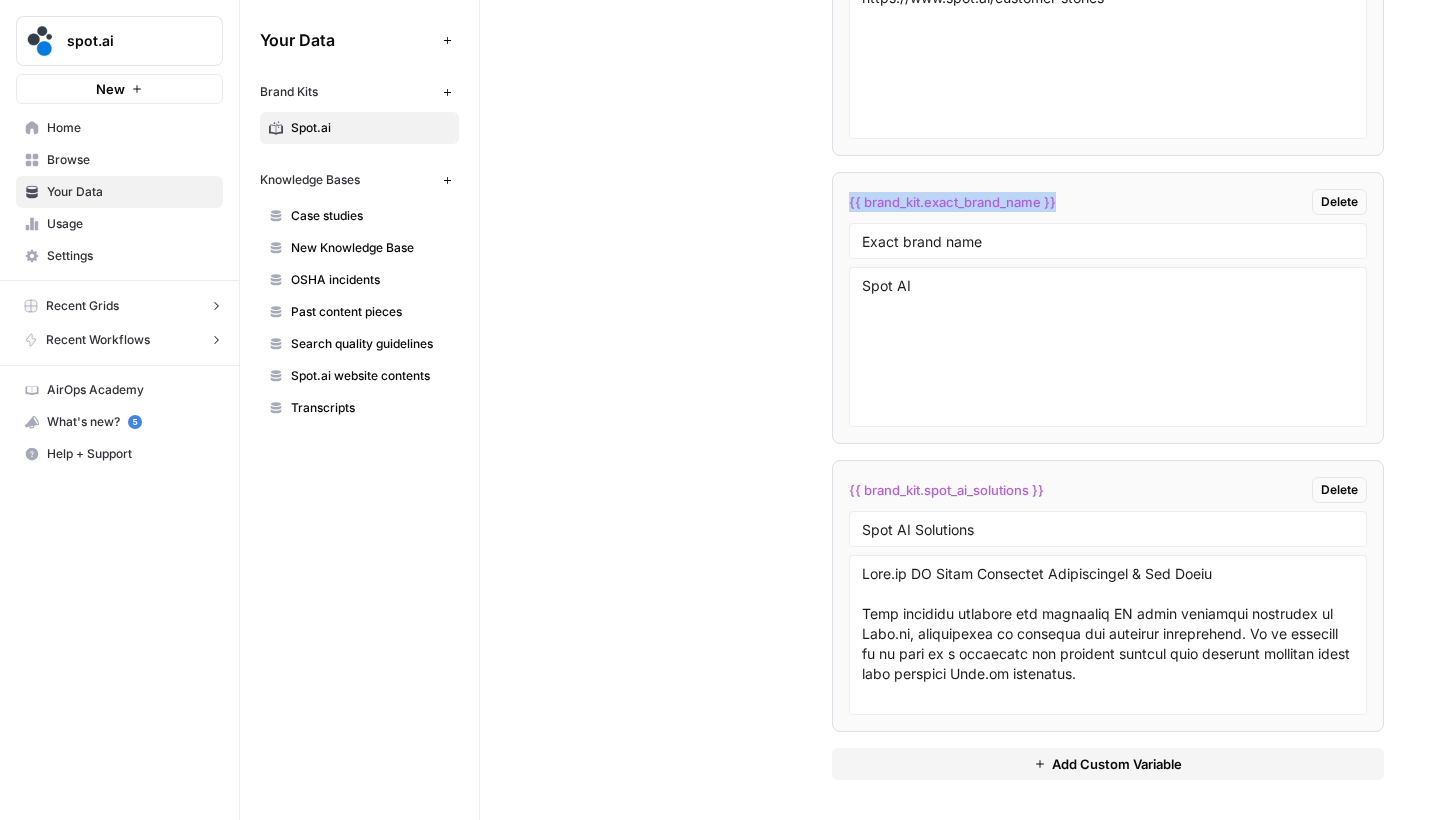 scroll, scrollTop: 4196, scrollLeft: 0, axis: vertical 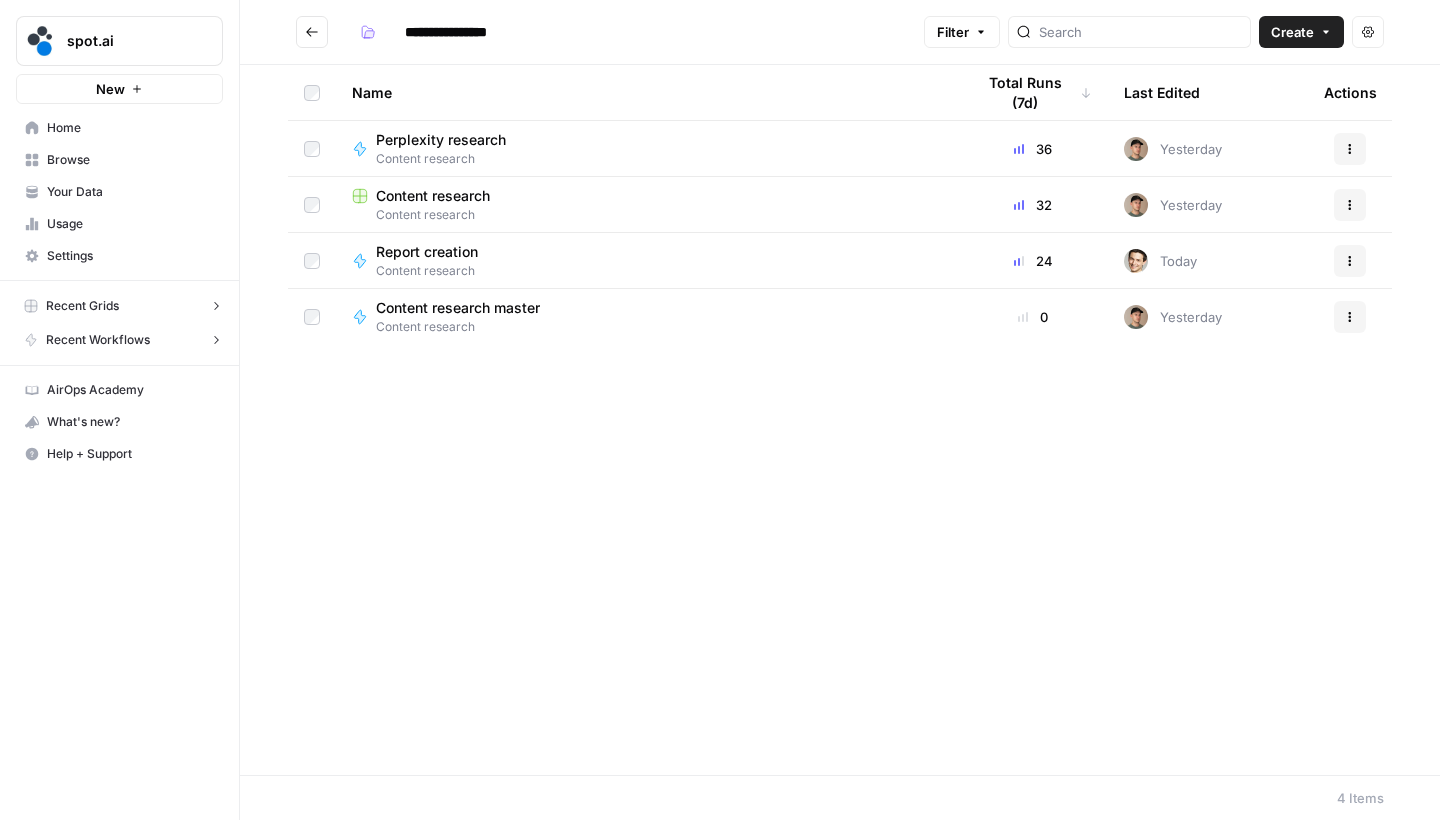 click on "Perplexity research" at bounding box center [441, 140] 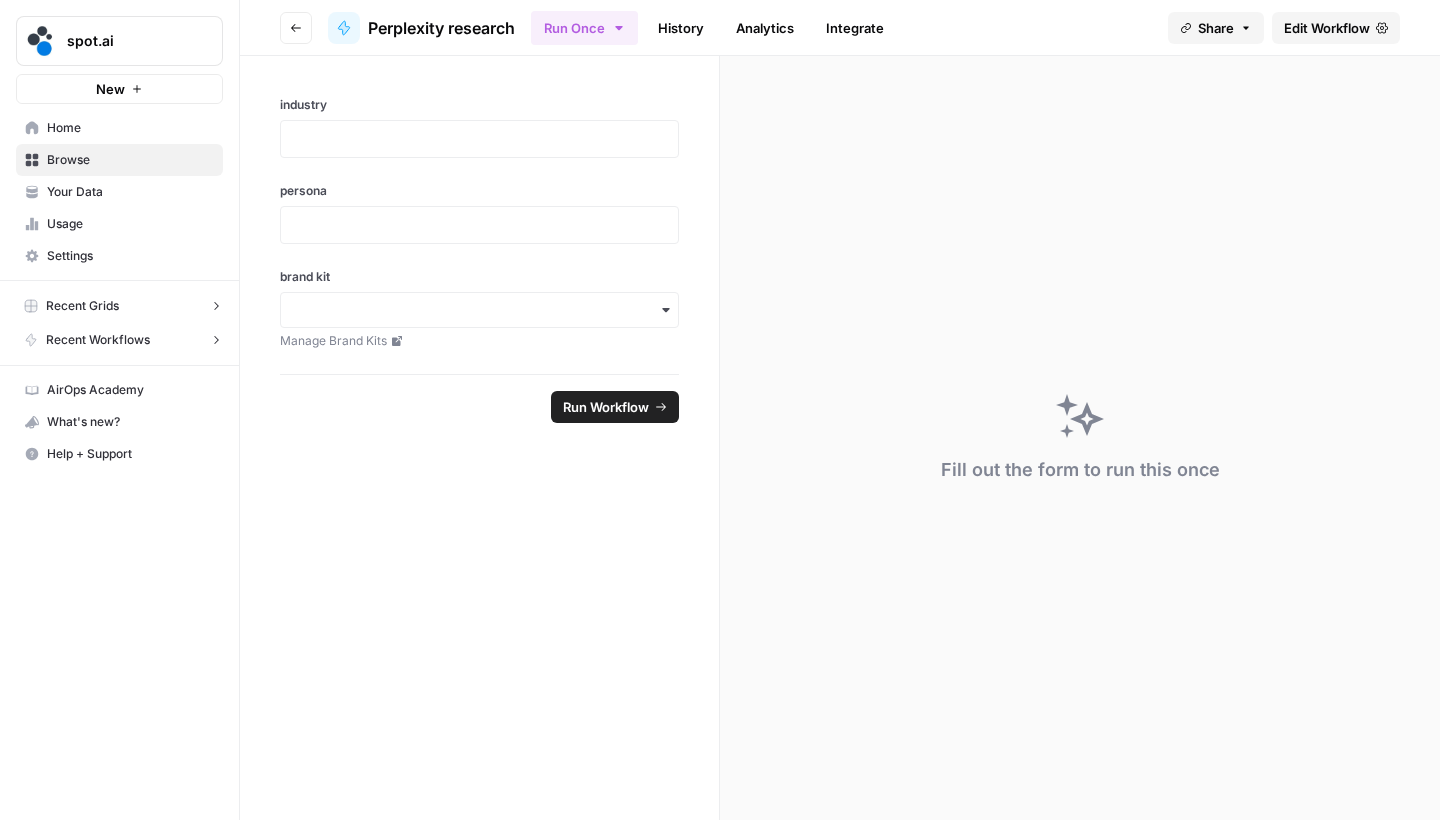 click on "Edit Workflow" at bounding box center [1327, 28] 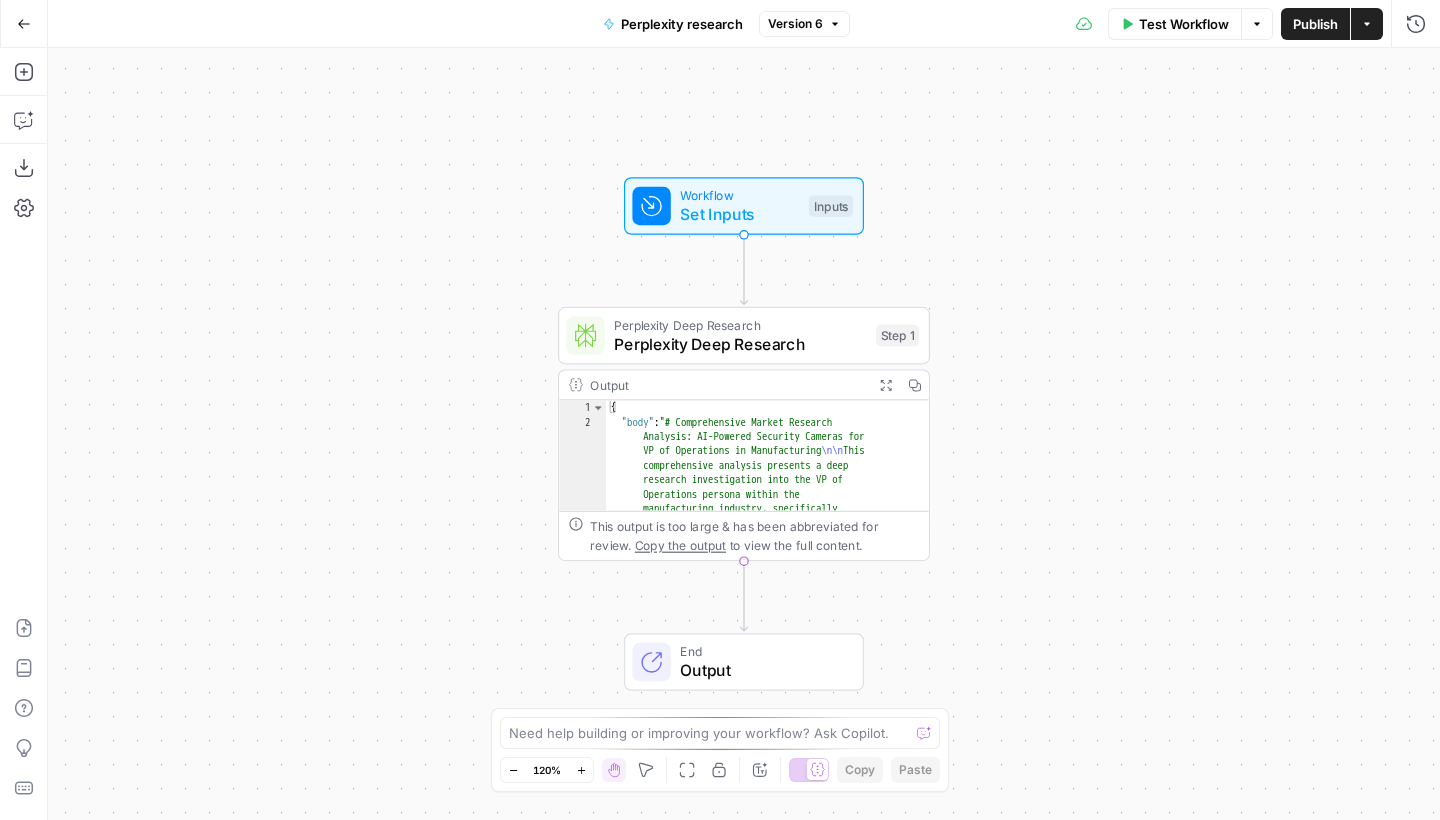 click on "Workflow Set Inputs Inputs Perplexity Deep Research Perplexity Deep Research Step 1 Output Expand Output Copy 1 2 {    "body" :  "# Comprehensive Market Research         Analysis: AI-Powered Security Cameras for         VP of Operations in Manufacturing \n\n This         comprehensive analysis presents a deep         research investigation into the VP of         Operations persona within the         manufacturing industry, specifically         tailored for AI-powered security camera         solutions. The research reveals that VPs         of Operations in manufacturing face         unprecedented challenges in balancing         operational efficiency, safety compliance,         and security management while maintaining         competitive advantages in increasingly         complex industrial environments. The         analysis identifies key operational and         financial performance indicators that"}" at bounding box center [744, 434] 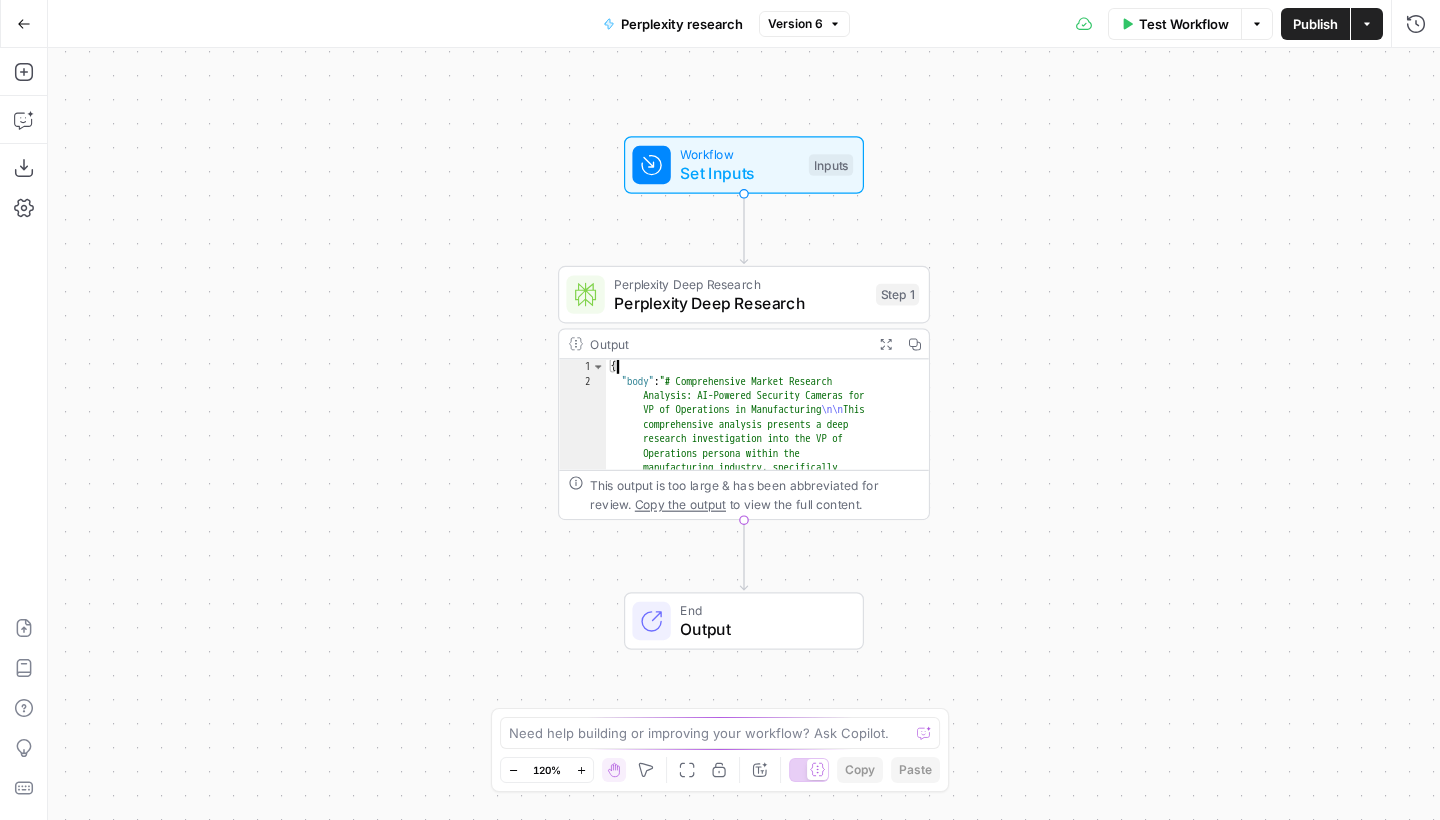 click on "Perplexity Deep Research" at bounding box center [740, 303] 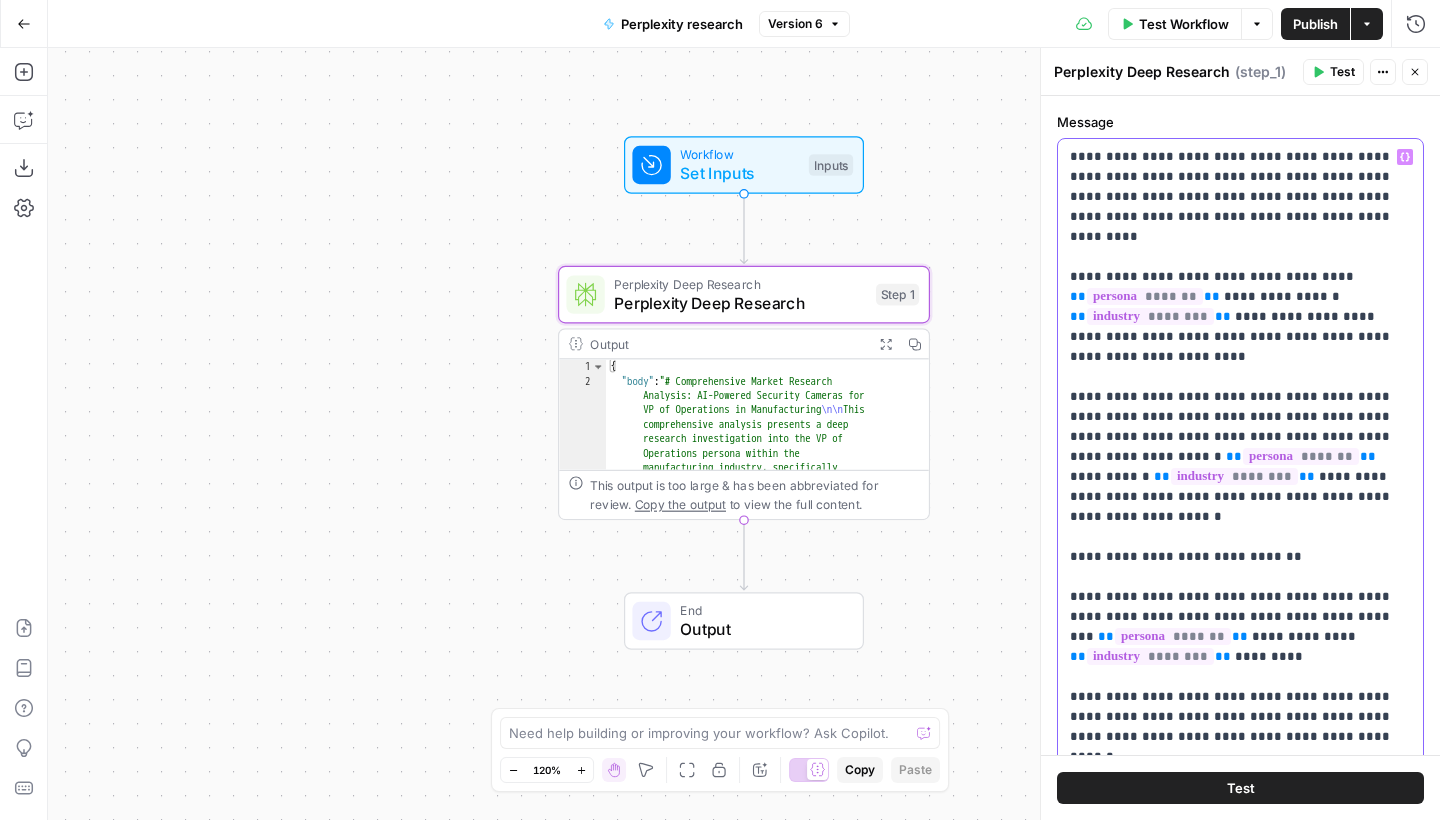 click on "**********" at bounding box center (1240, 1797) 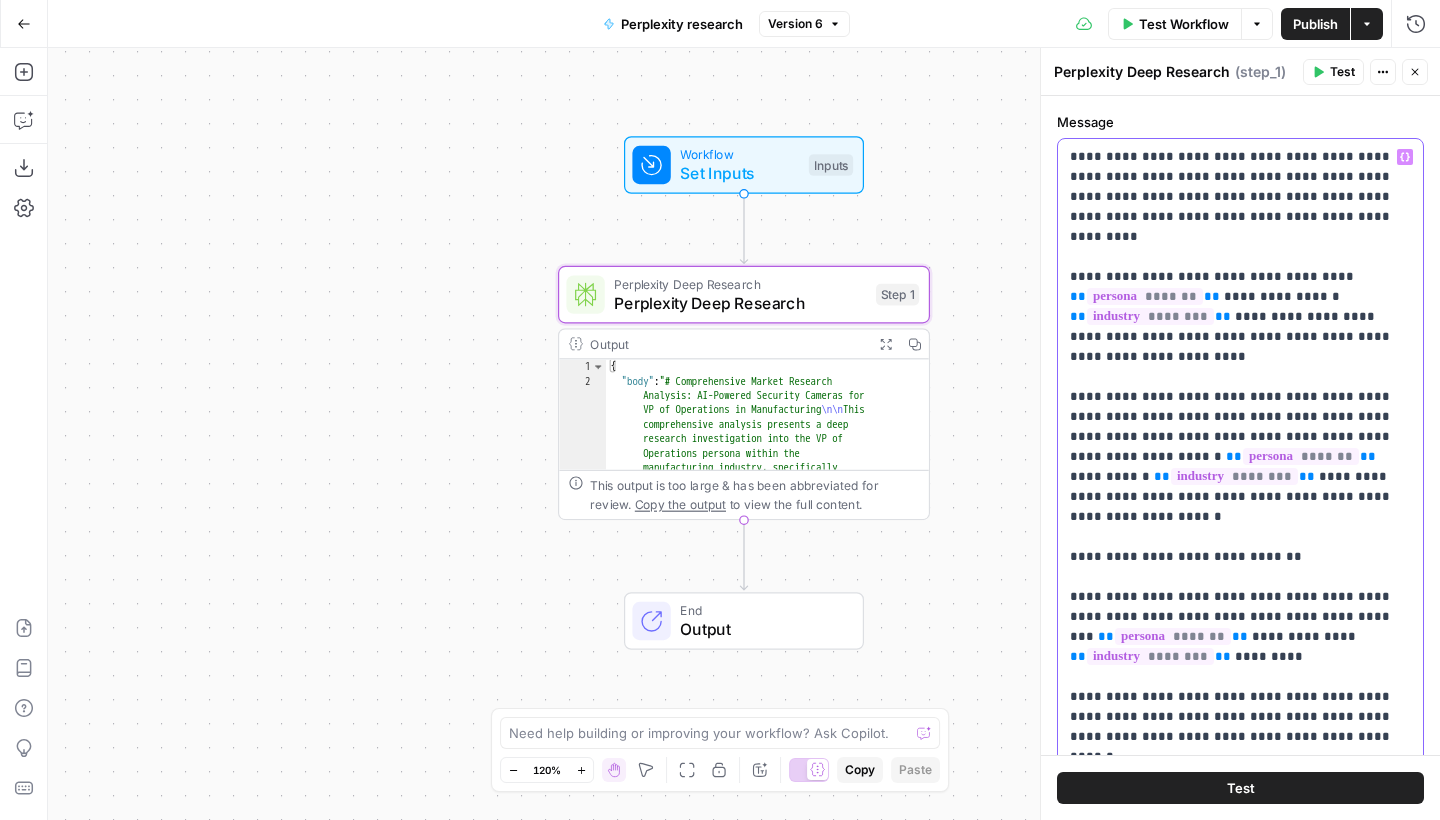 type 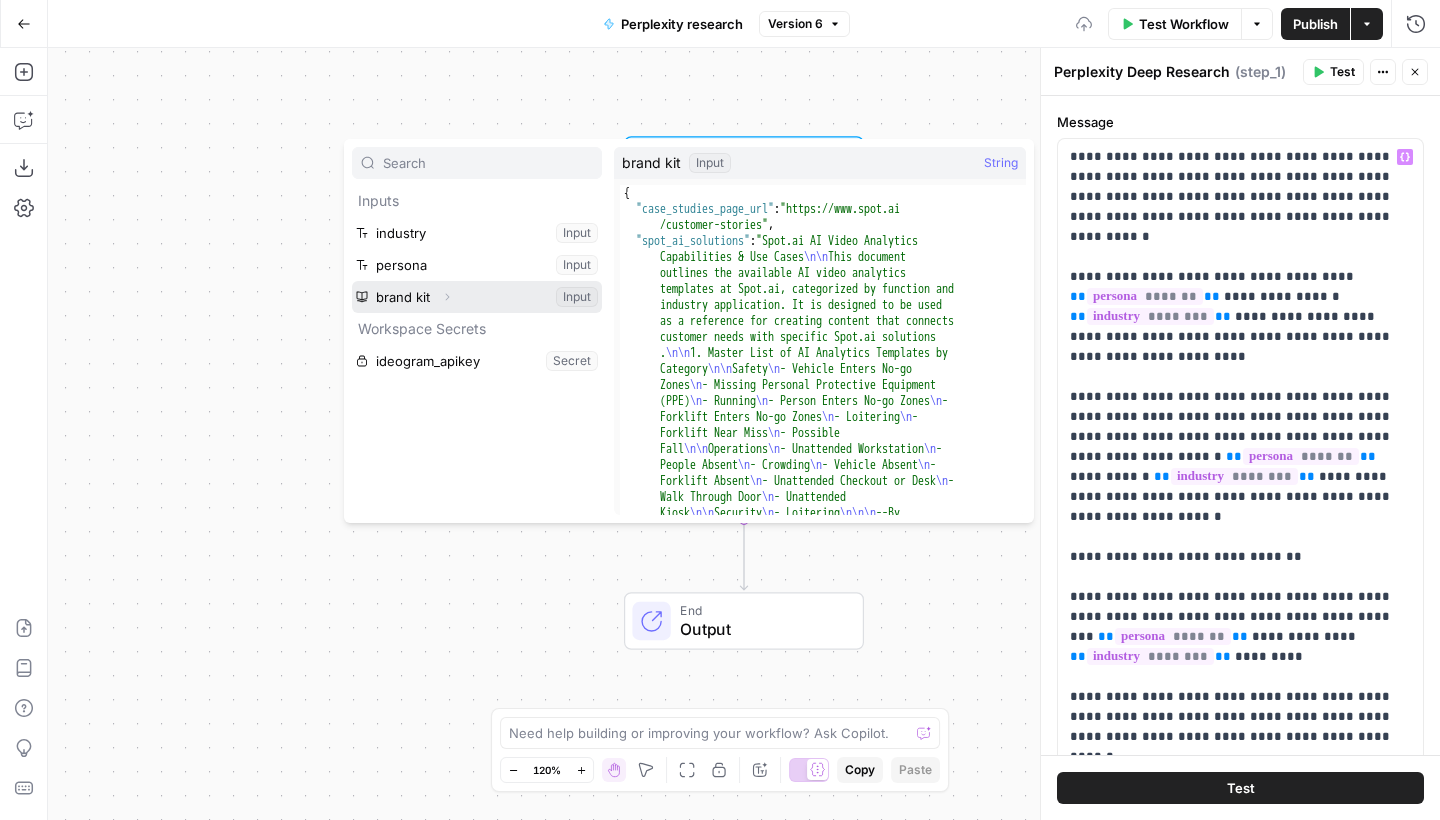 click at bounding box center (447, 297) 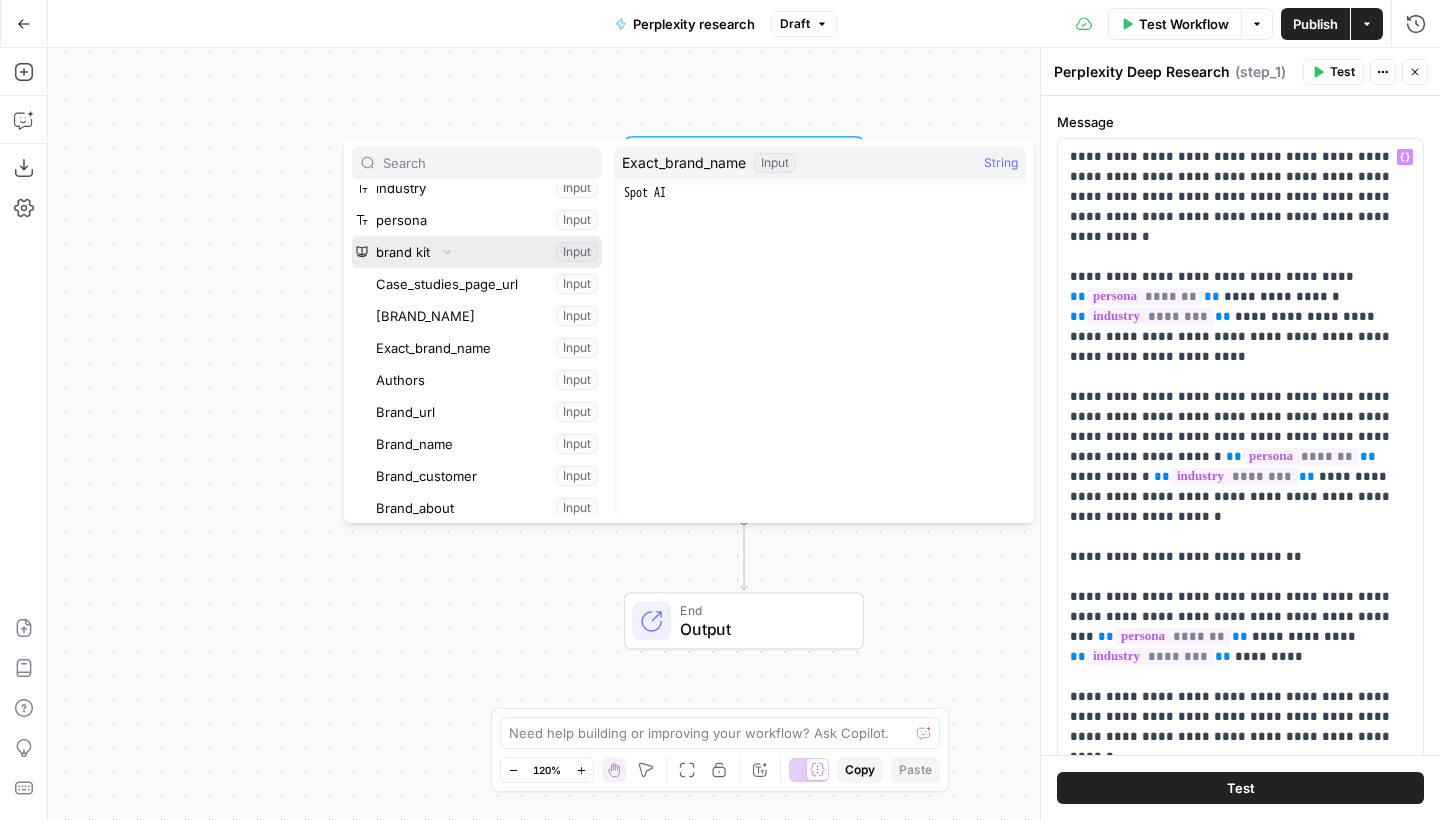 scroll, scrollTop: 46, scrollLeft: 0, axis: vertical 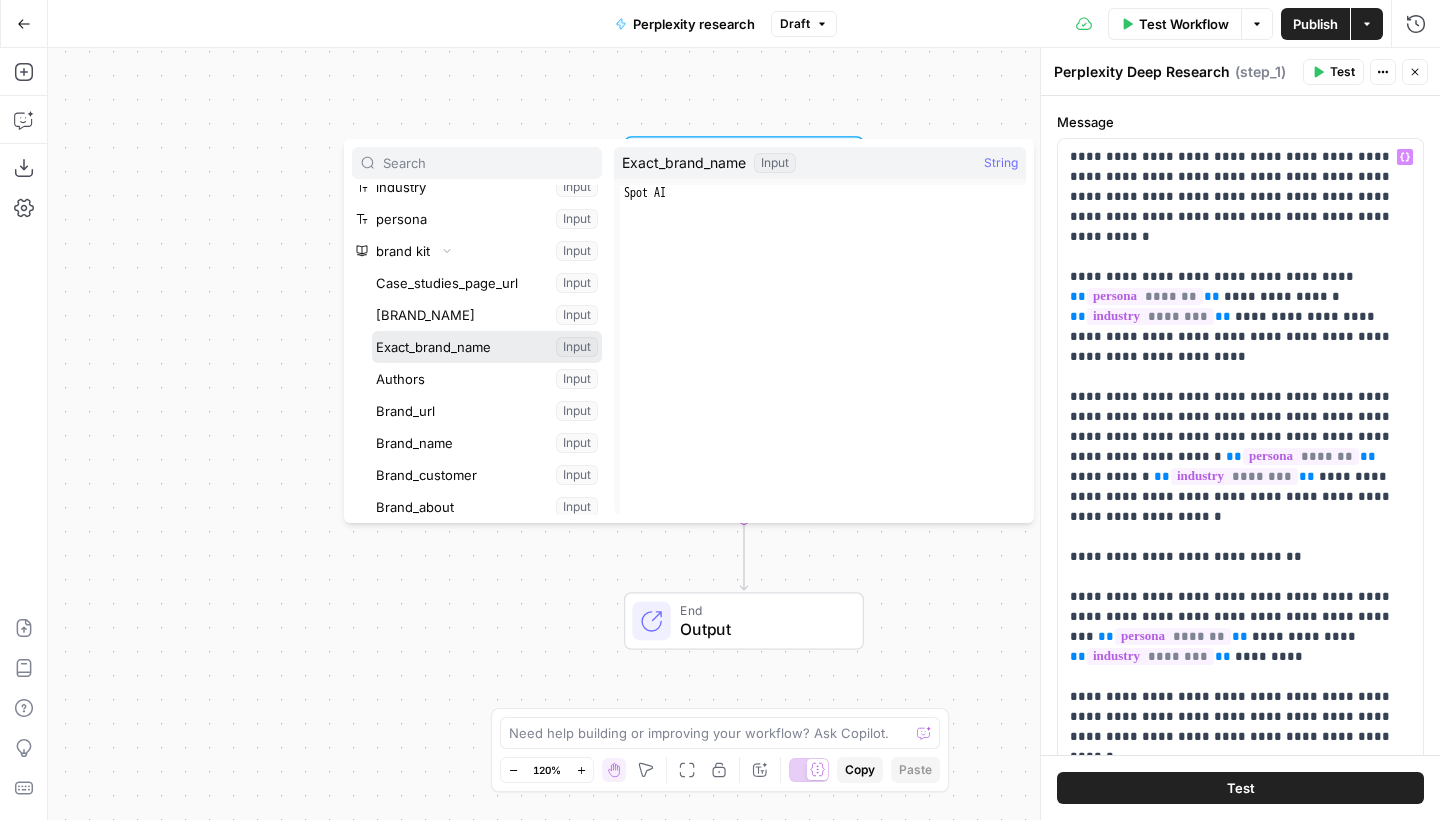 click at bounding box center (487, 347) 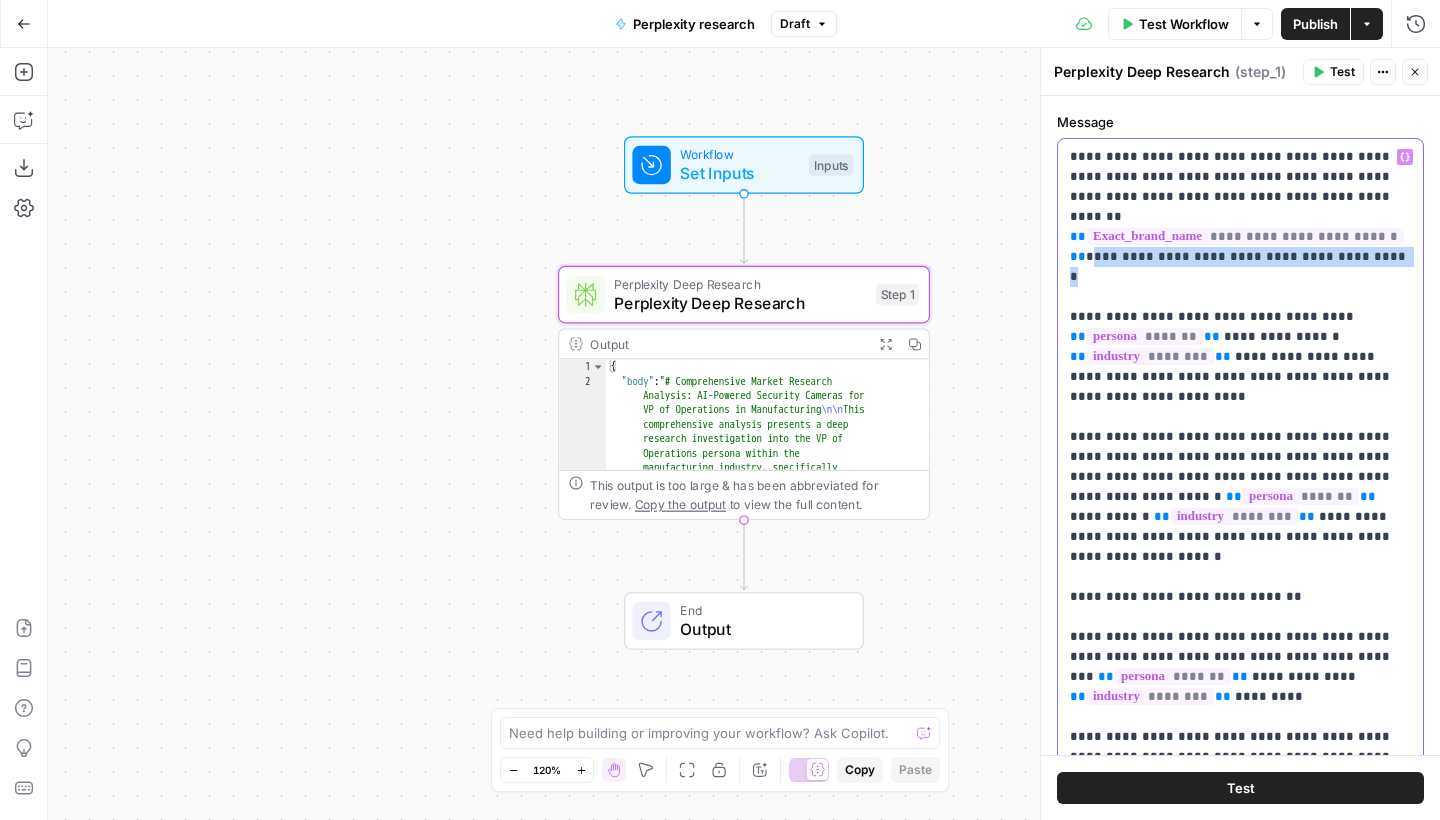 drag, startPoint x: 1365, startPoint y: 233, endPoint x: 1083, endPoint y: 240, distance: 282.08685 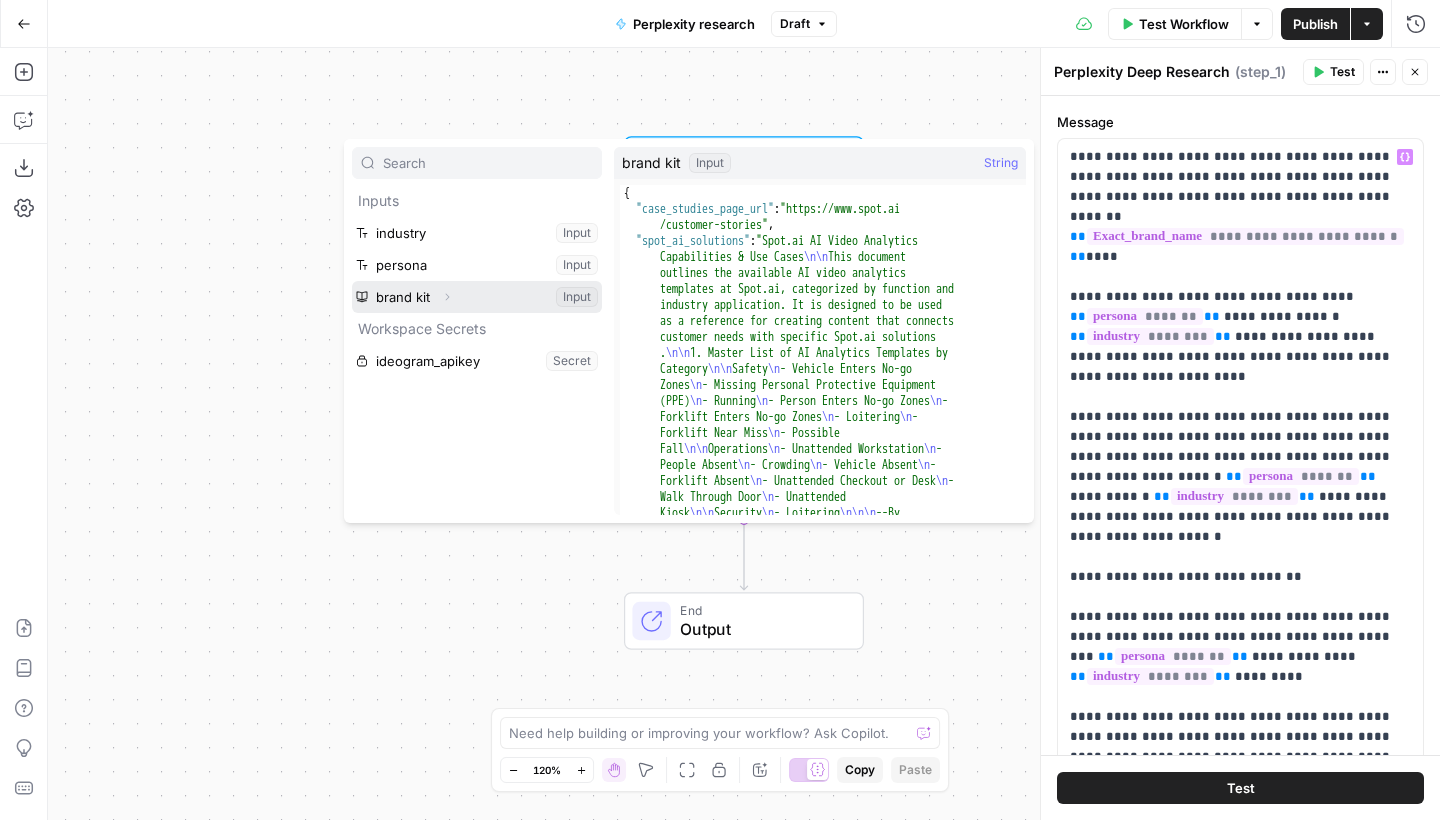click on "Expand" at bounding box center (447, 297) 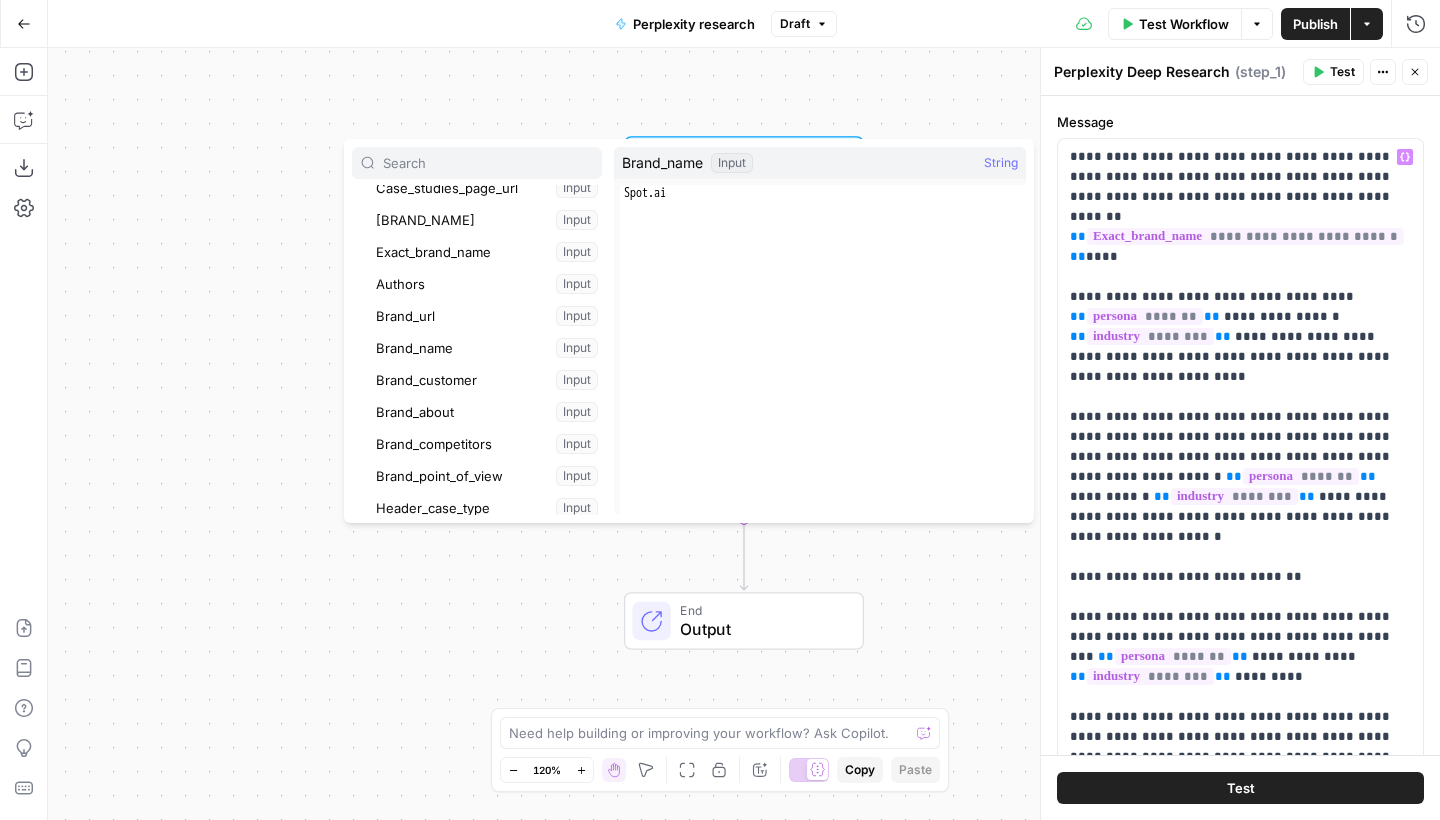 scroll, scrollTop: 150, scrollLeft: 0, axis: vertical 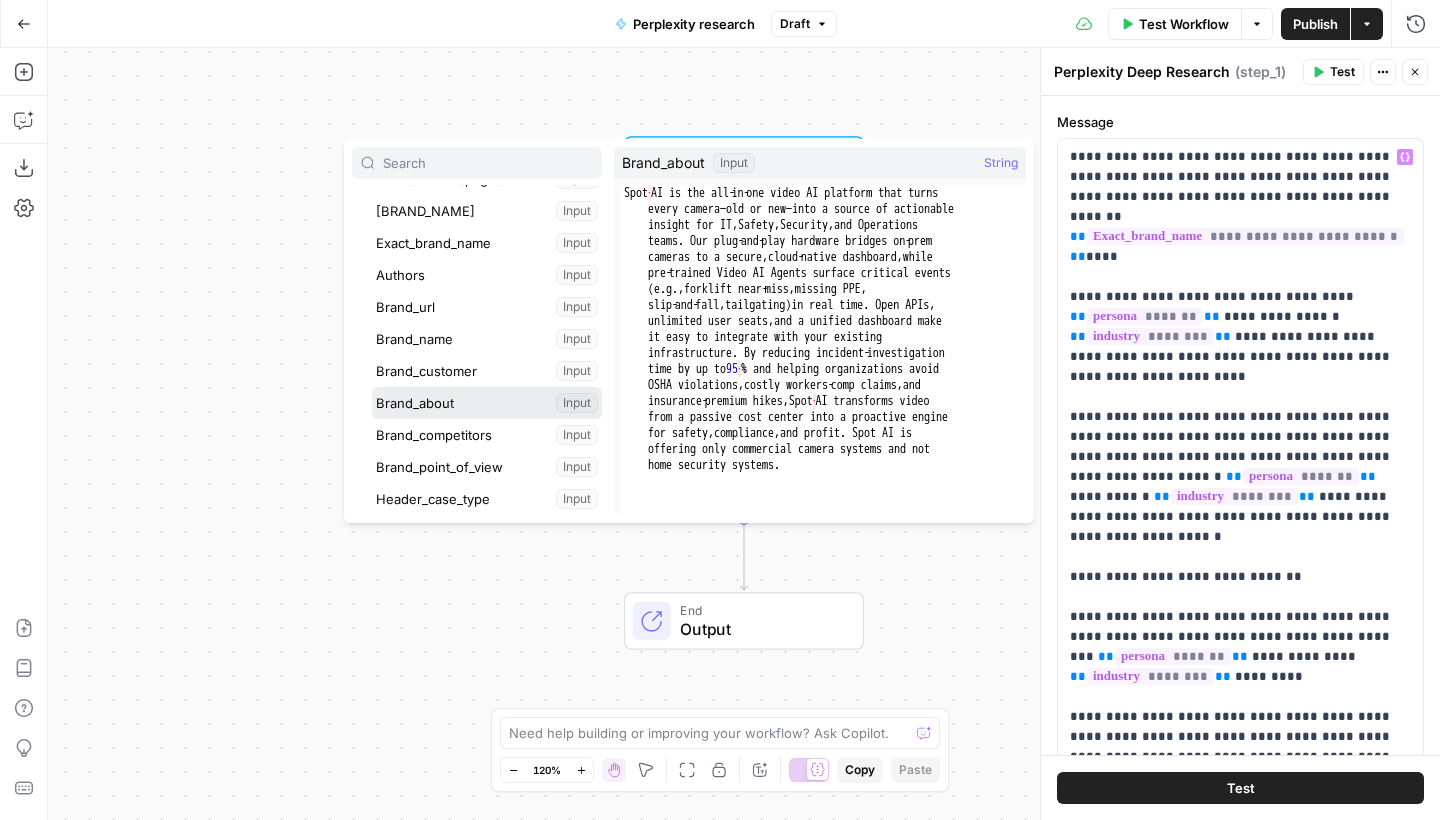 click at bounding box center (487, 403) 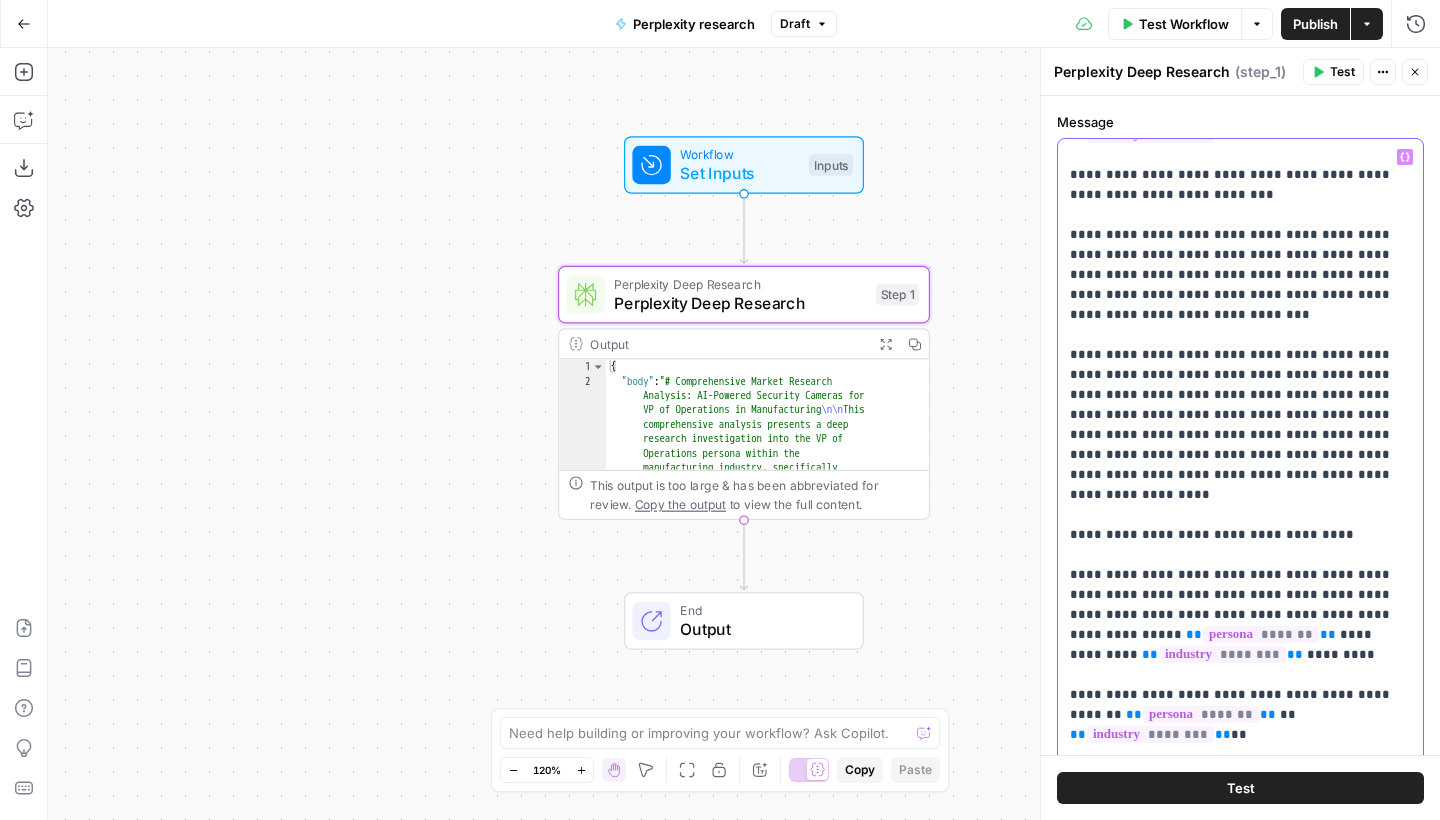 scroll, scrollTop: 2521, scrollLeft: 0, axis: vertical 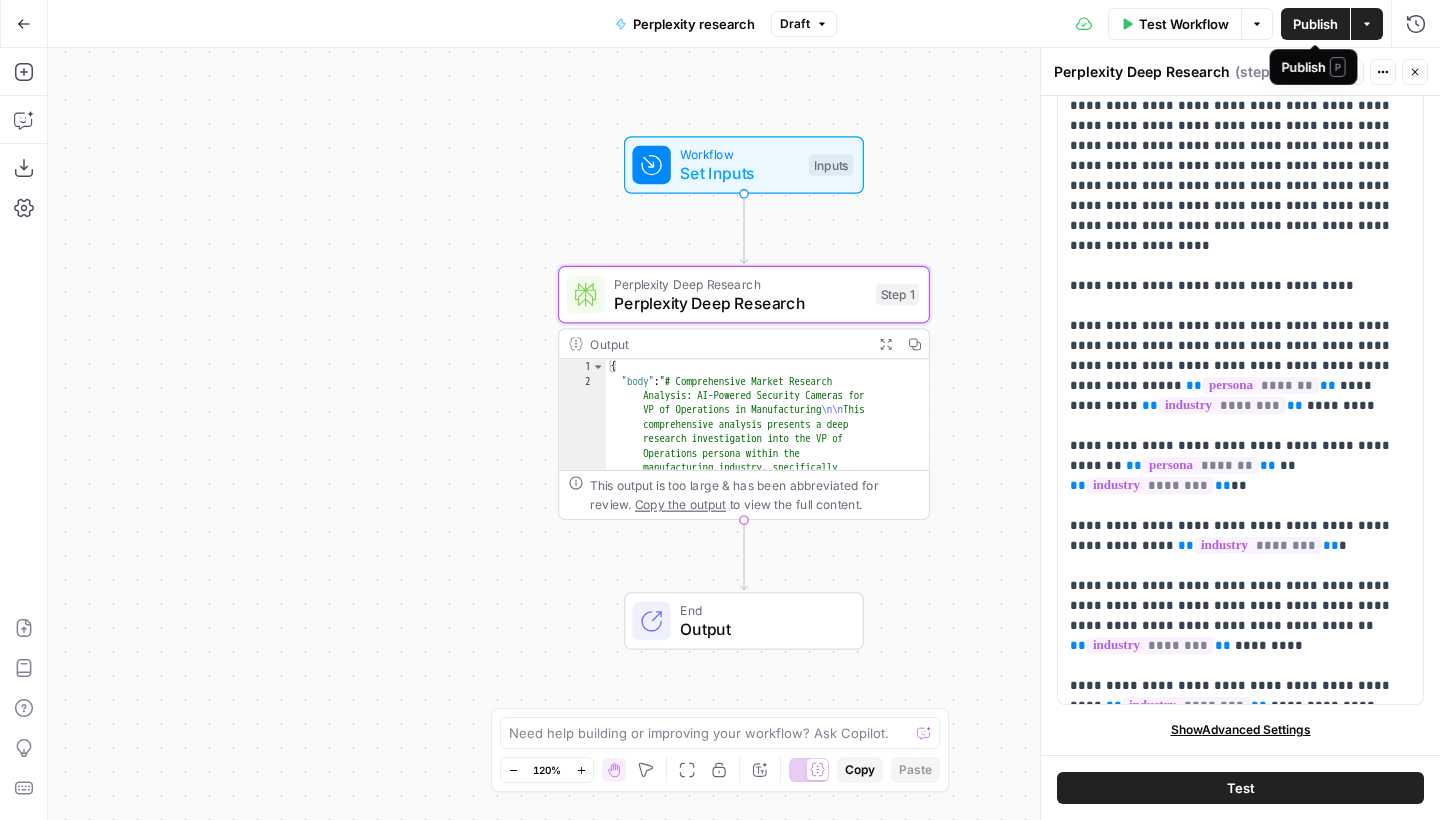 click on "Publish" at bounding box center [1315, 24] 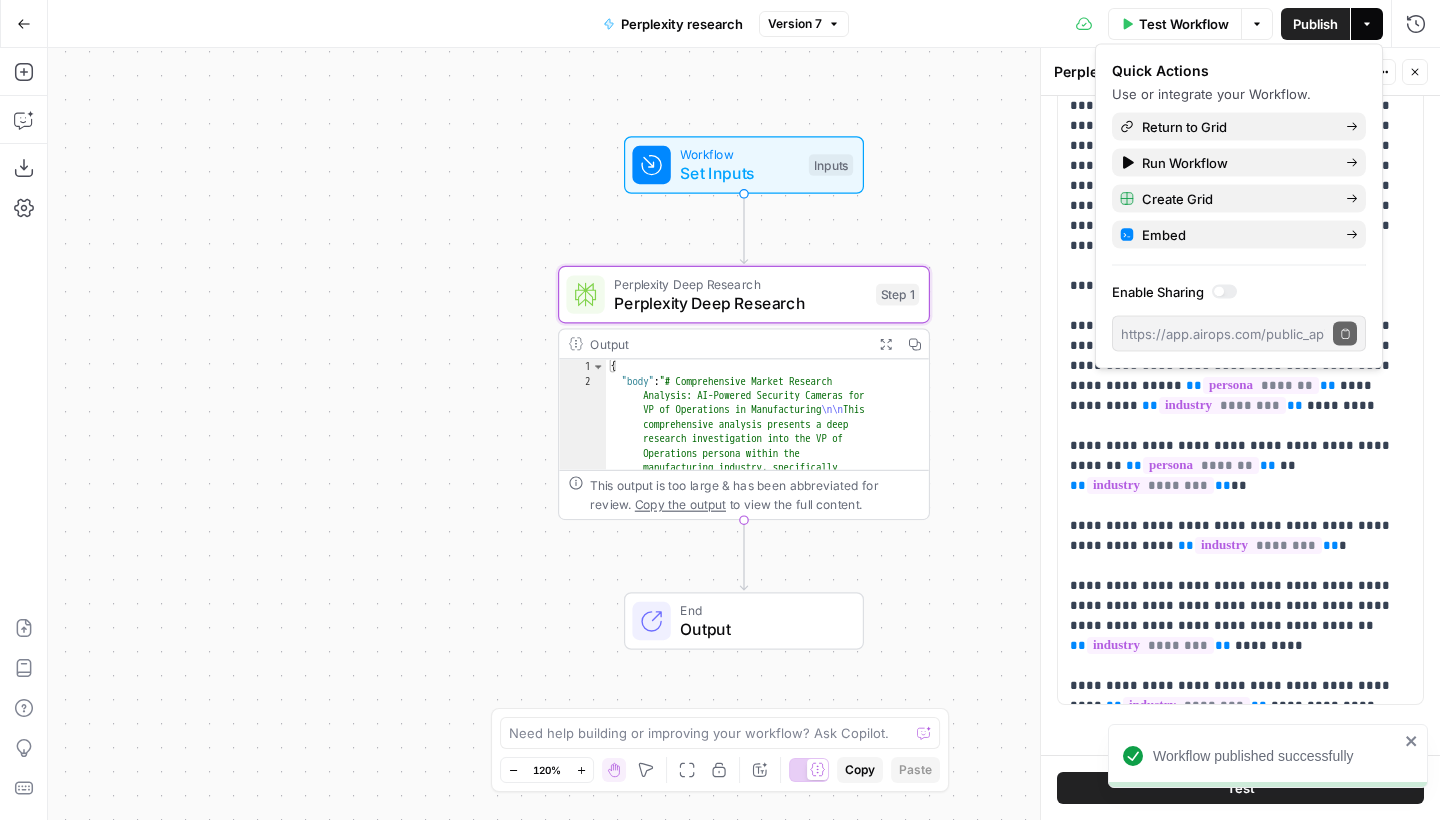 click on "Go Back" at bounding box center [24, 24] 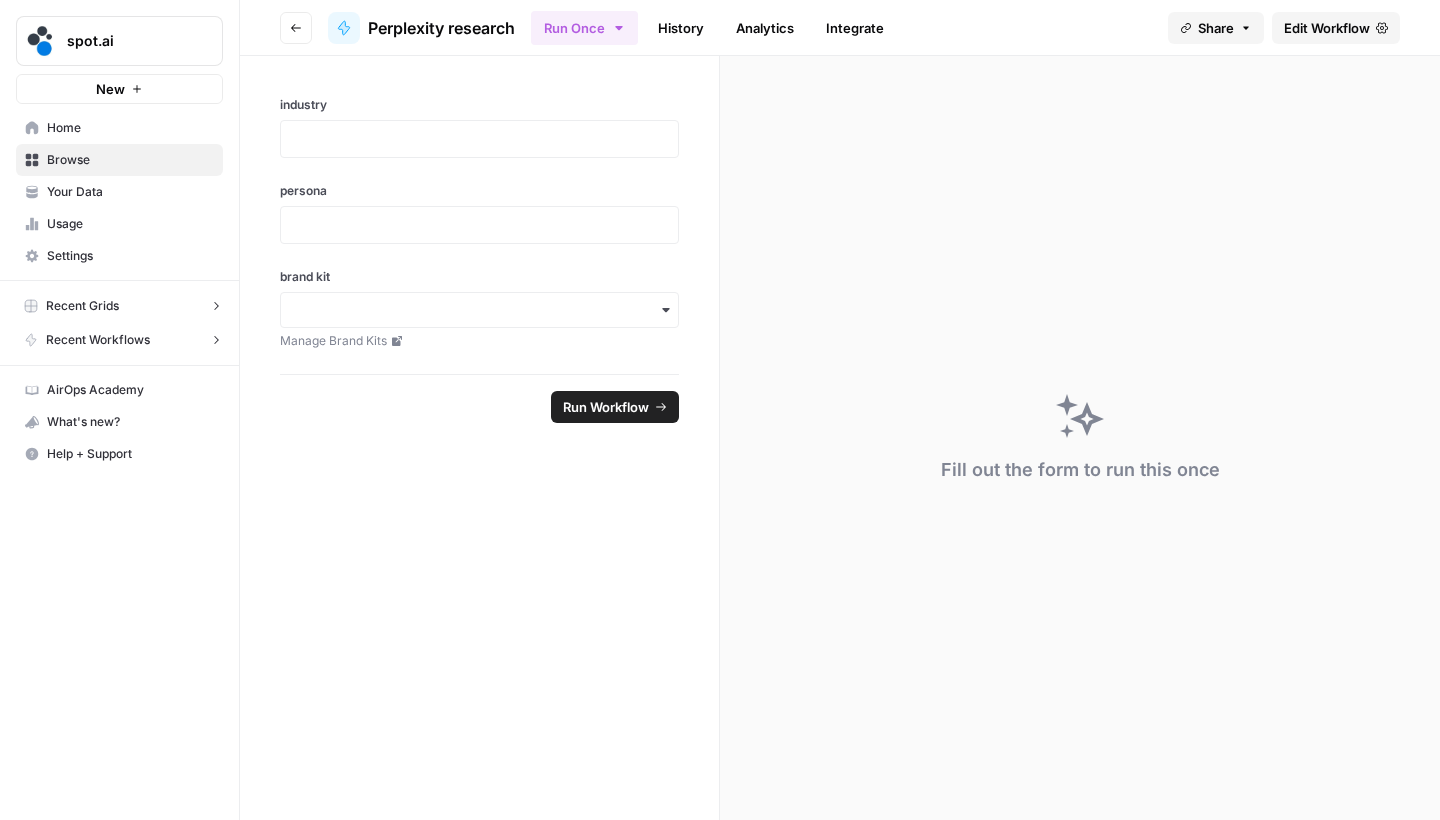 click 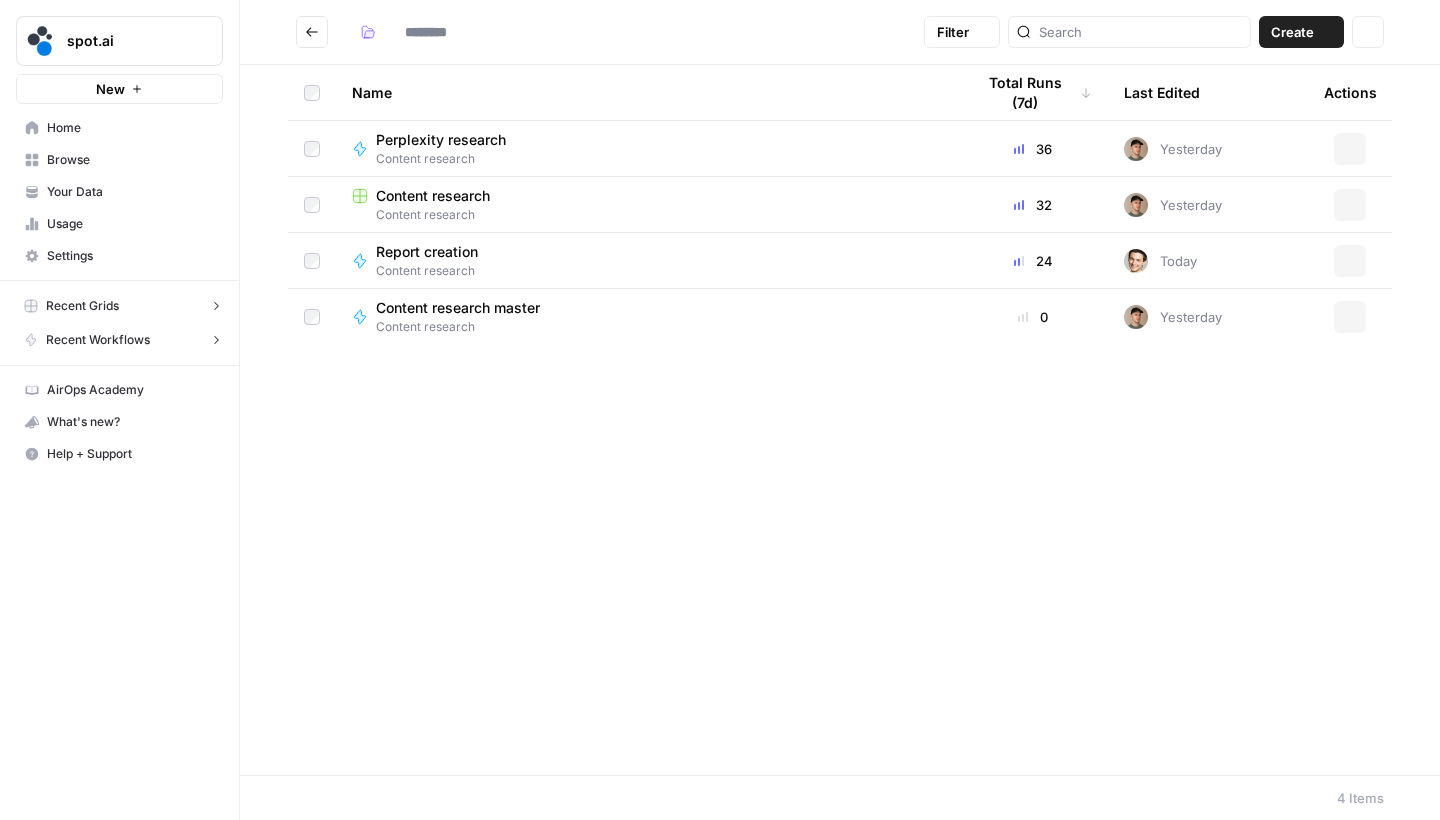 type on "**********" 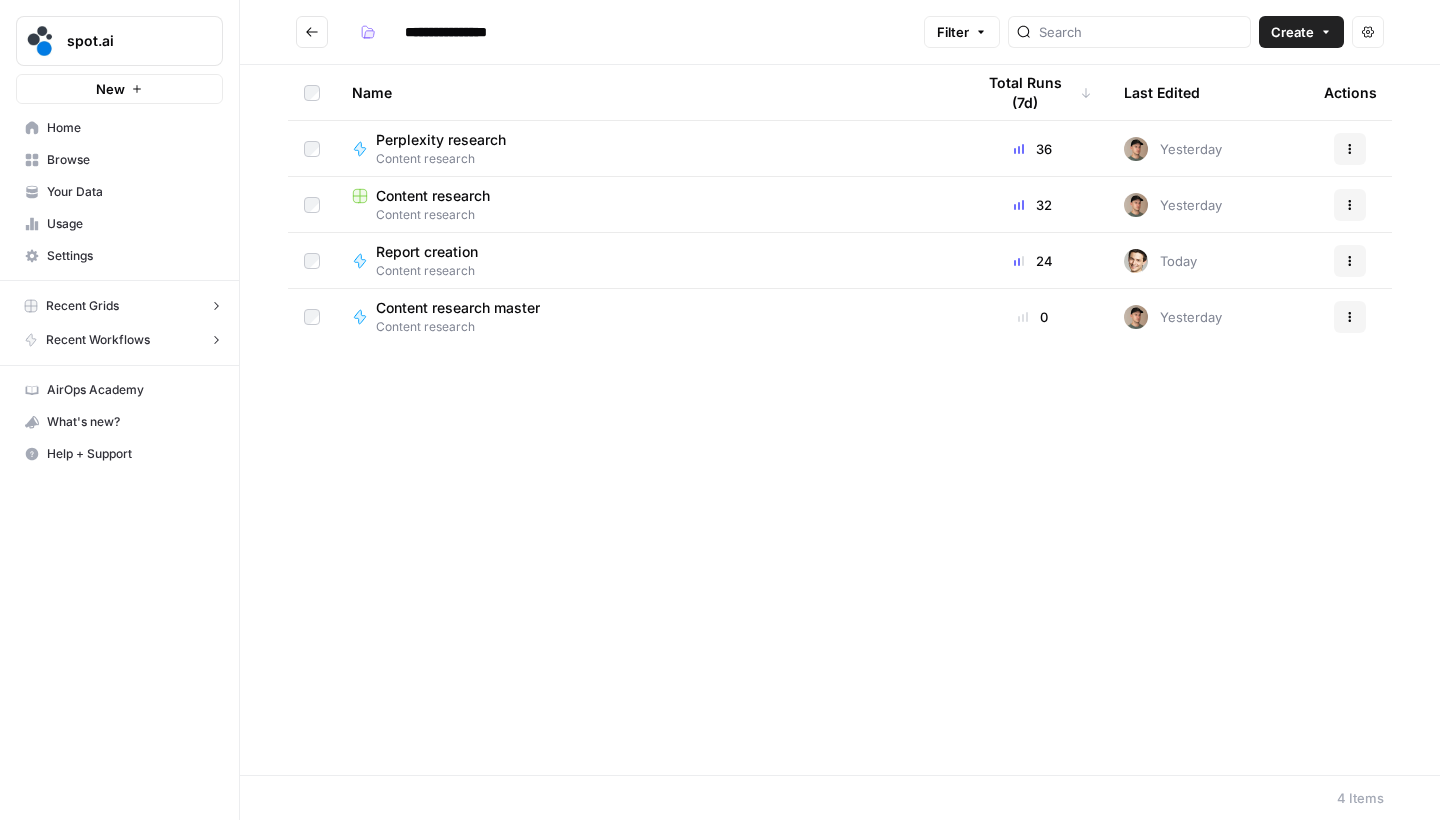 click on "Report creation" at bounding box center [427, 252] 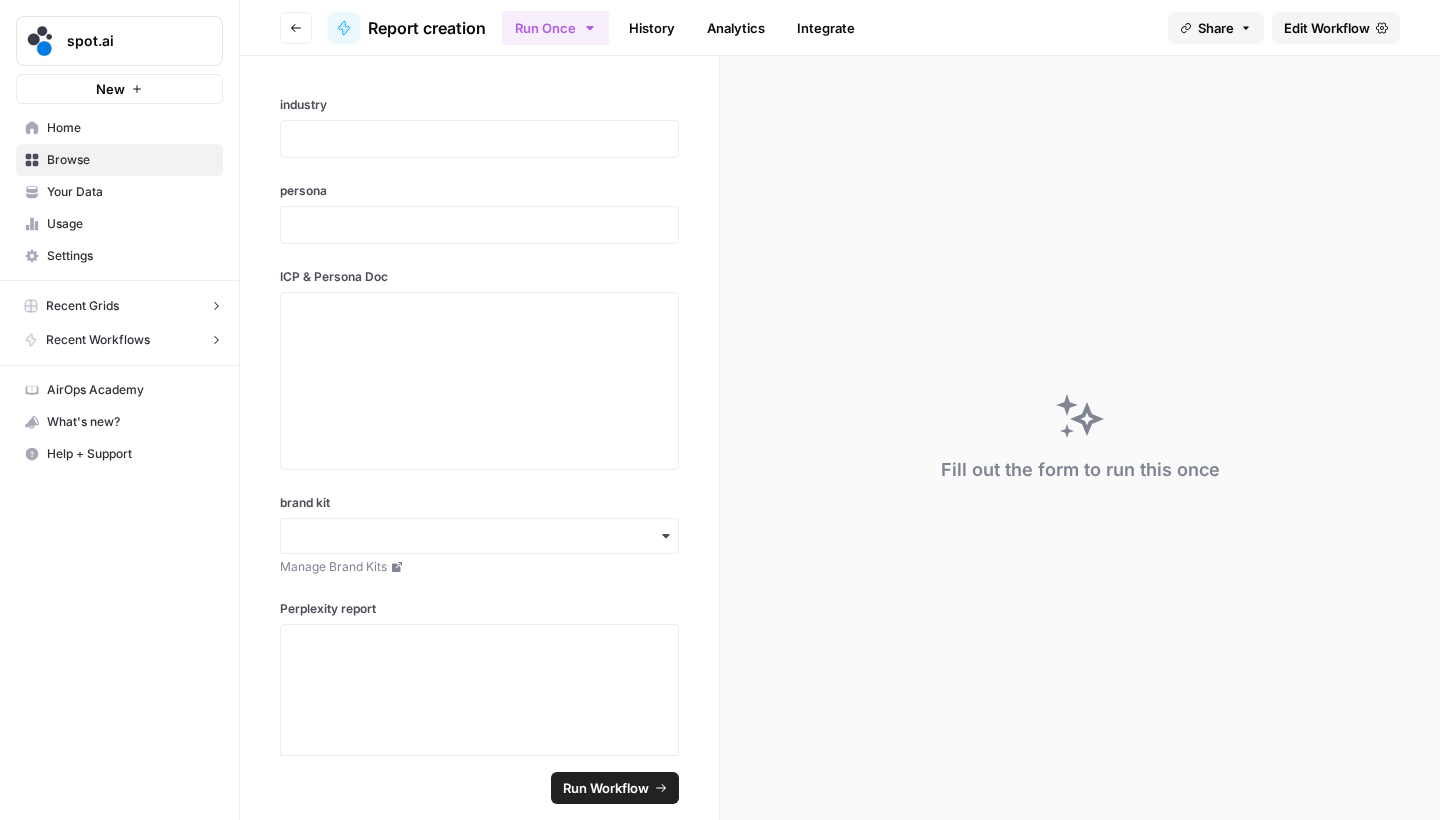click on "Edit Workflow" at bounding box center [1327, 28] 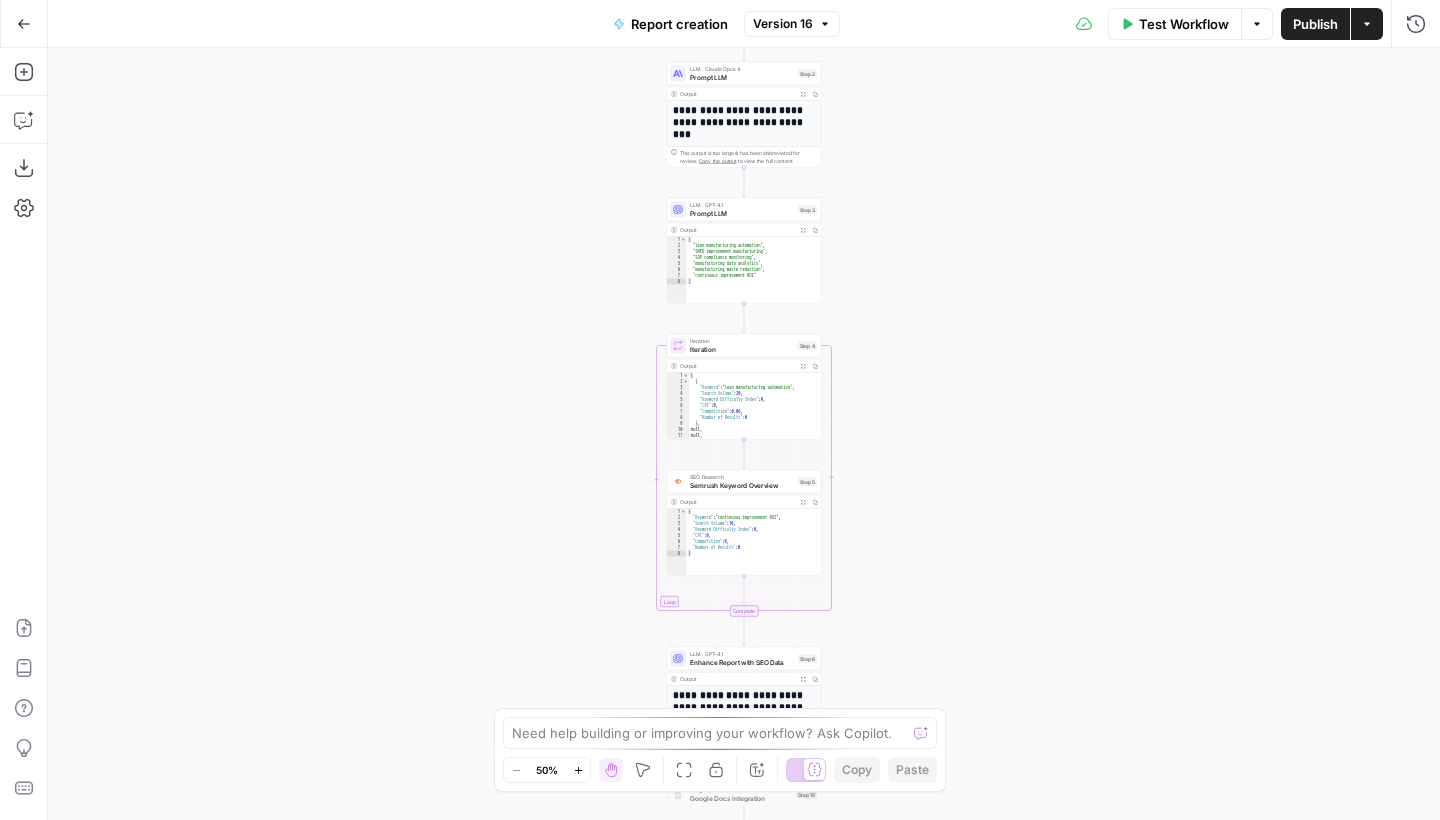 click on "**********" at bounding box center [744, 434] 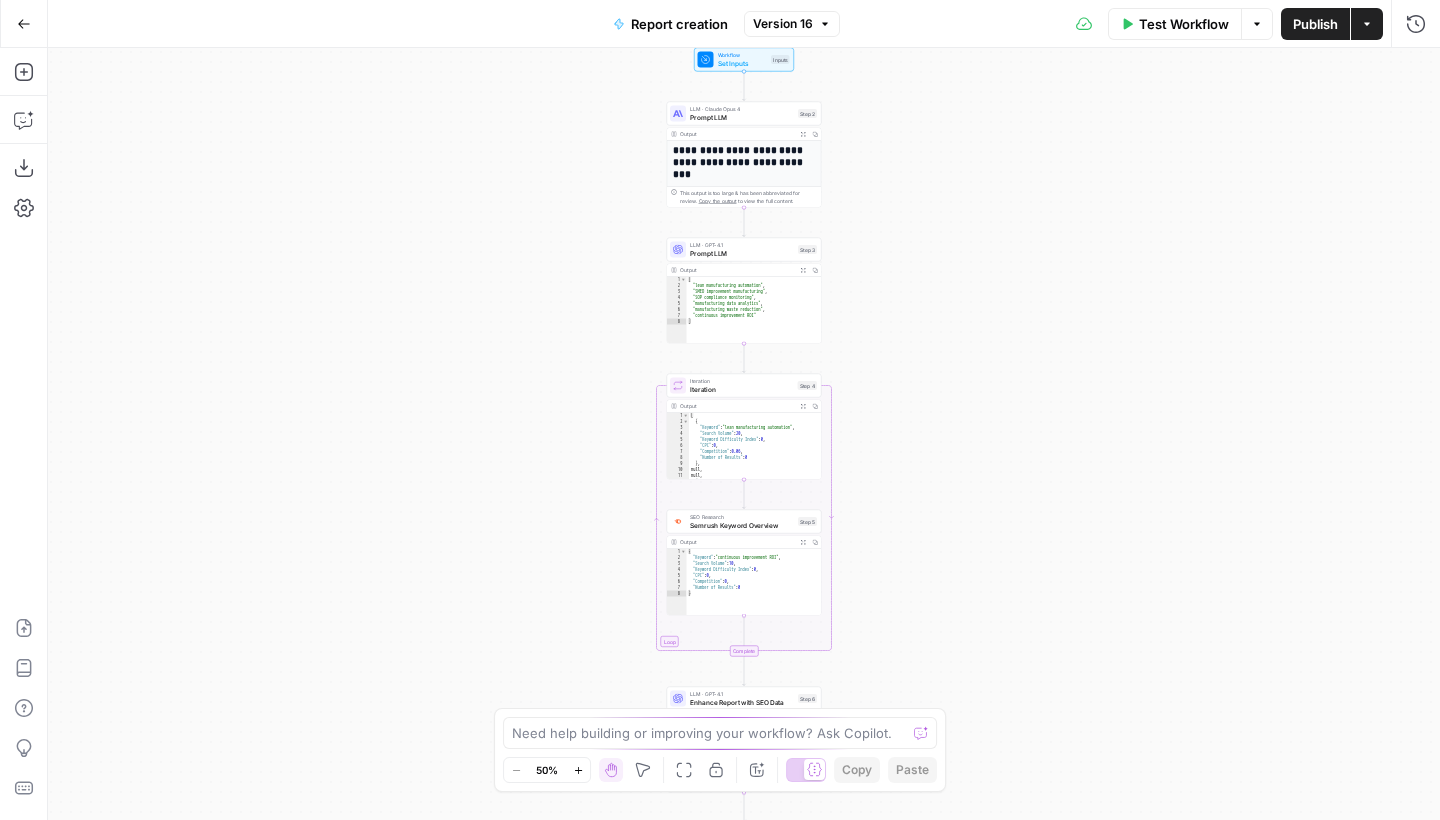 drag, startPoint x: 1029, startPoint y: 262, endPoint x: 1029, endPoint y: 400, distance: 138 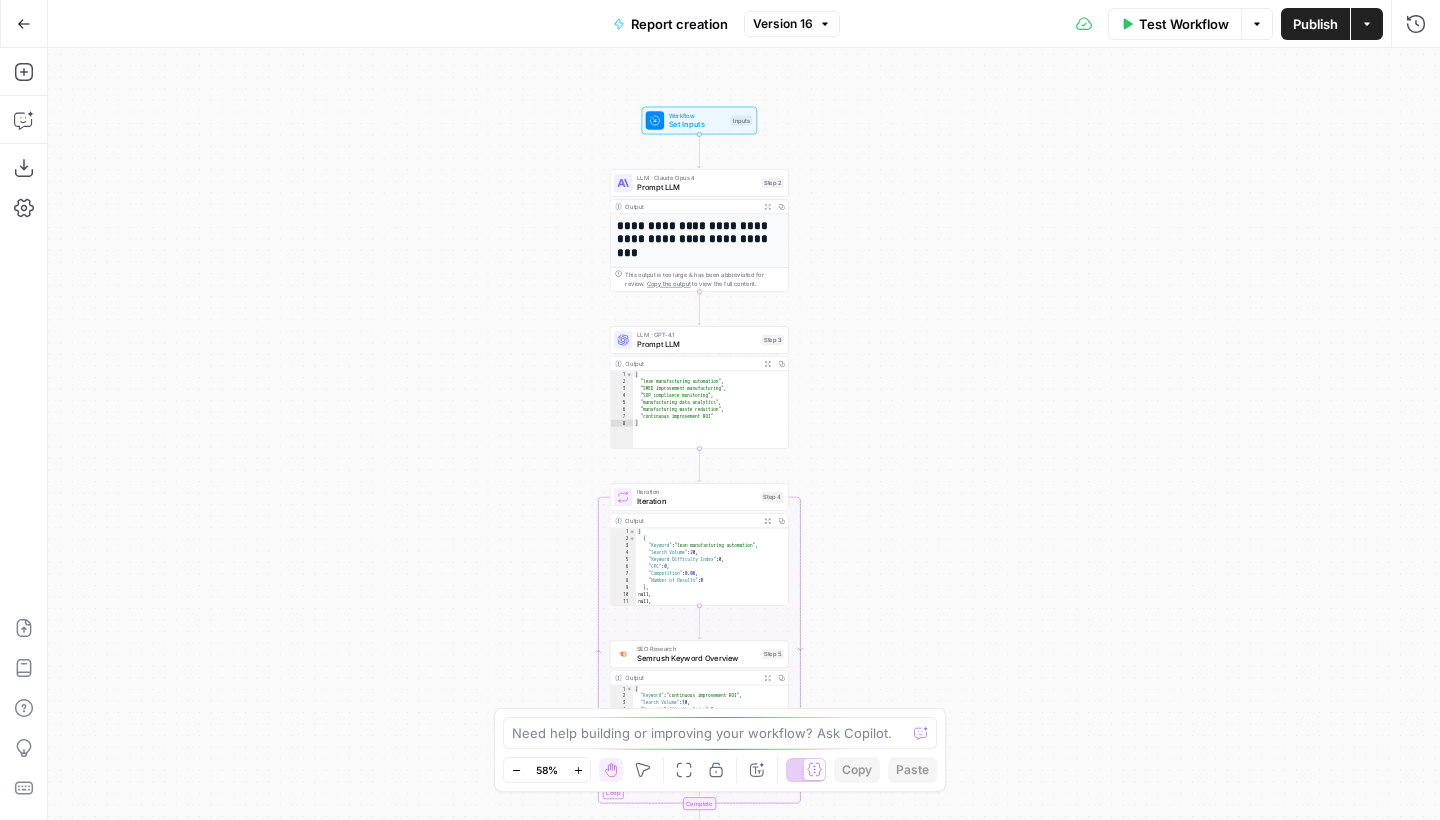 click on "LLM · Claude Opus 4 Prompt LLM Step 2 Copy step Delete step Add Note Test" at bounding box center [699, 183] 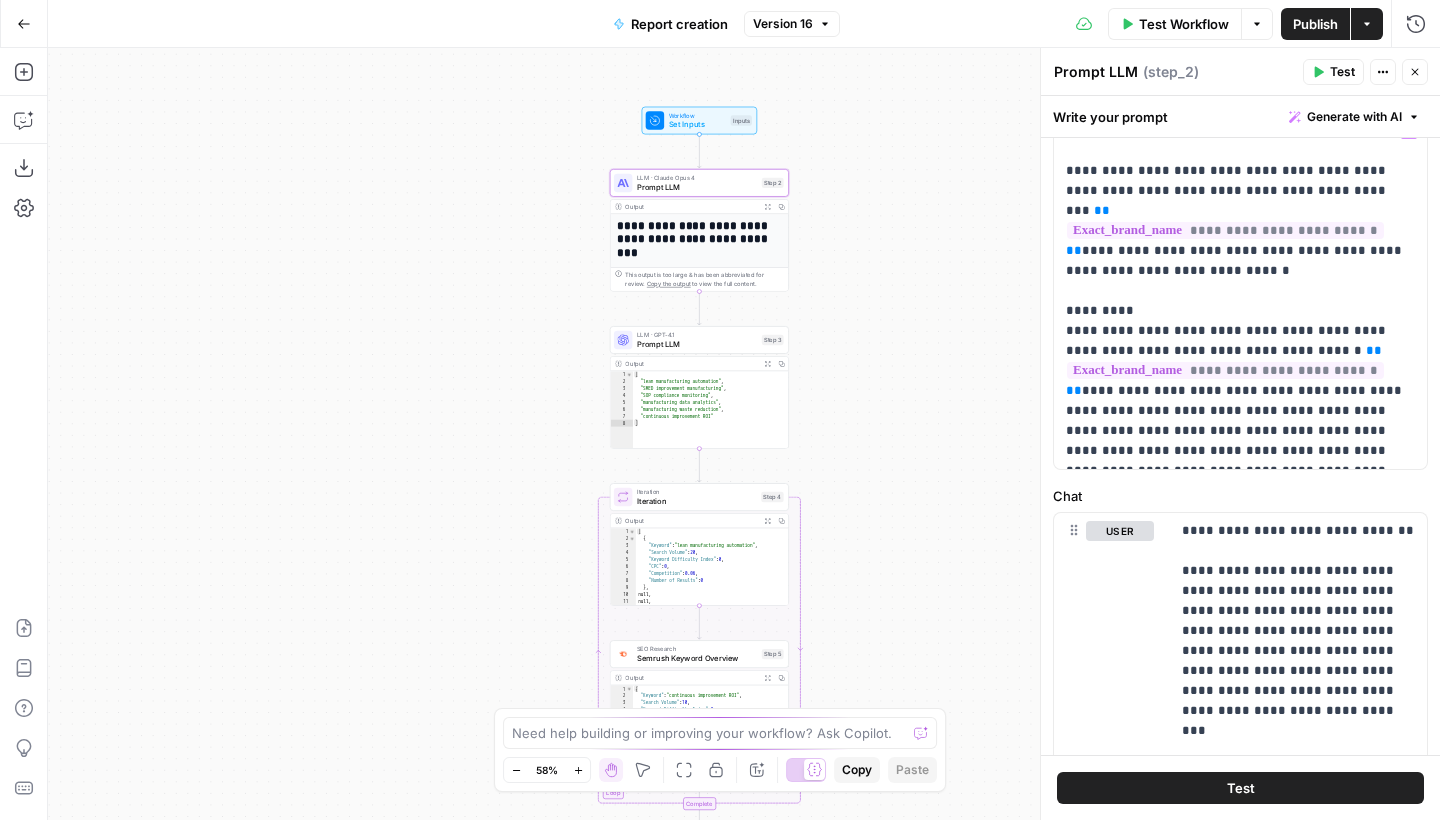 scroll, scrollTop: 100, scrollLeft: 0, axis: vertical 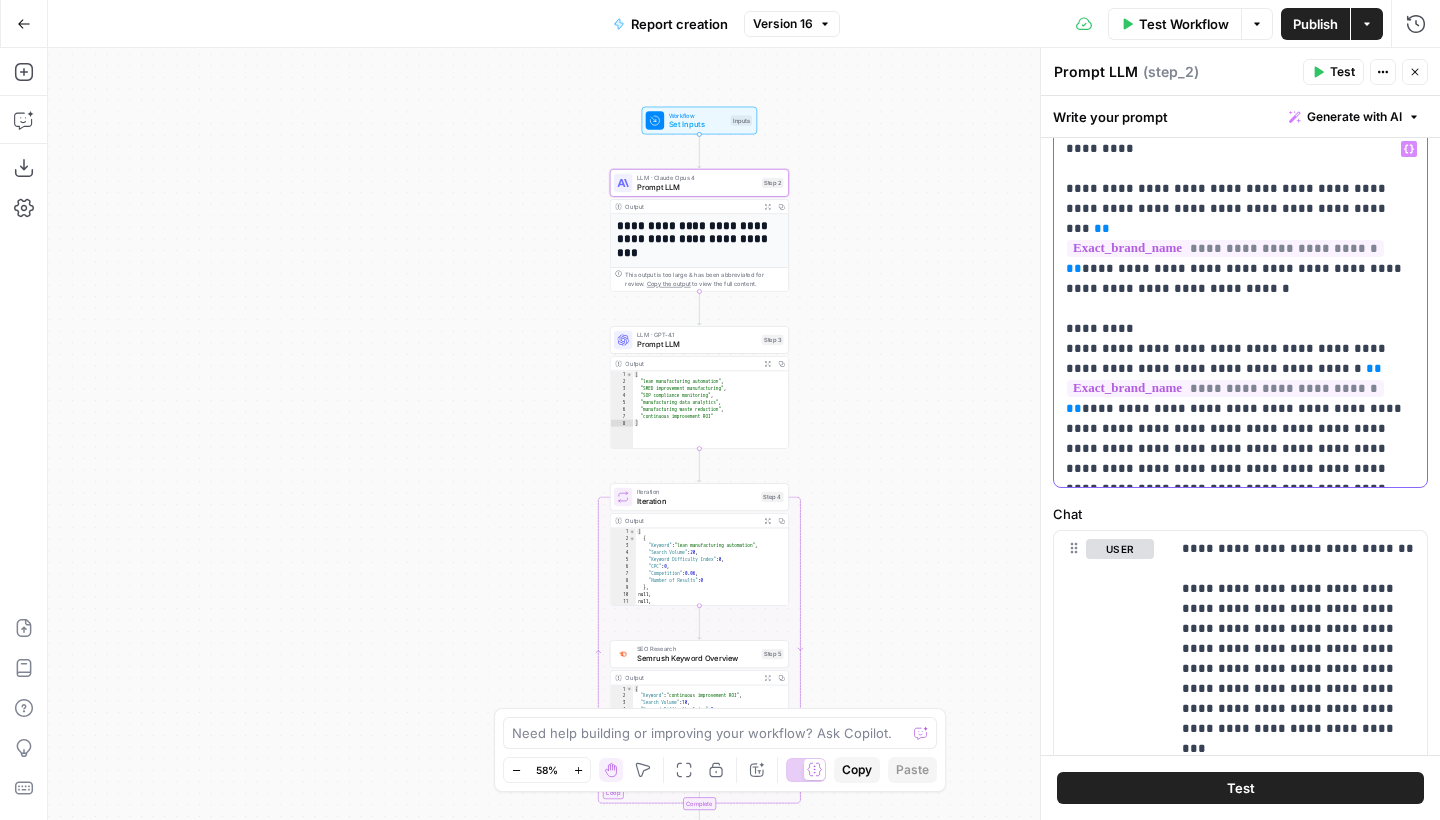 drag, startPoint x: 1244, startPoint y: 265, endPoint x: 1049, endPoint y: 249, distance: 195.6553 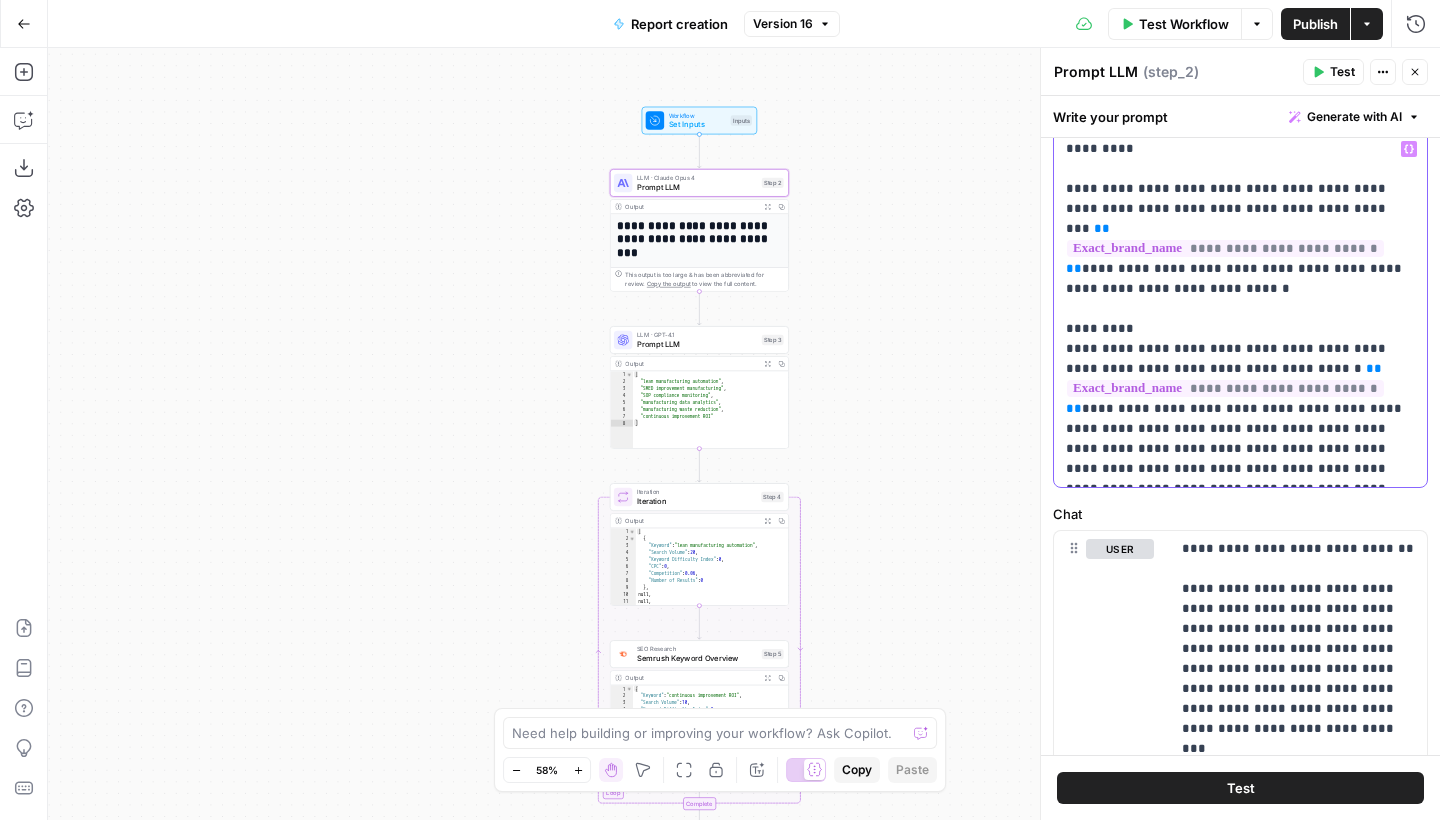 click on "**********" at bounding box center [1240, 434] 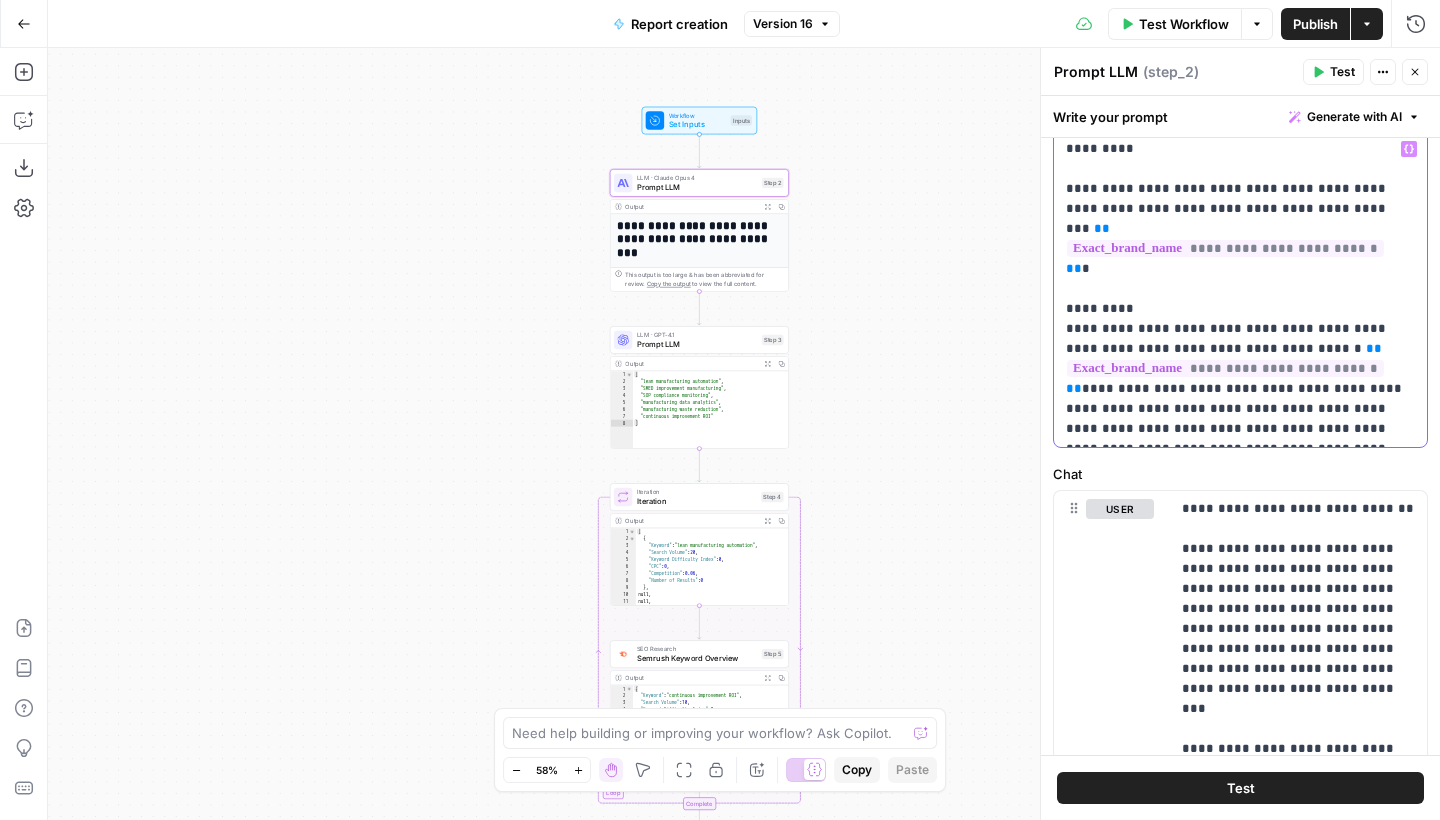 type 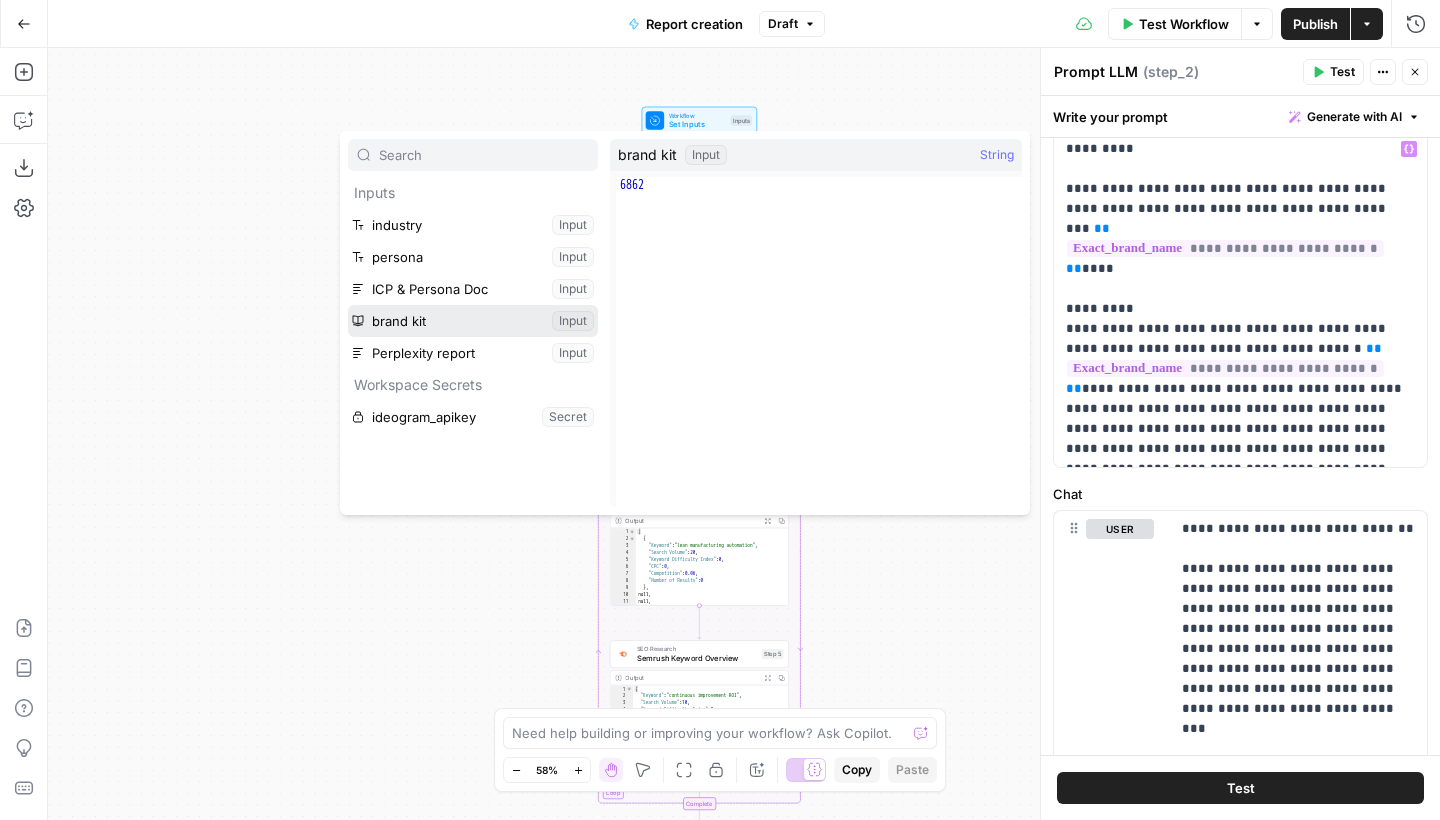 click at bounding box center [473, 321] 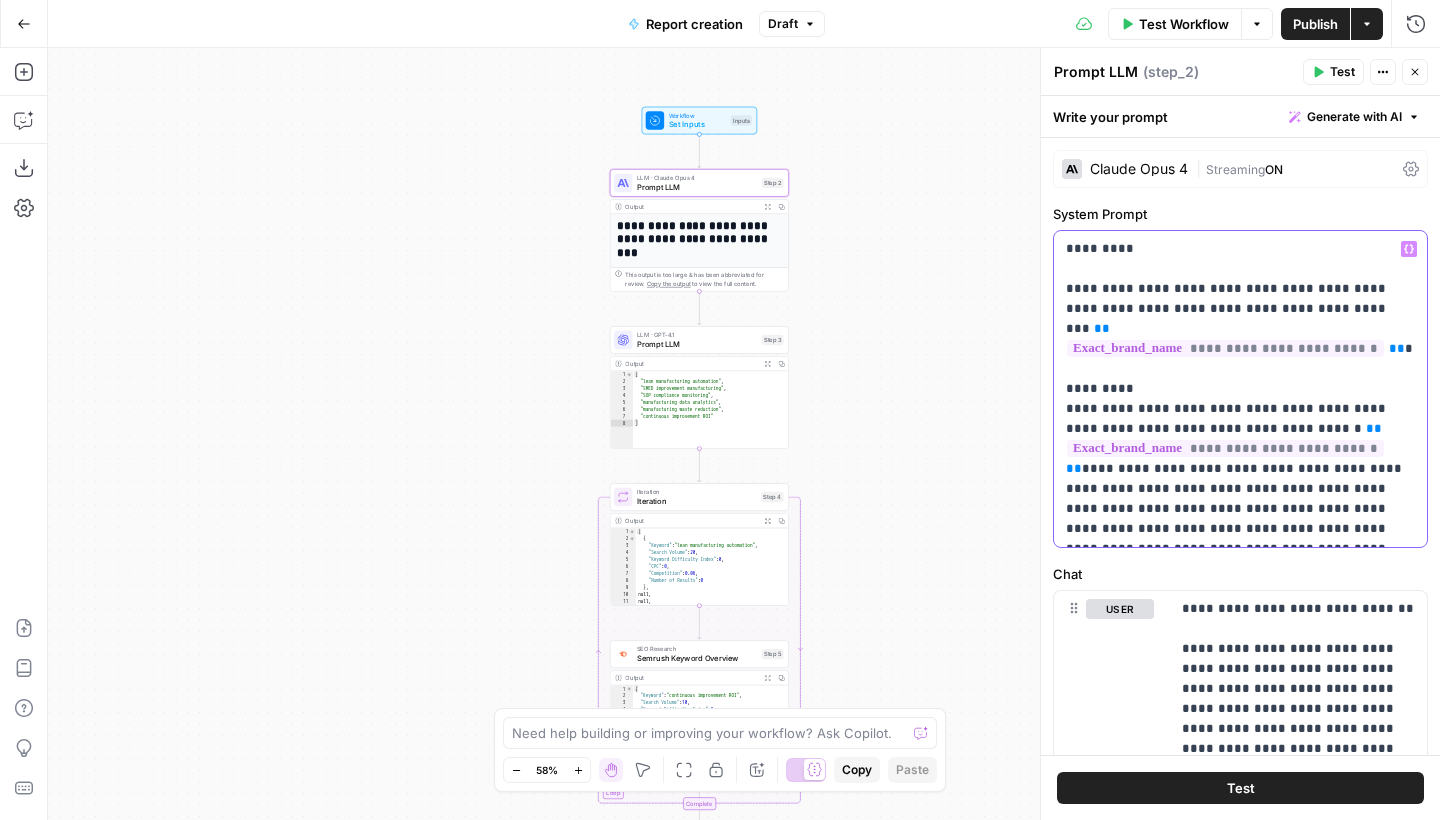 scroll, scrollTop: 0, scrollLeft: 0, axis: both 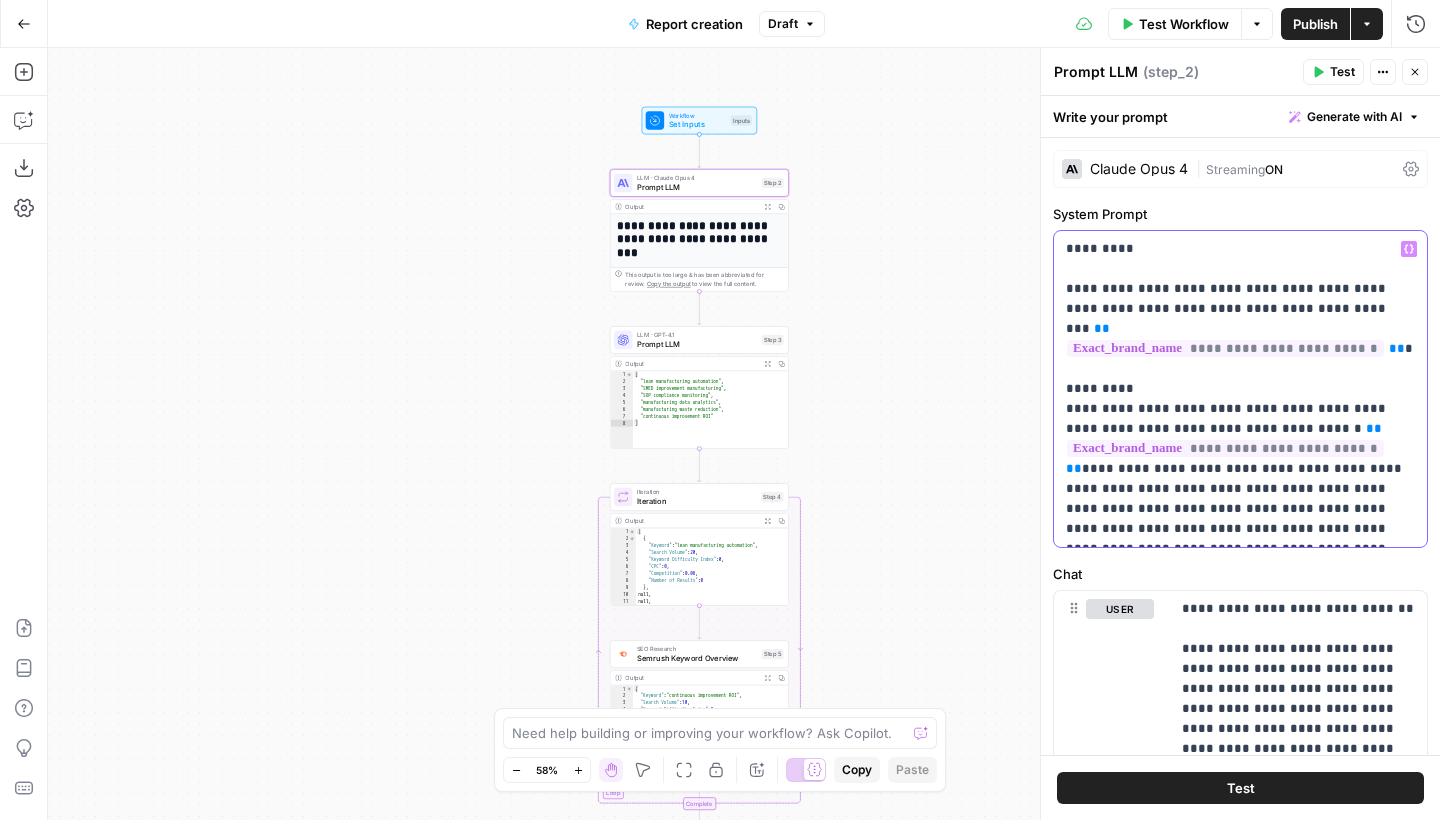 click on "**********" at bounding box center [1240, 389] 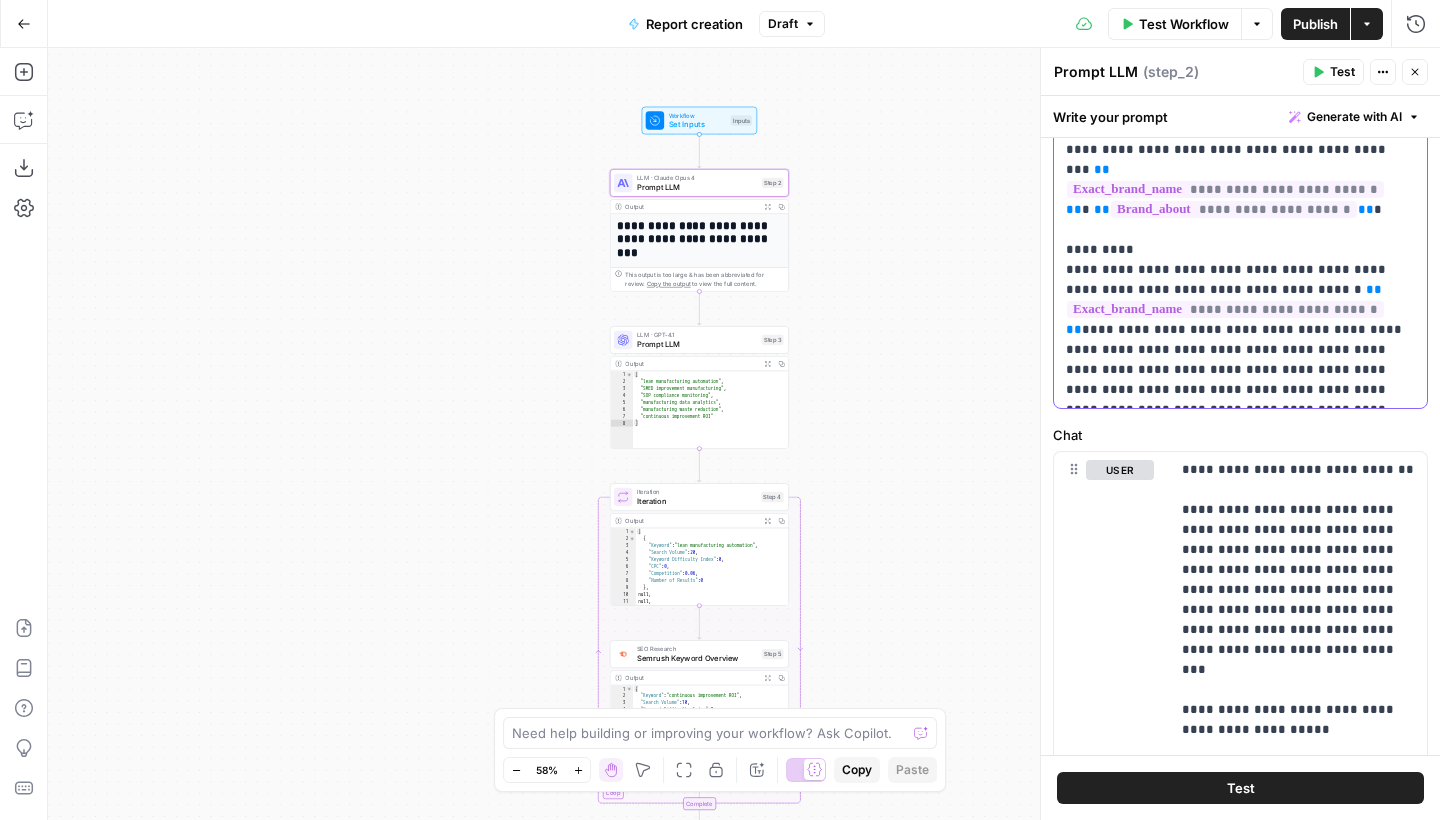 scroll, scrollTop: 177, scrollLeft: 0, axis: vertical 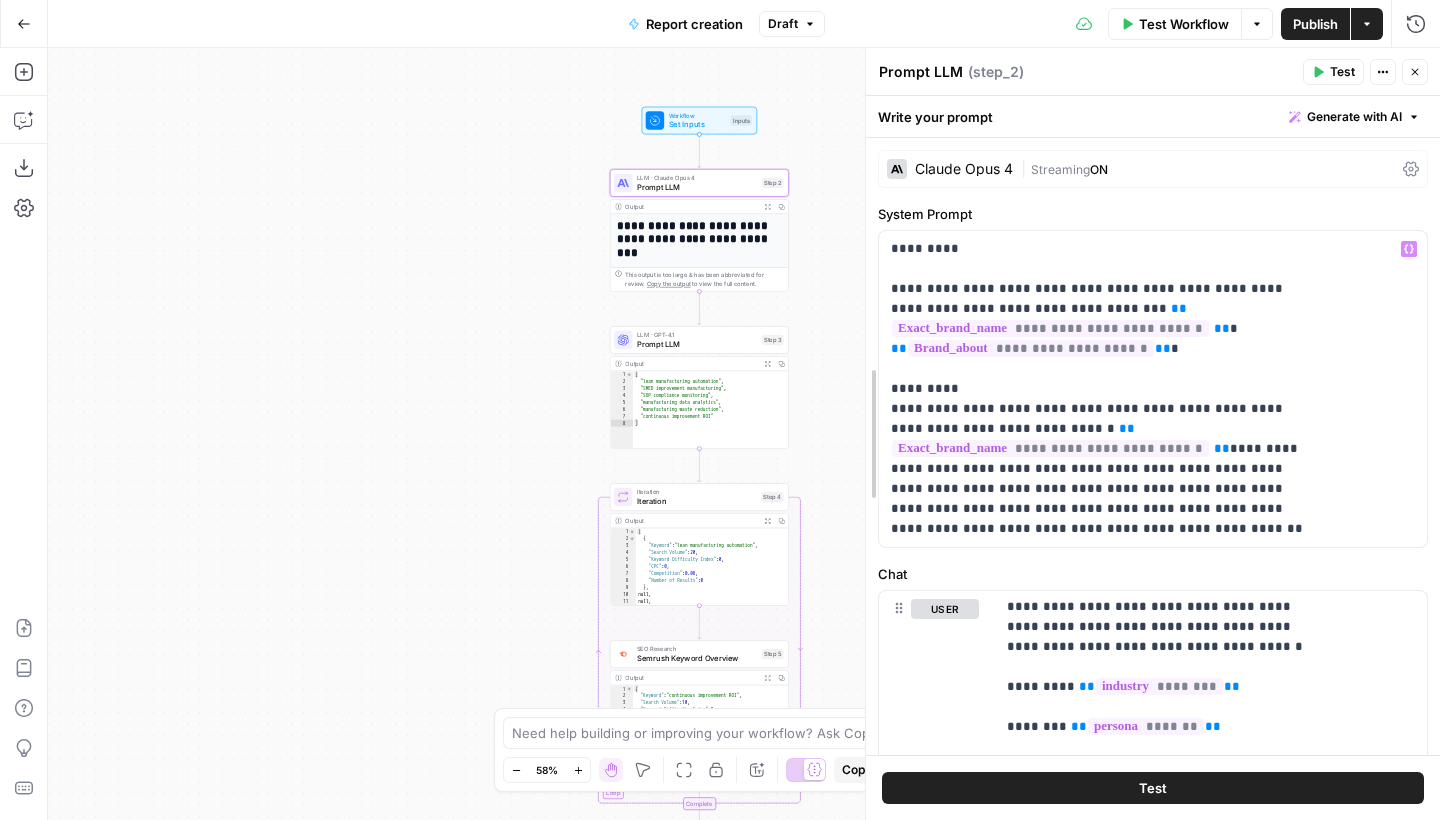 drag, startPoint x: 1048, startPoint y: 469, endPoint x: 868, endPoint y: 472, distance: 180.025 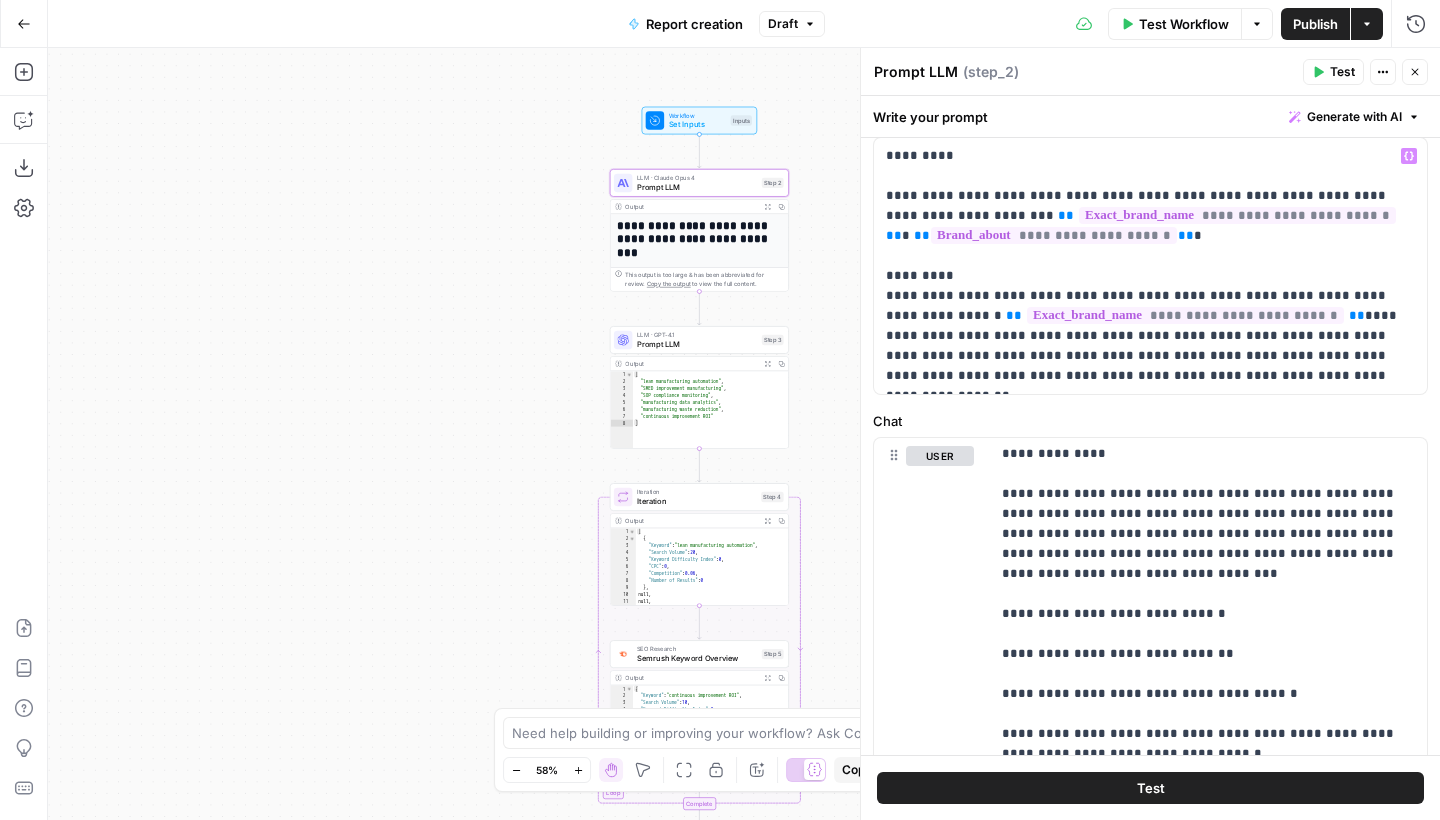 scroll, scrollTop: 103, scrollLeft: 0, axis: vertical 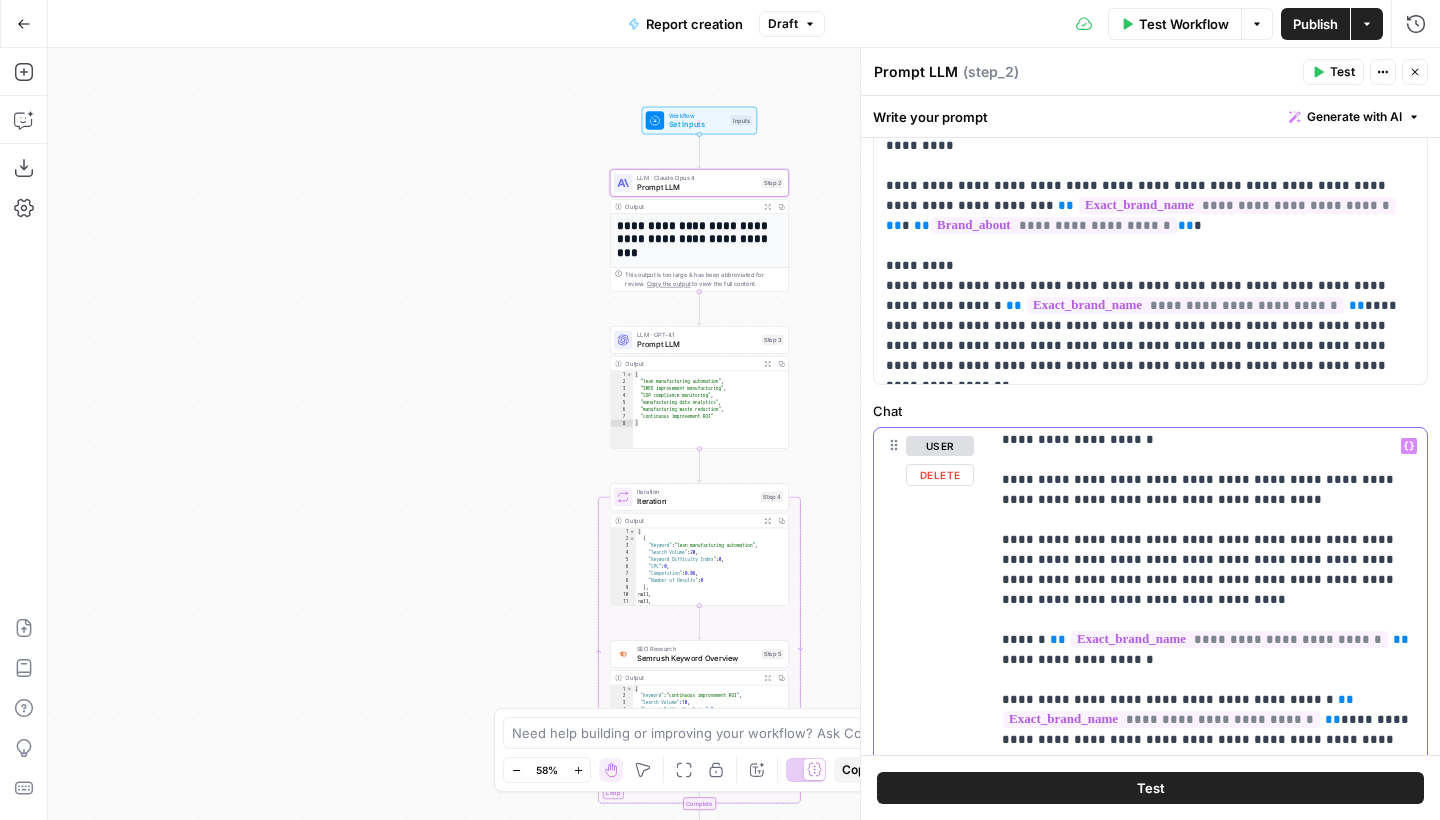 drag, startPoint x: 1278, startPoint y: 660, endPoint x: 1356, endPoint y: 624, distance: 85.90693 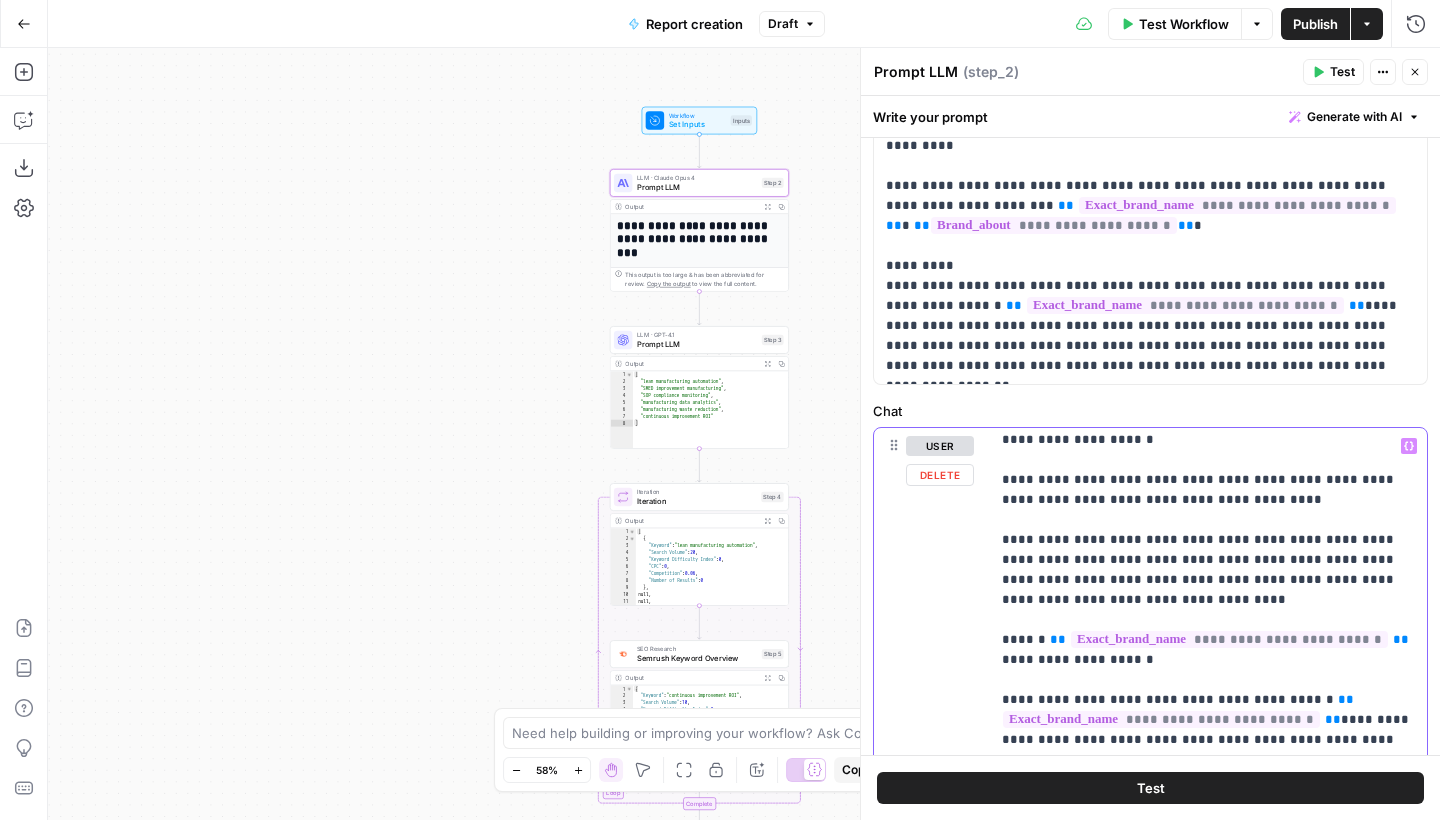 click on "**********" at bounding box center (1208, 160) 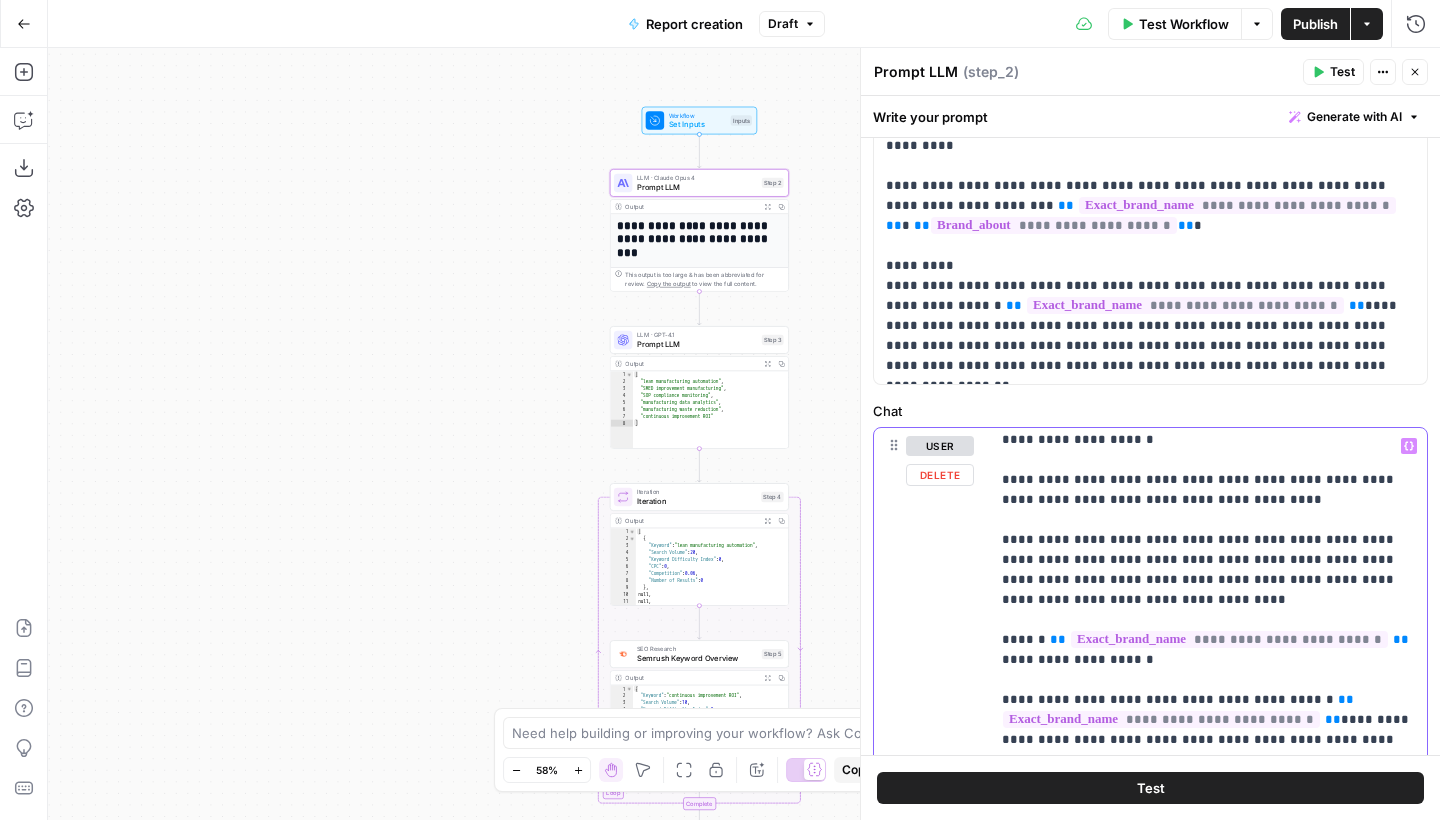 click on "**********" at bounding box center (1161, 719) 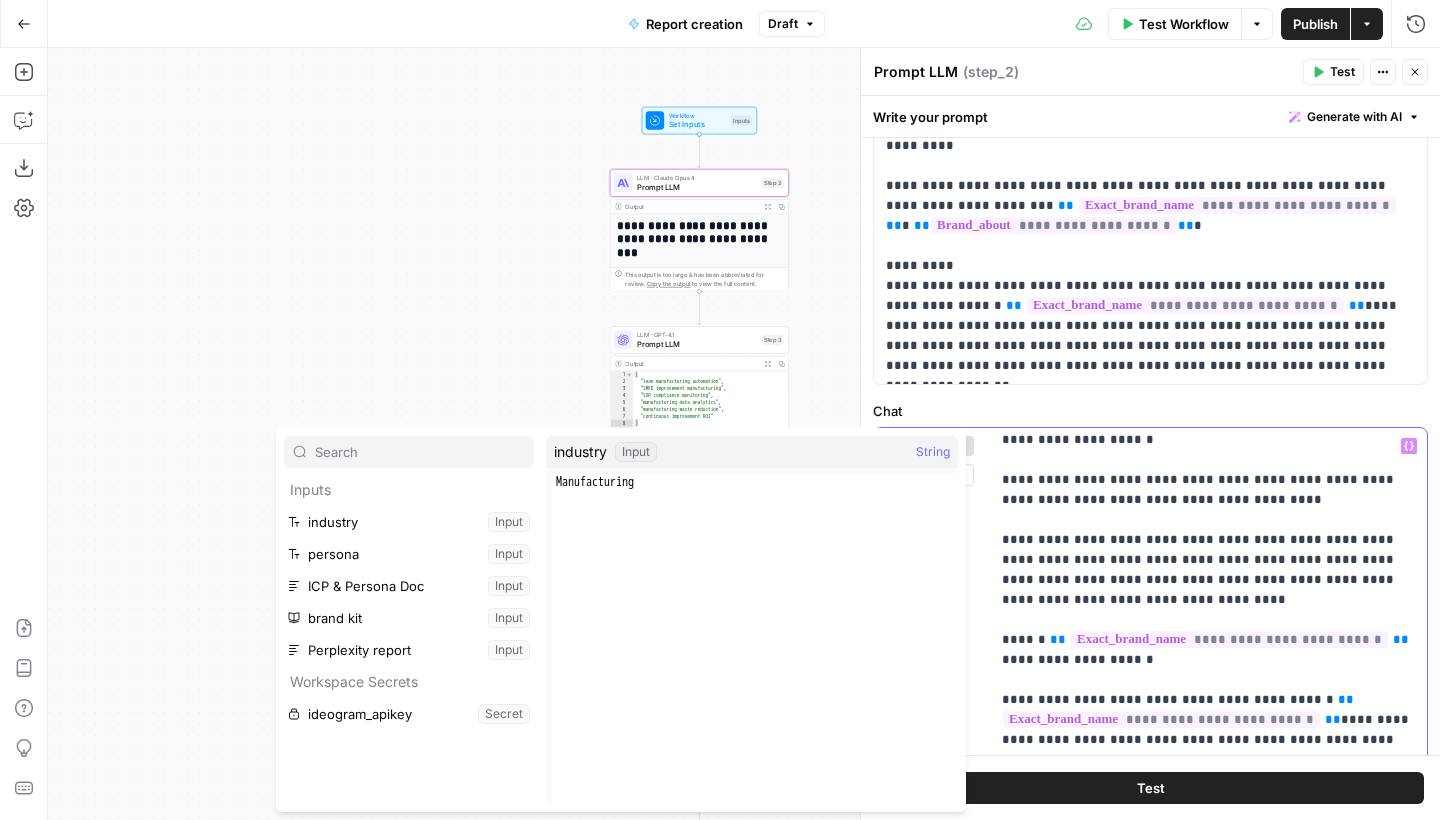 click on "**********" at bounding box center [1208, 160] 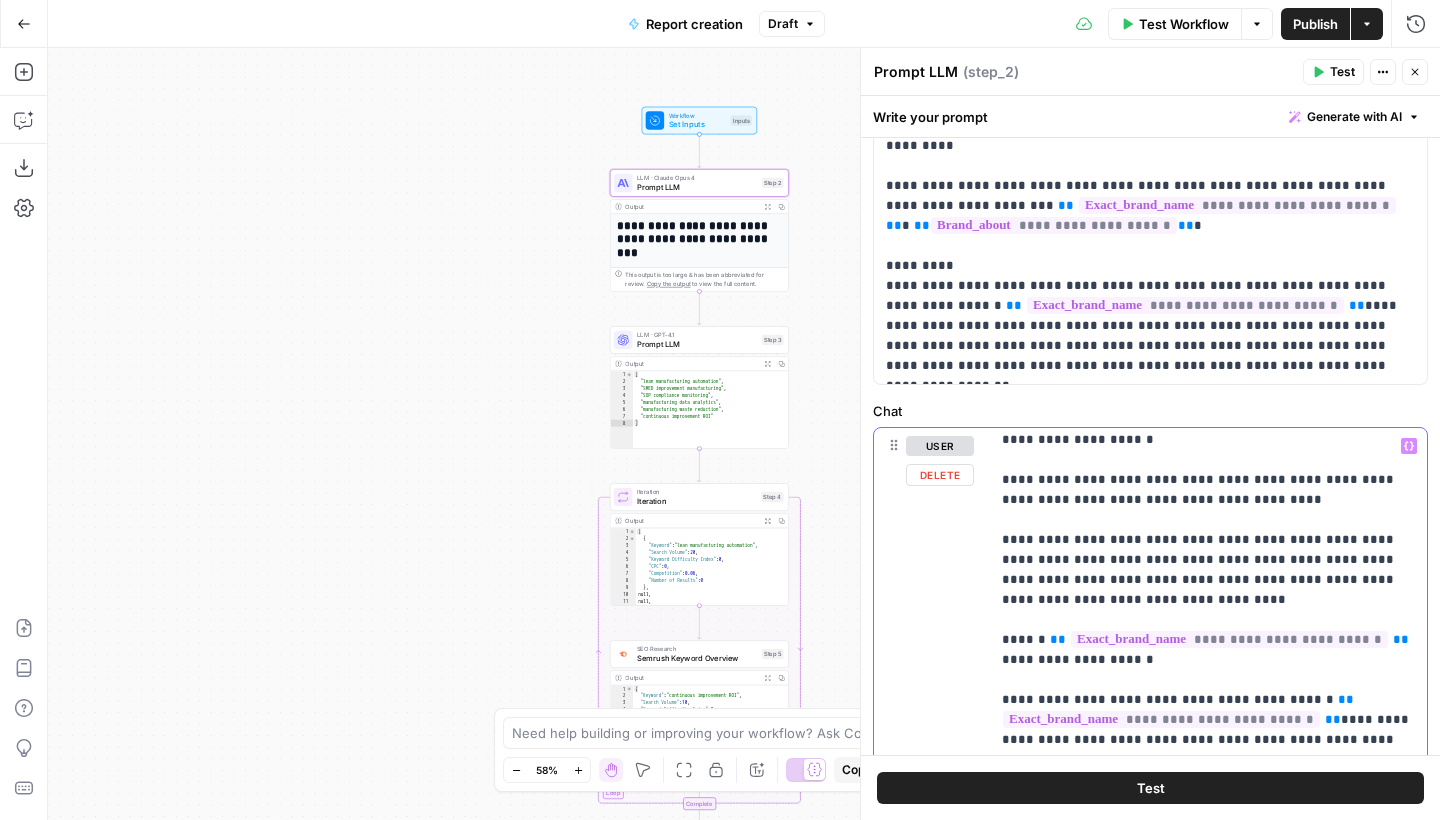 drag, startPoint x: 1209, startPoint y: 641, endPoint x: 1353, endPoint y: 618, distance: 145.82524 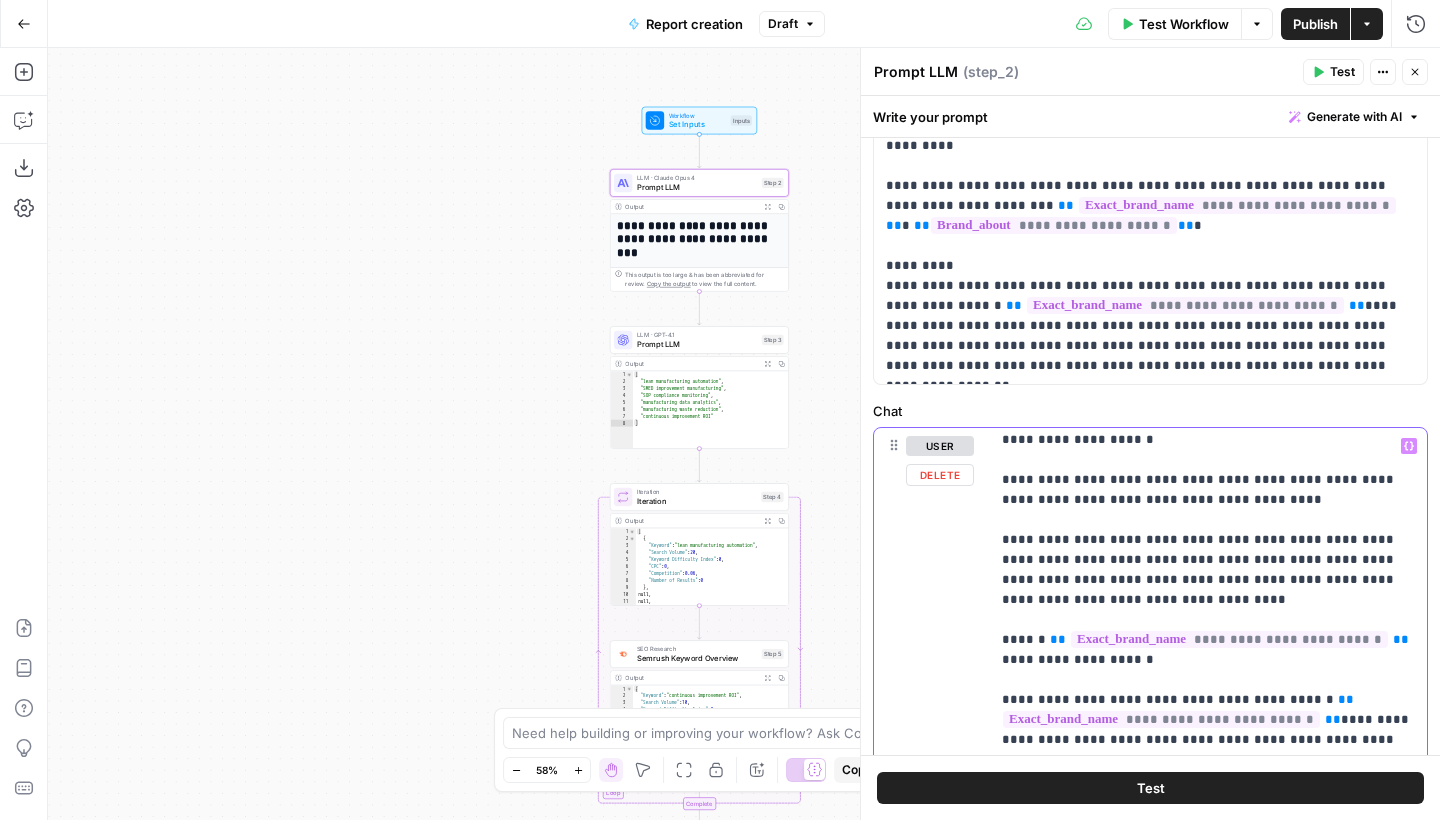 click on "**********" at bounding box center [1208, 160] 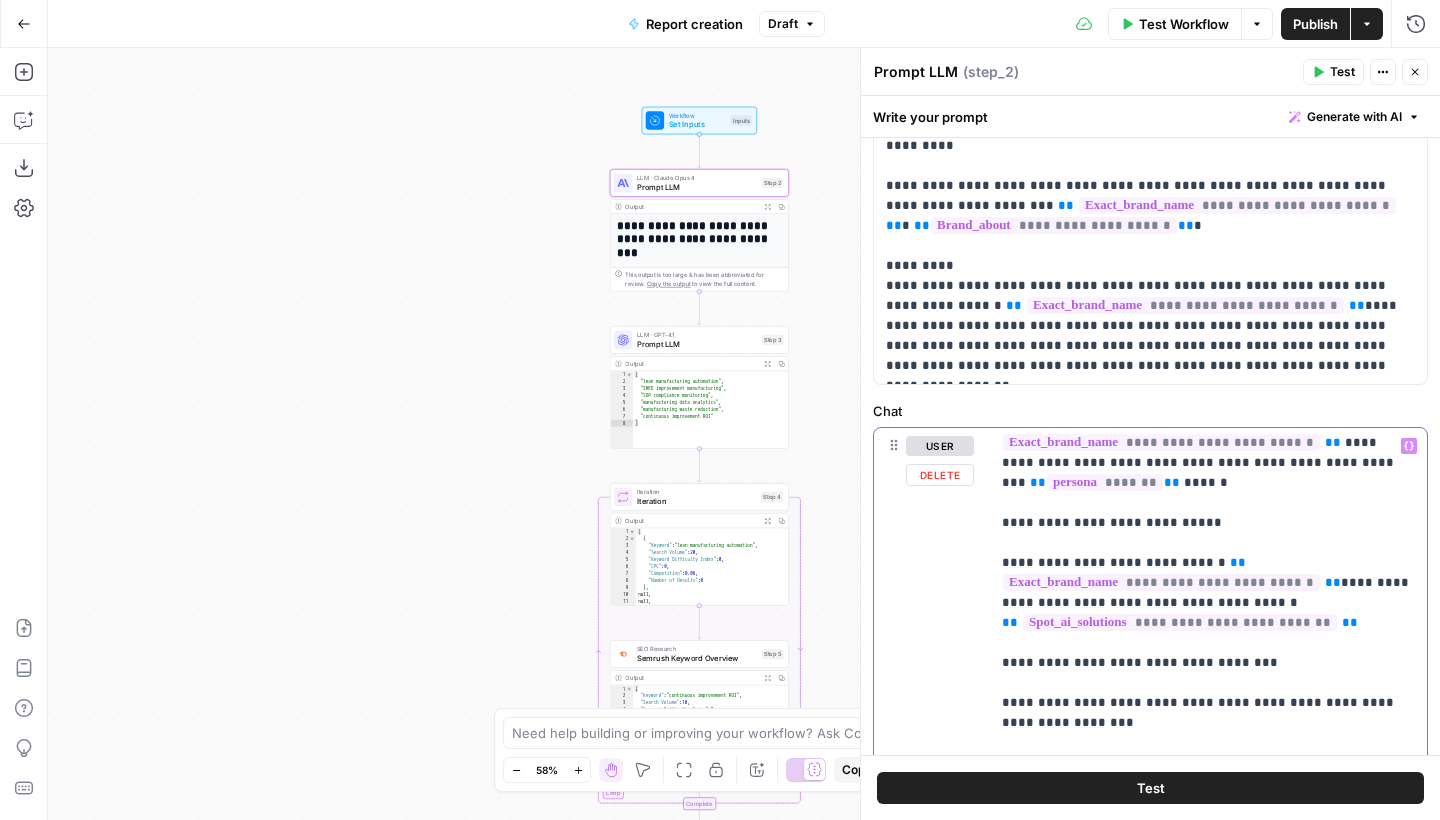 scroll, scrollTop: 2141, scrollLeft: 0, axis: vertical 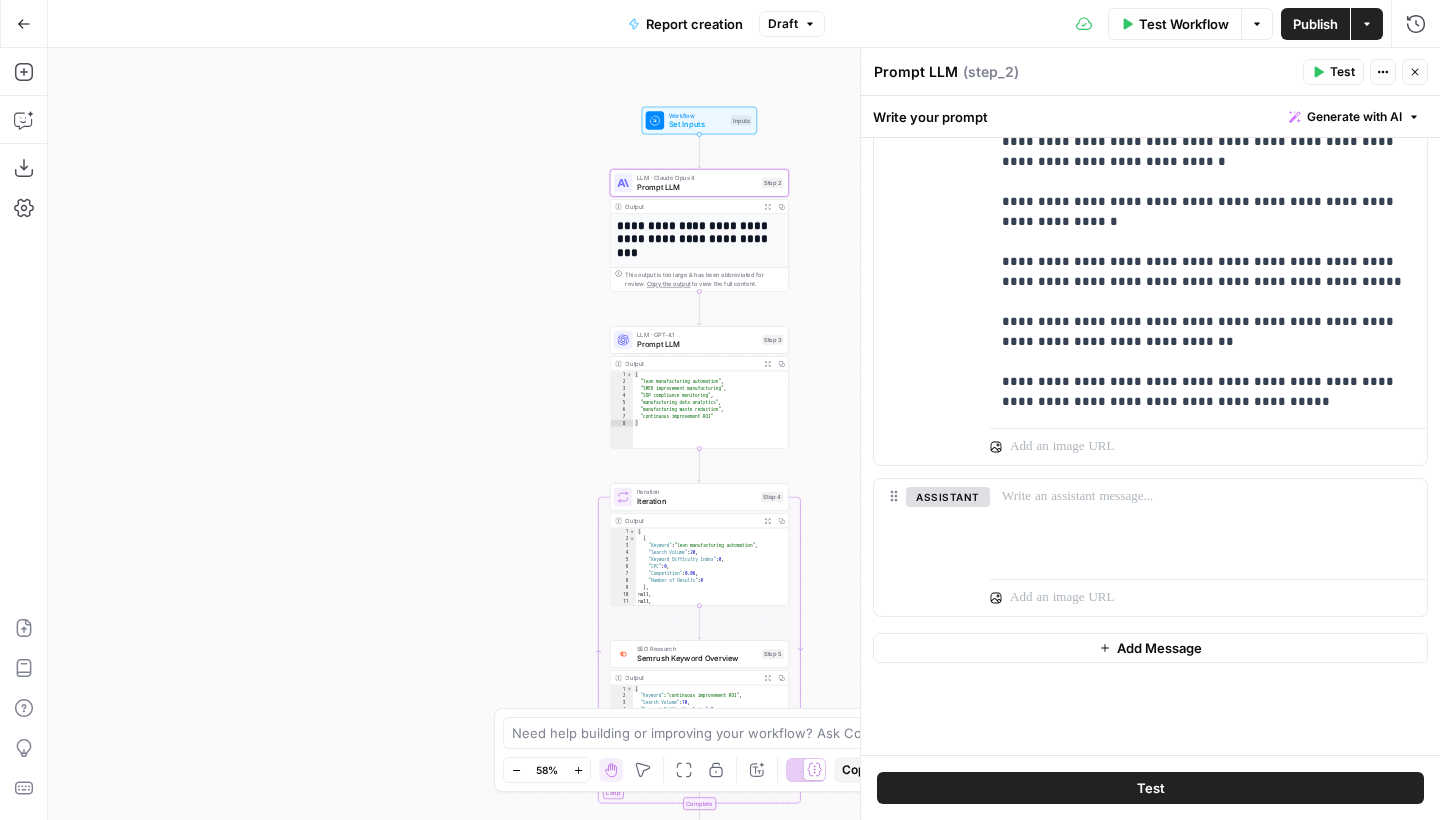 click on "Publish" at bounding box center (1315, 24) 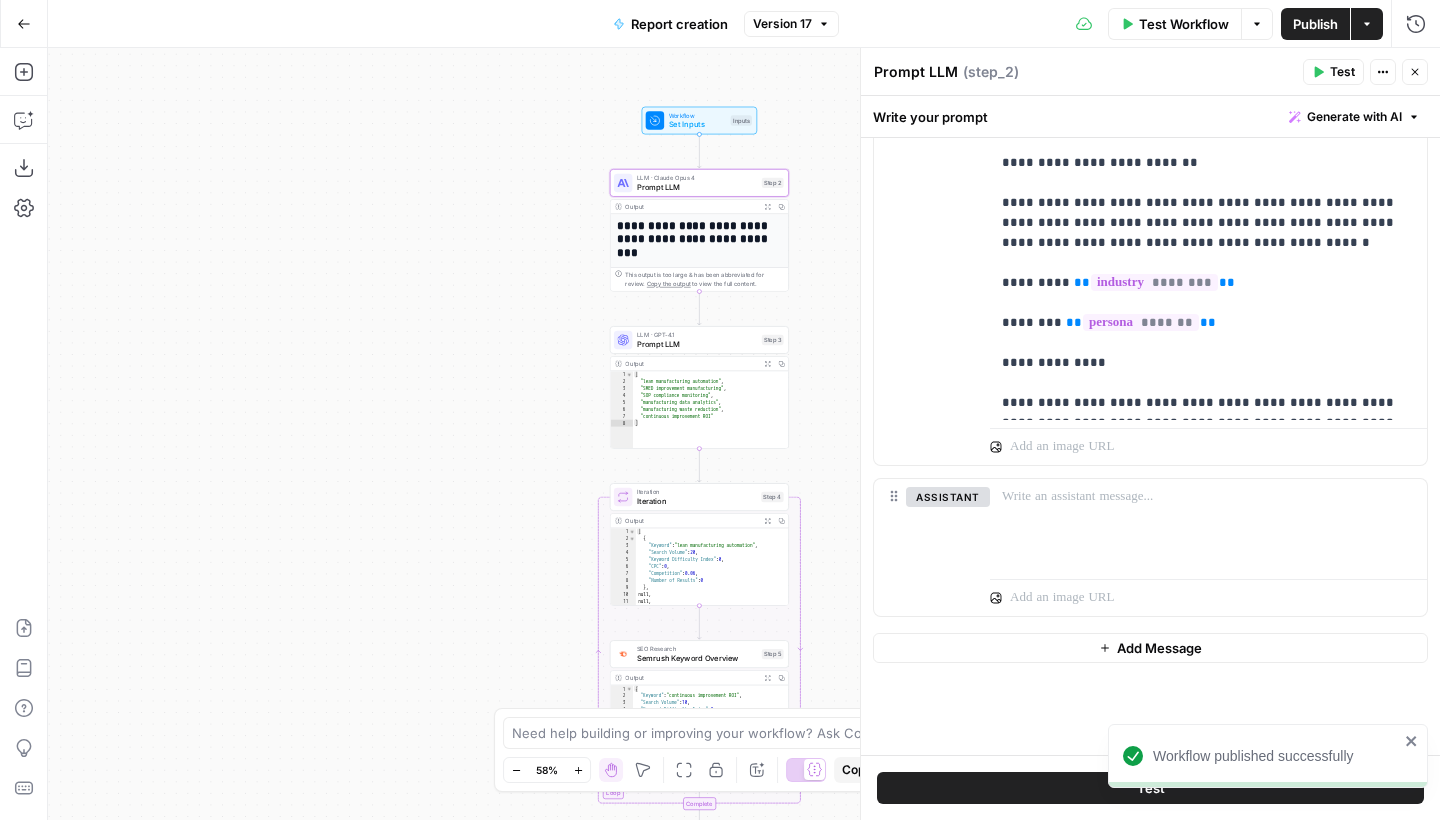 scroll, scrollTop: -14, scrollLeft: 0, axis: vertical 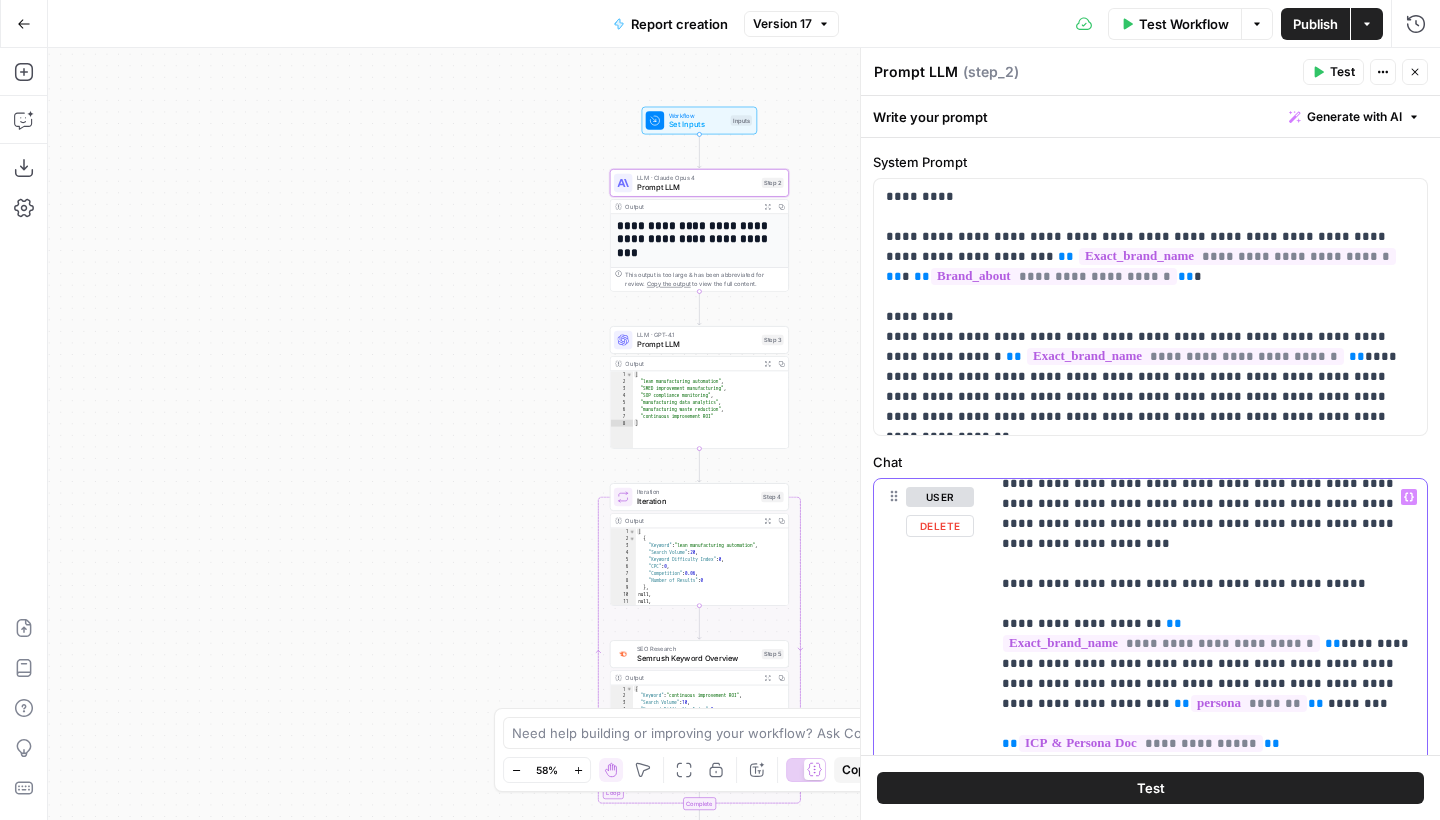 click on "**********" at bounding box center (1208, 1884) 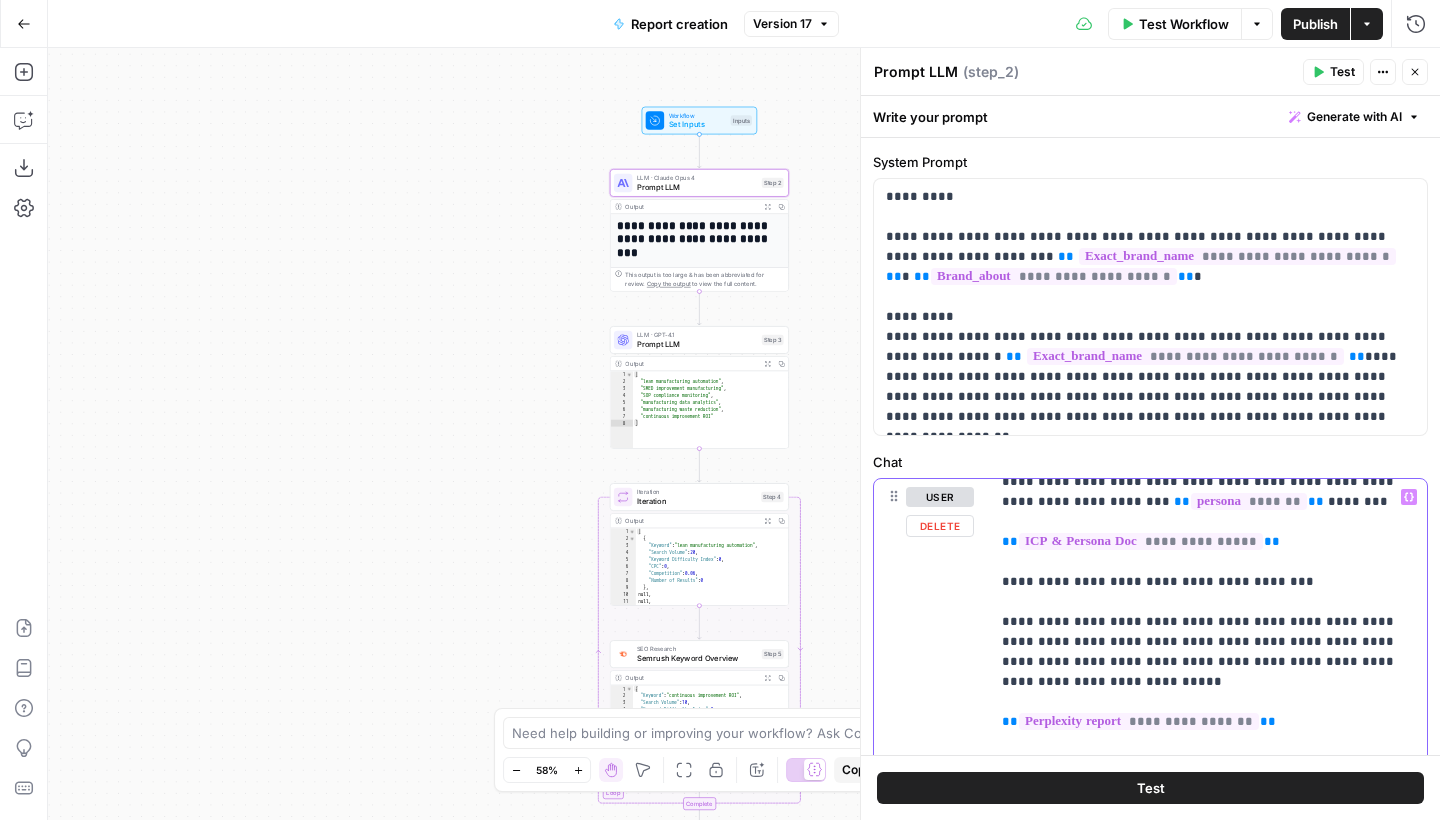 scroll, scrollTop: 269, scrollLeft: 0, axis: vertical 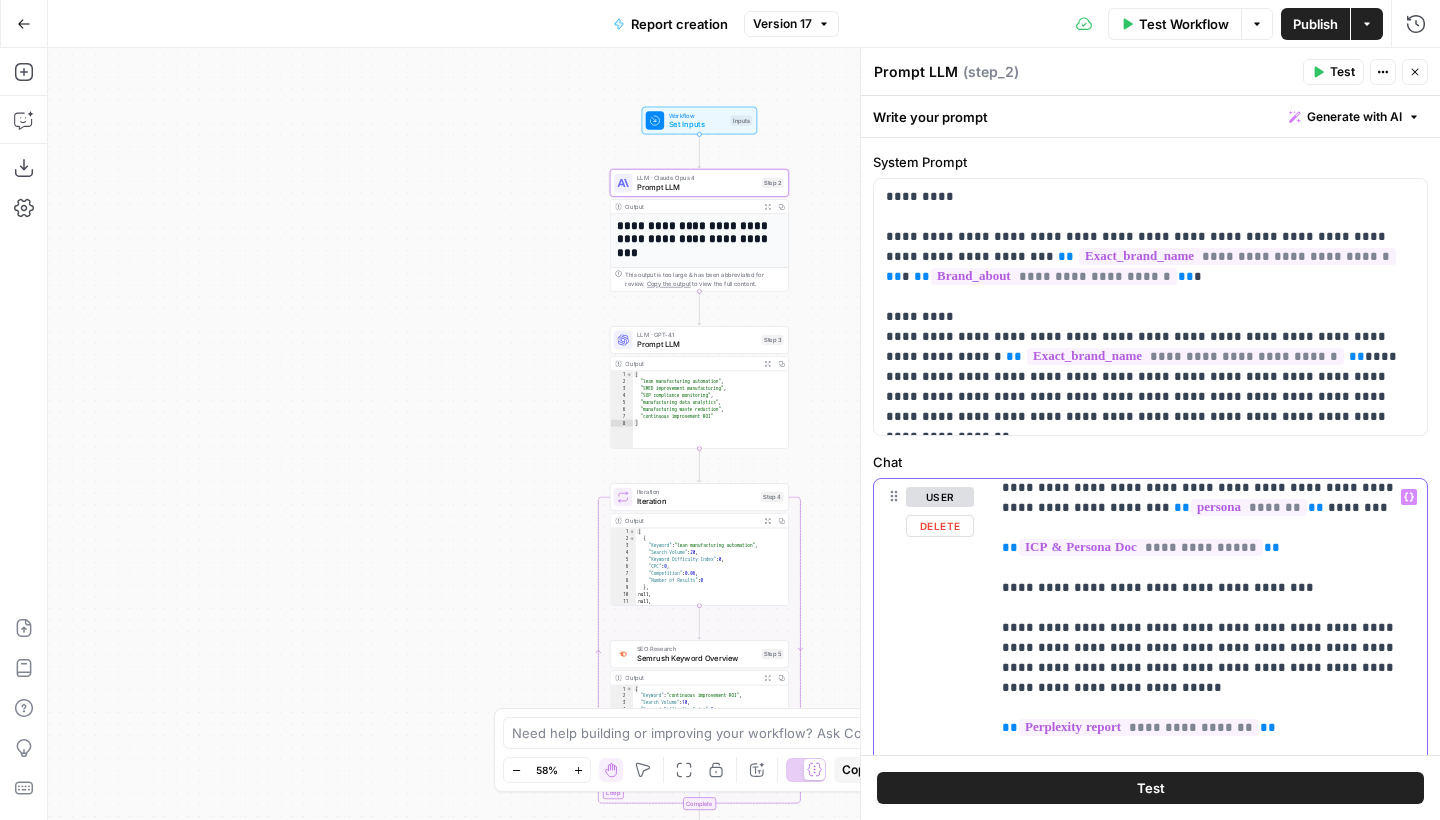 click on "**********" at bounding box center [1208, 1688] 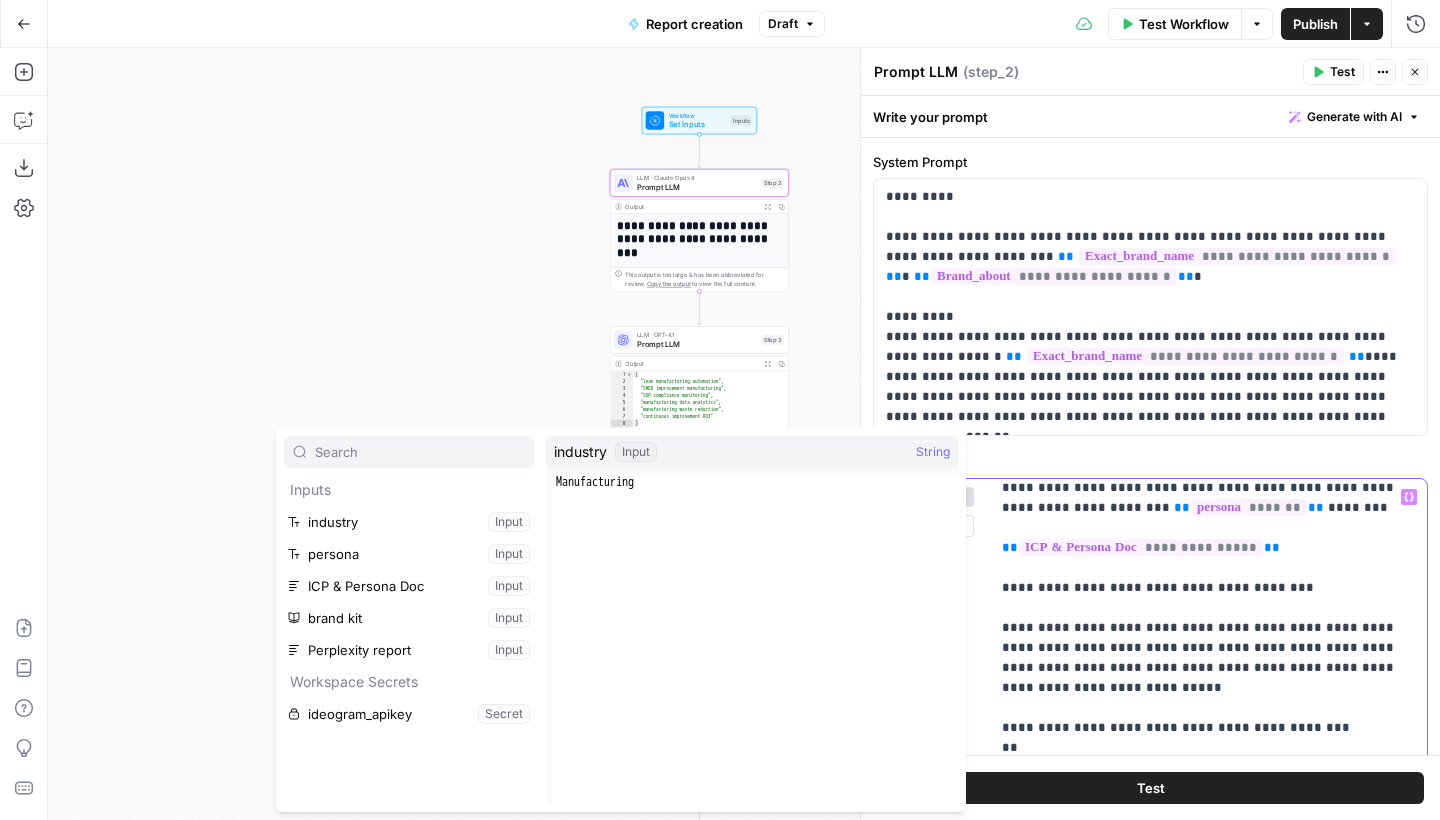click on "**********" at bounding box center (1208, 1718) 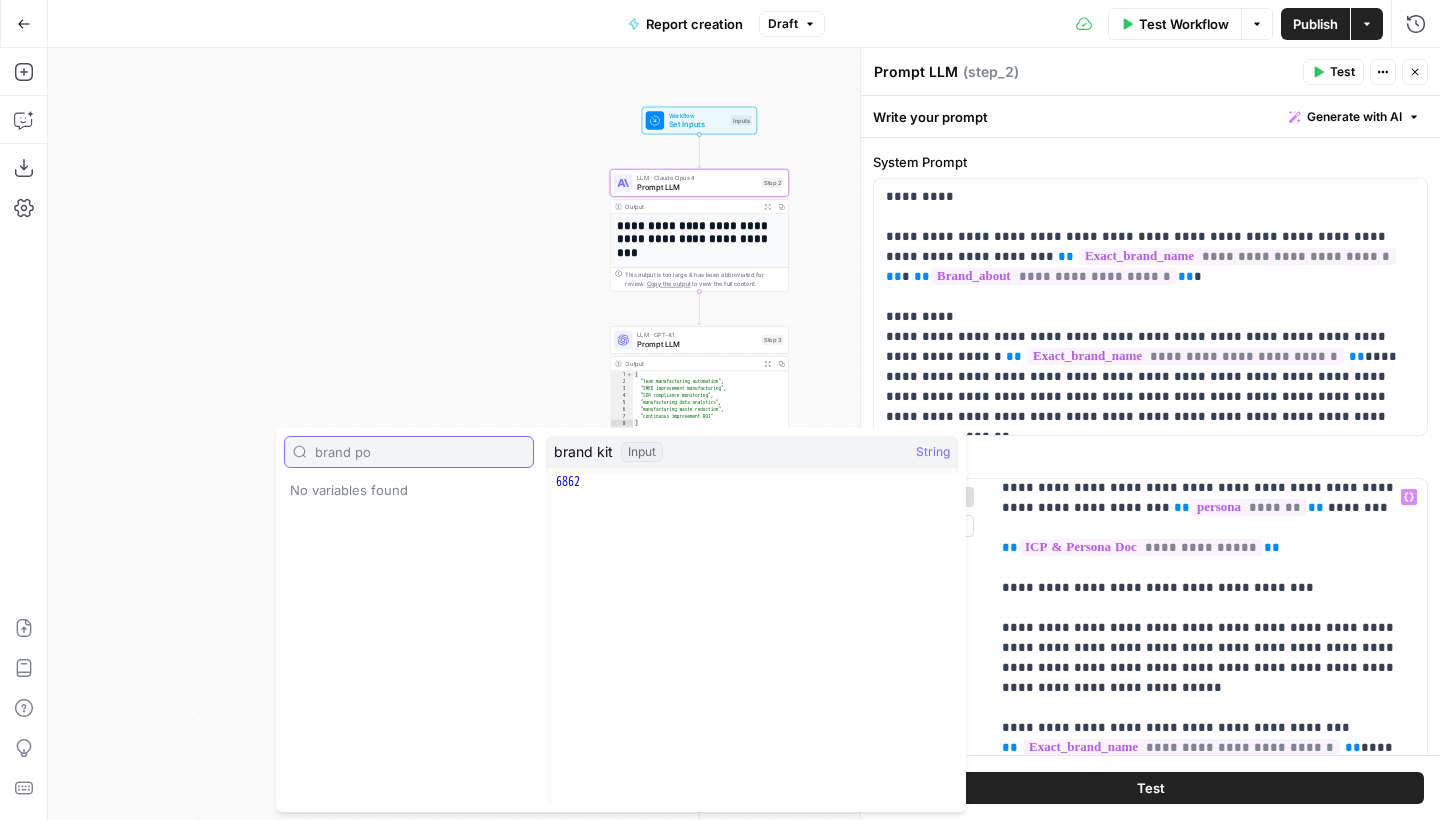 type on "brand poi" 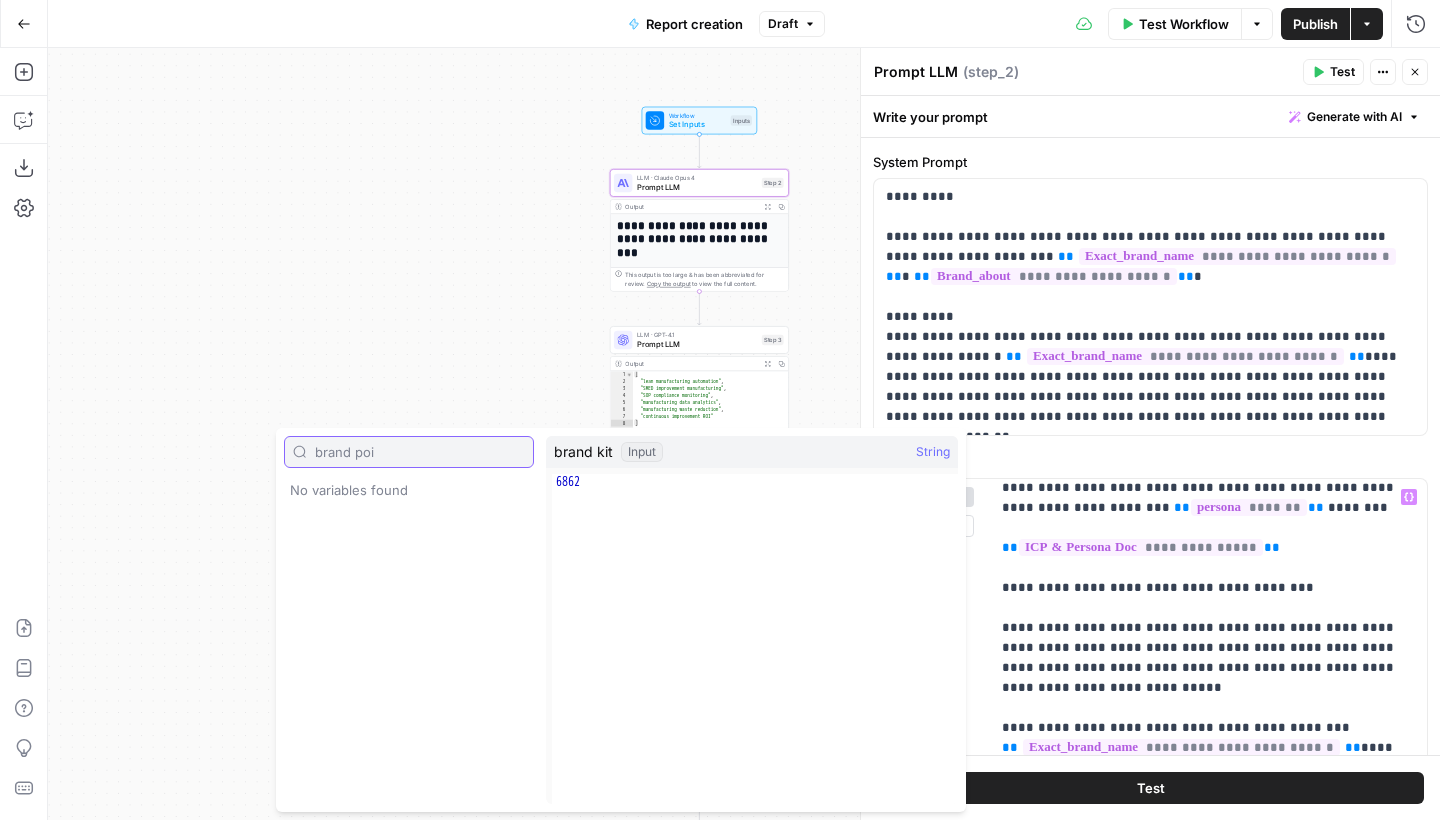 type 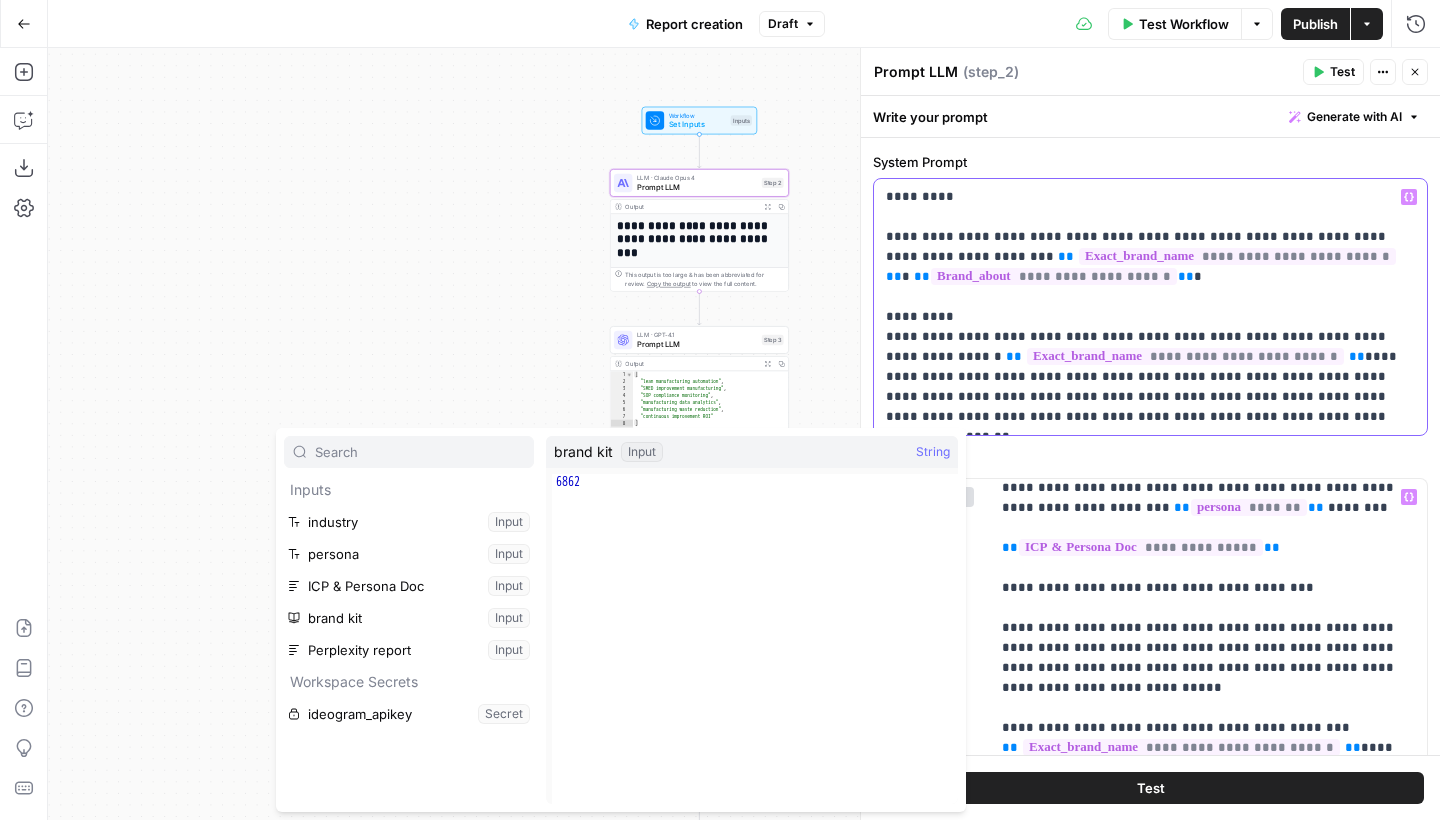 click on "**********" at bounding box center [1150, 307] 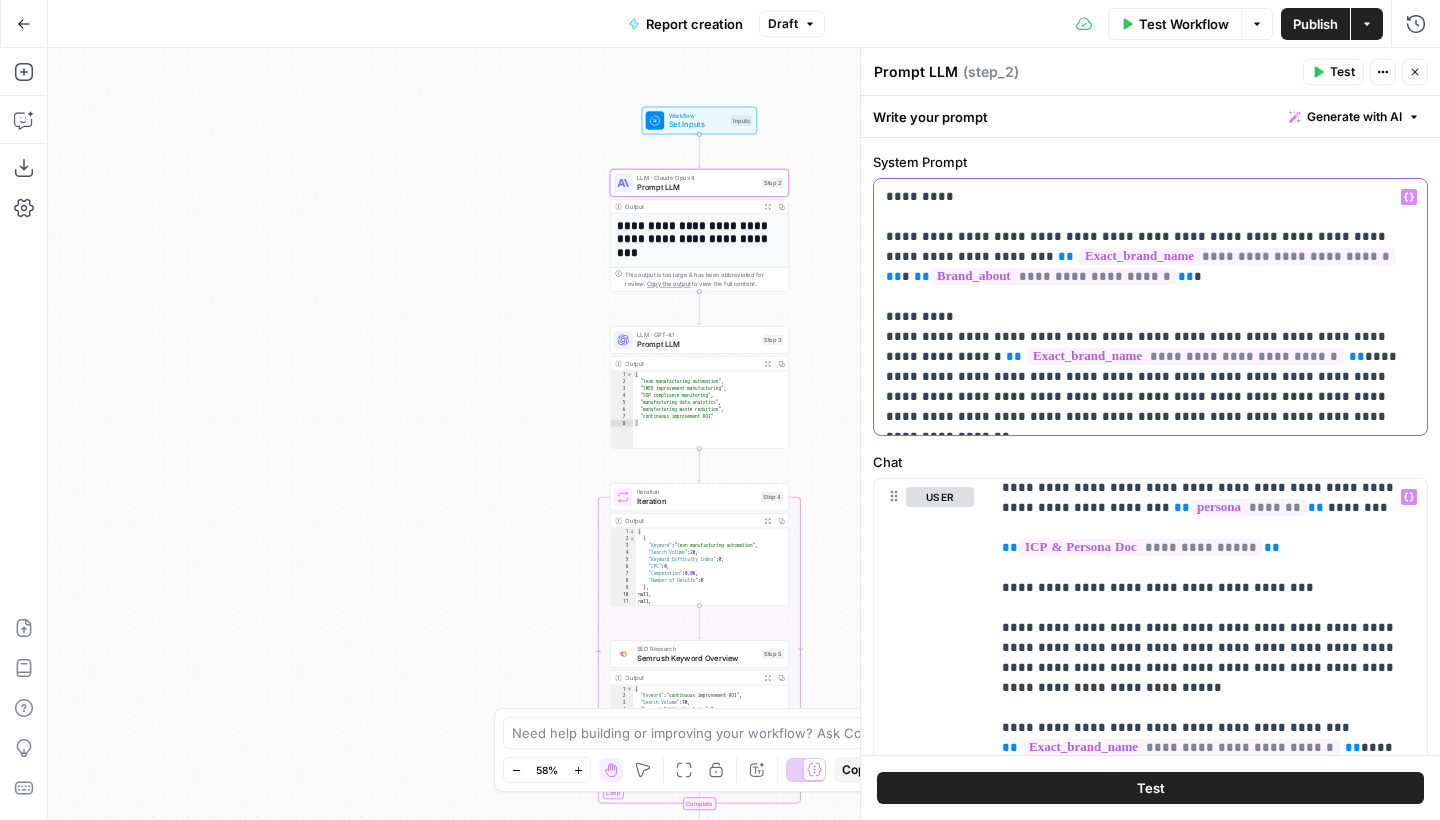 click on "**********" at bounding box center [1150, 307] 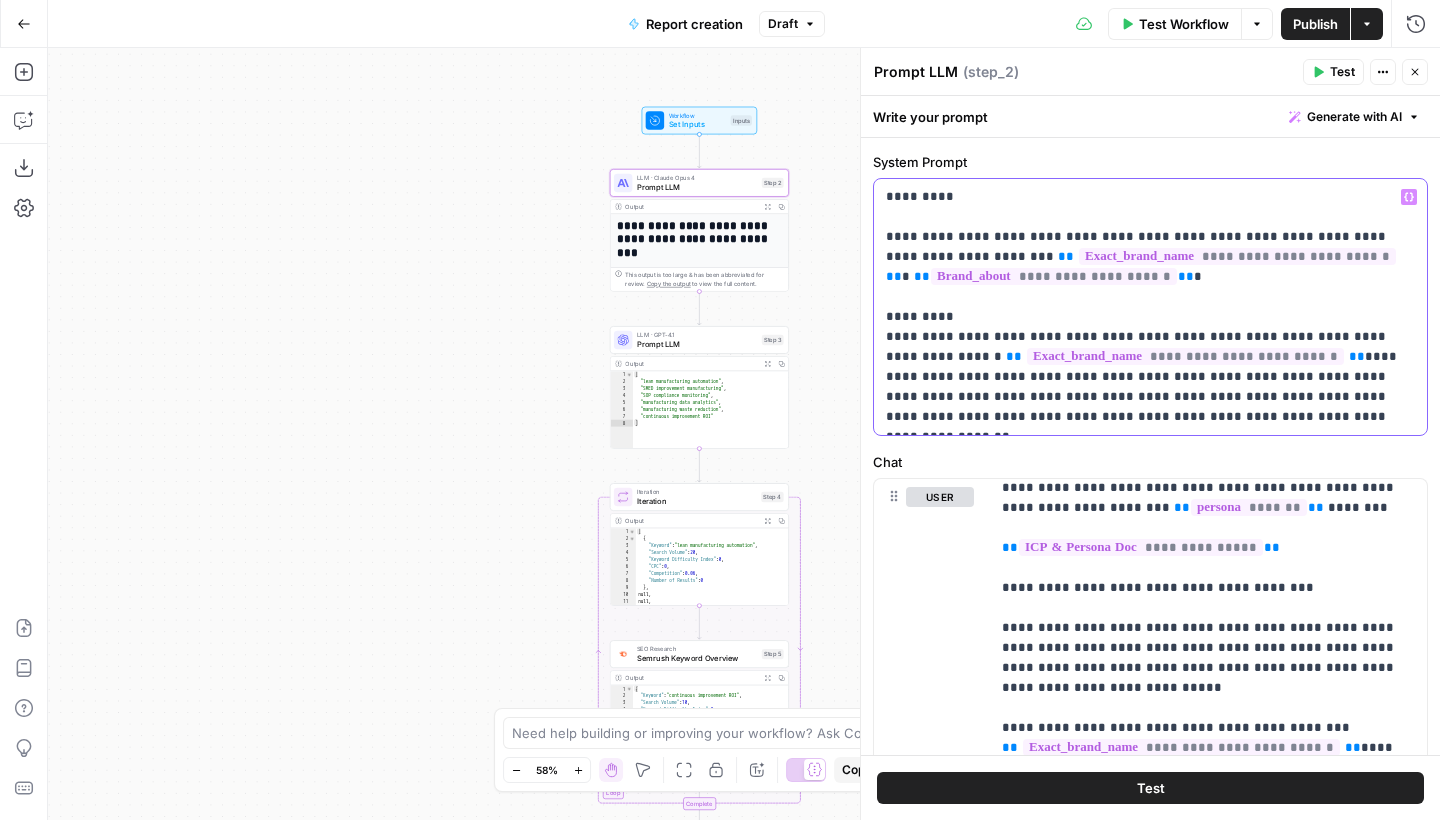click on "**********" at bounding box center (1150, 307) 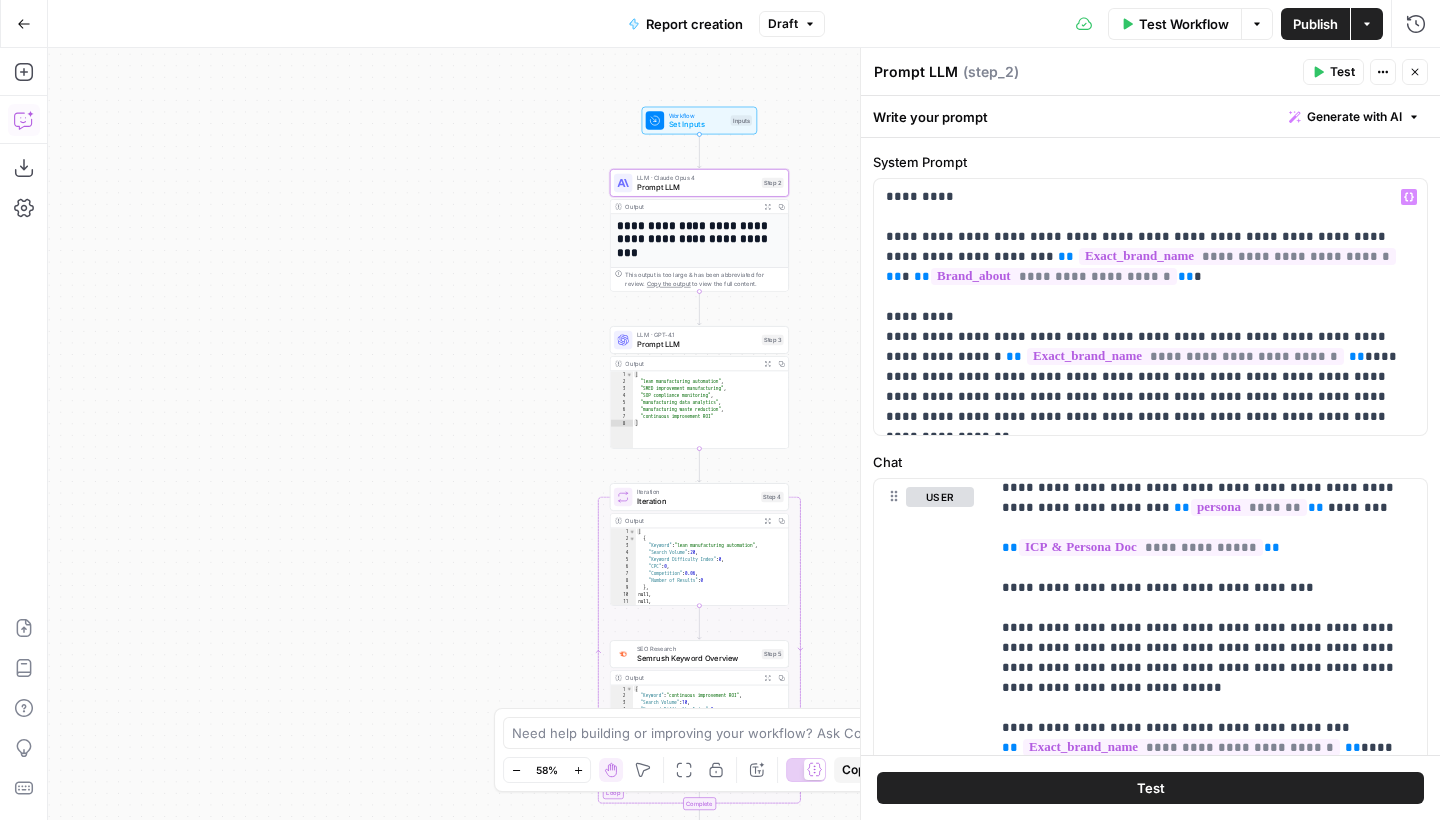 click 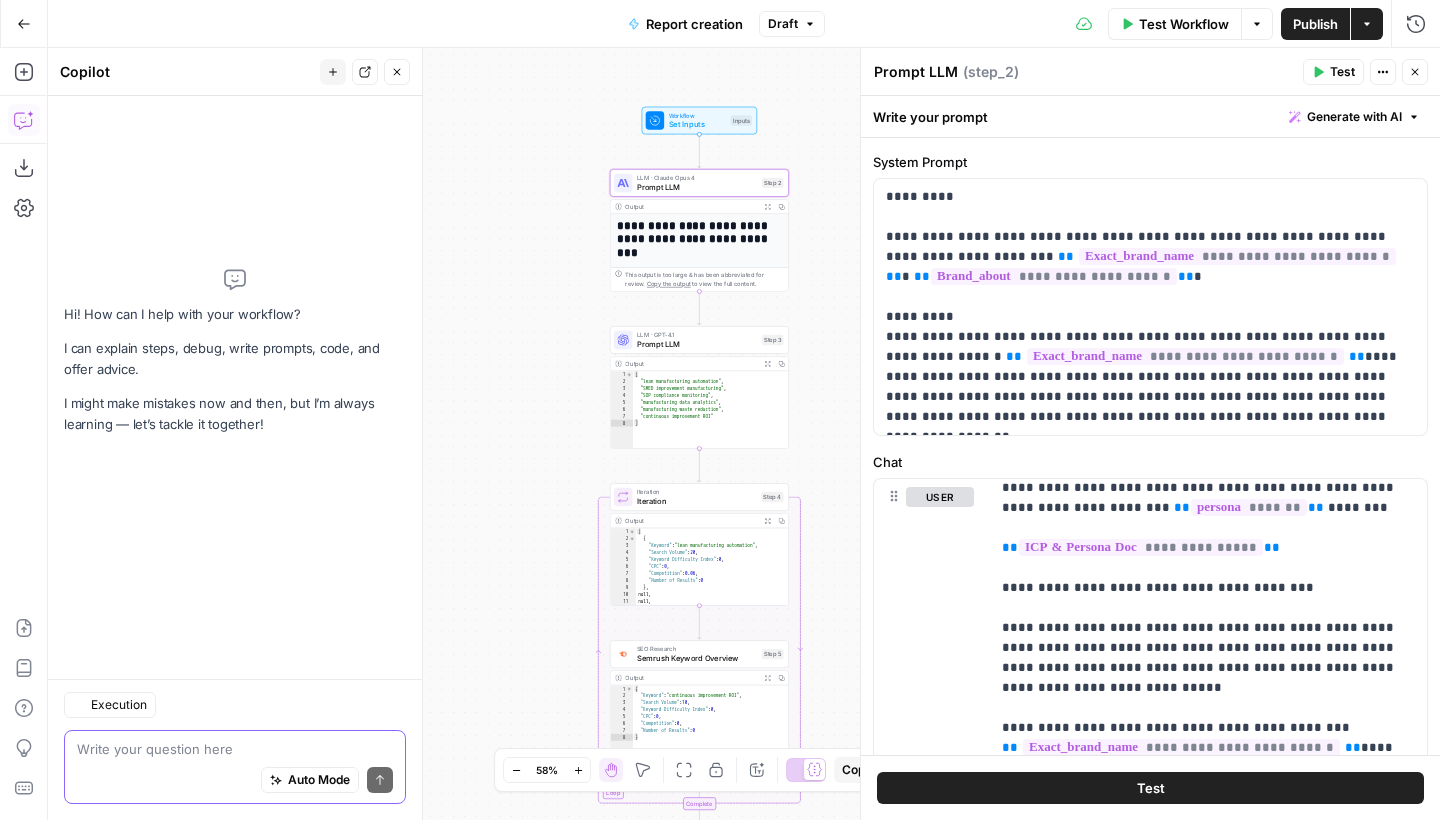 click at bounding box center [235, 749] 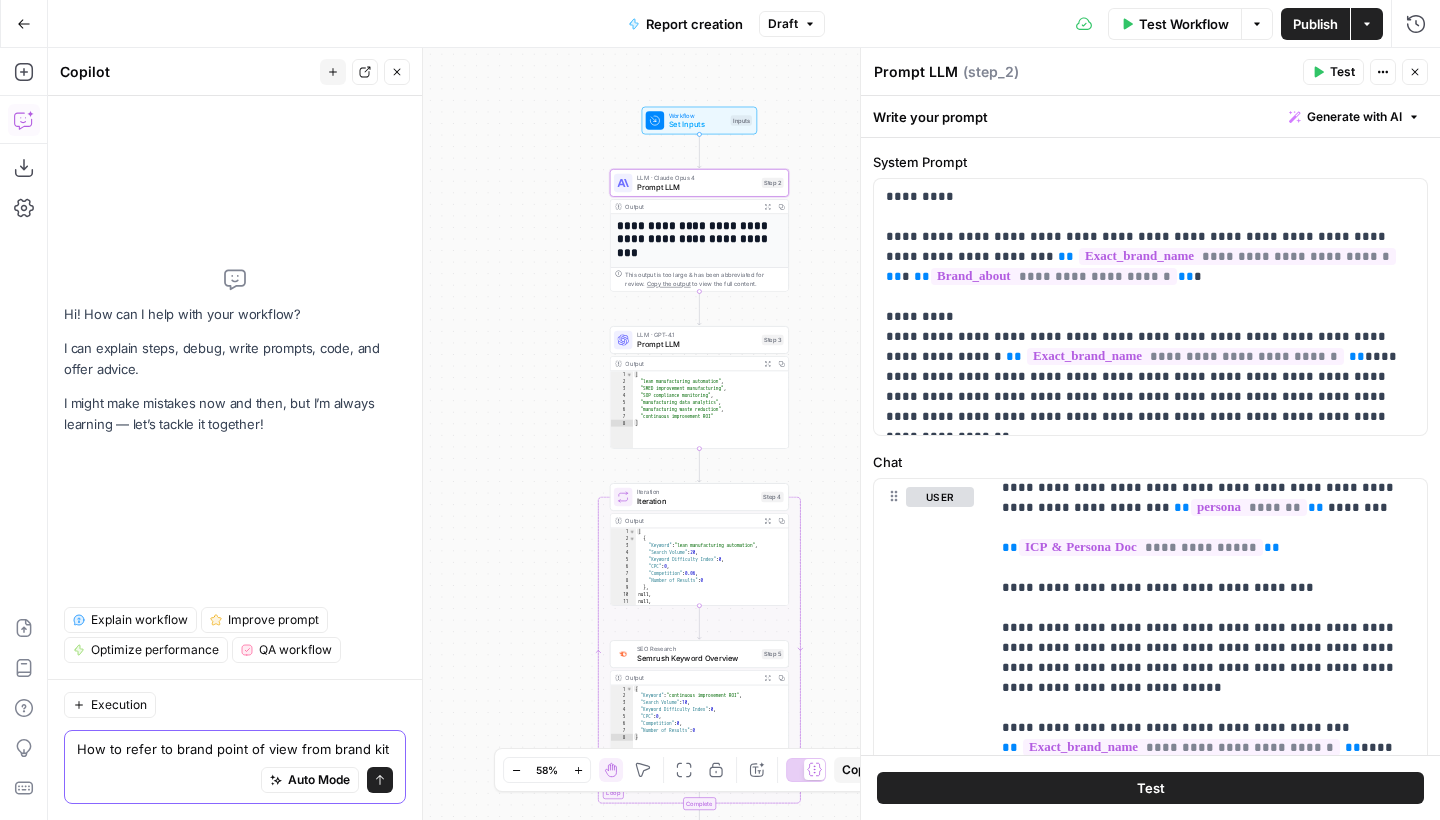 type on "How to refer to brand point of view from brand kit?" 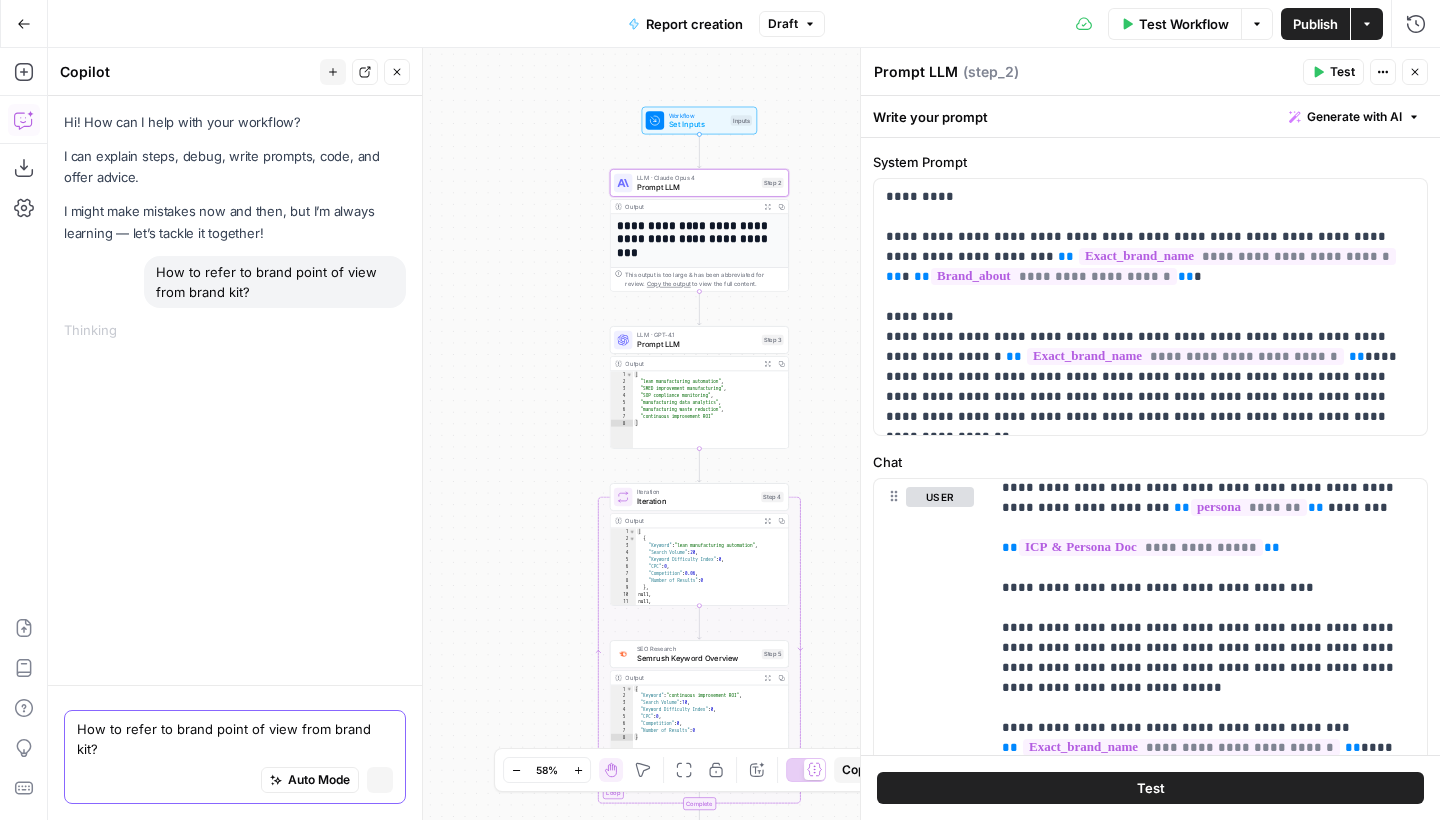 type 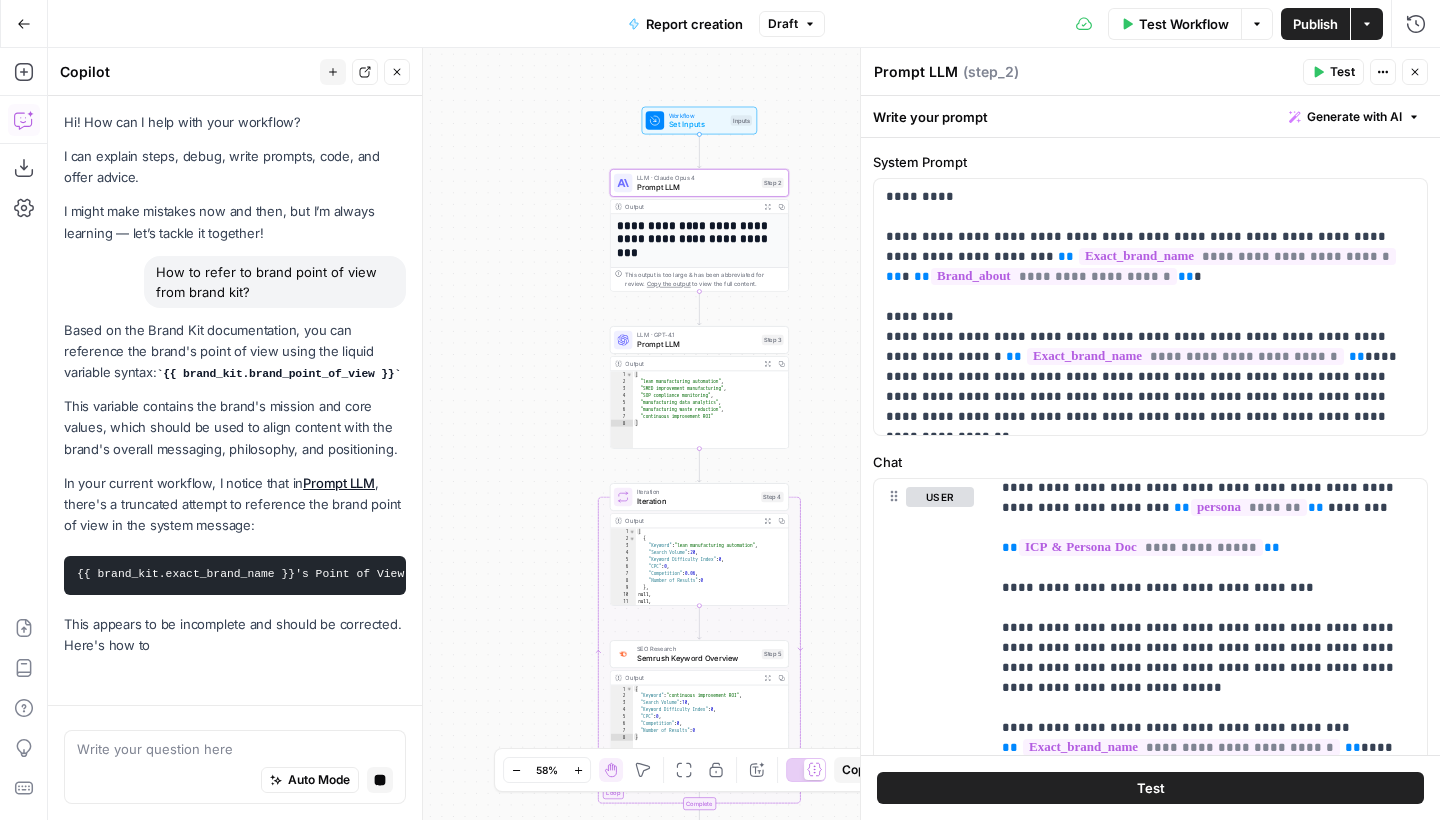 drag, startPoint x: 226, startPoint y: 388, endPoint x: 168, endPoint y: 376, distance: 59.22837 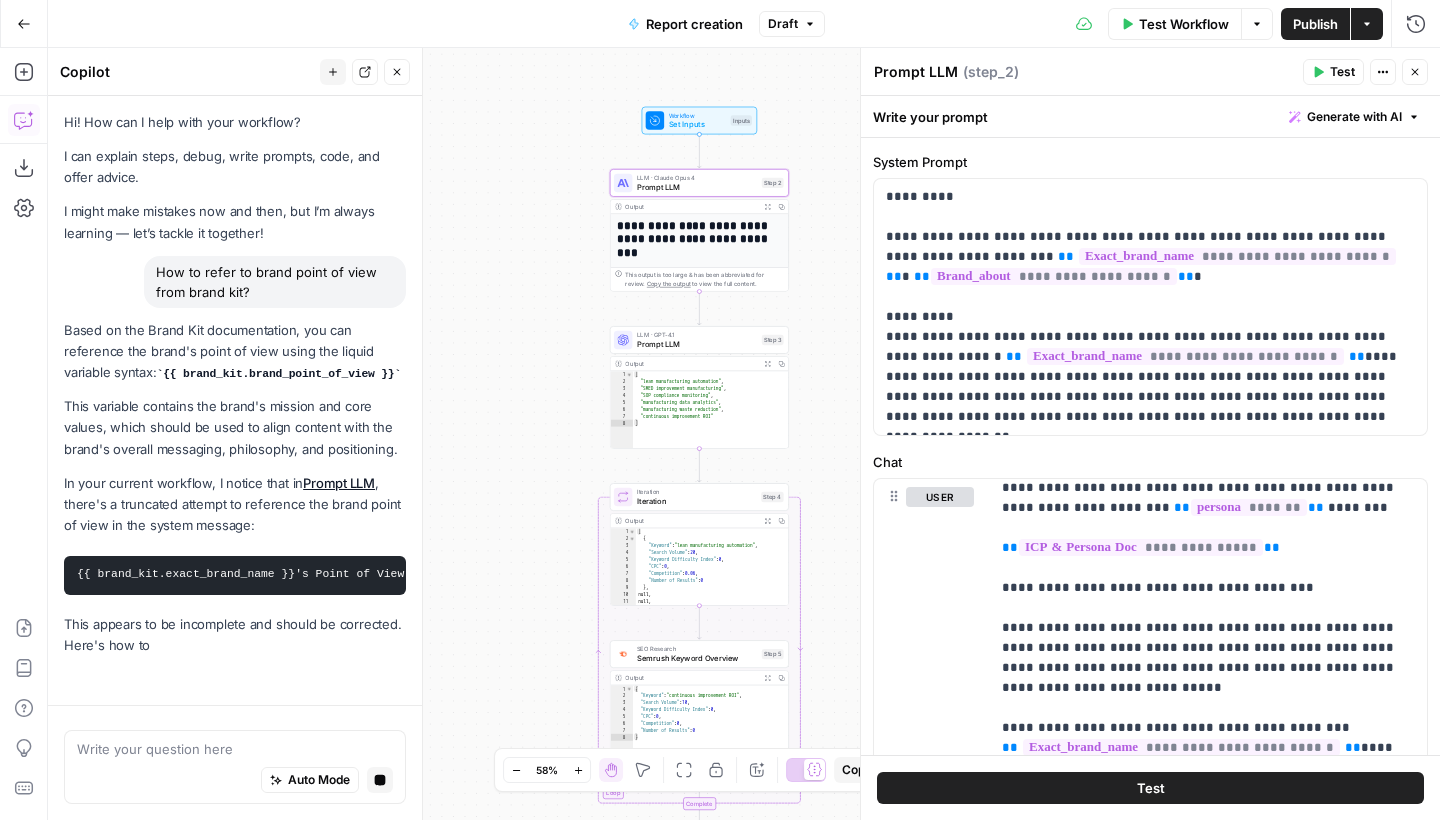 click on "Based on the Brand Kit documentation, you can reference the brand's point of view using the liquid variable syntax:  {{ brand_kit.brand_point_of_view }}" at bounding box center [235, 352] 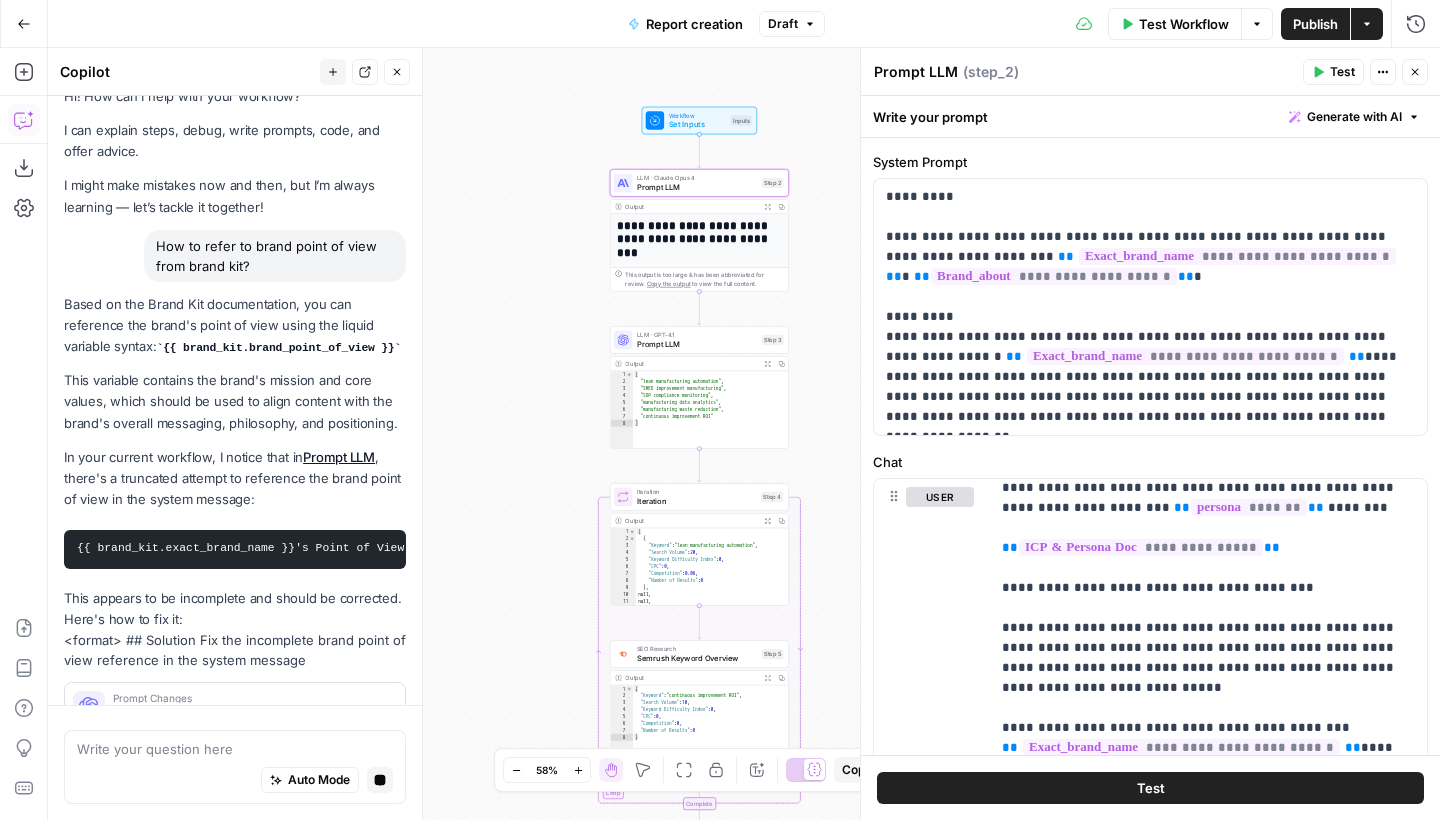 scroll, scrollTop: 143, scrollLeft: 0, axis: vertical 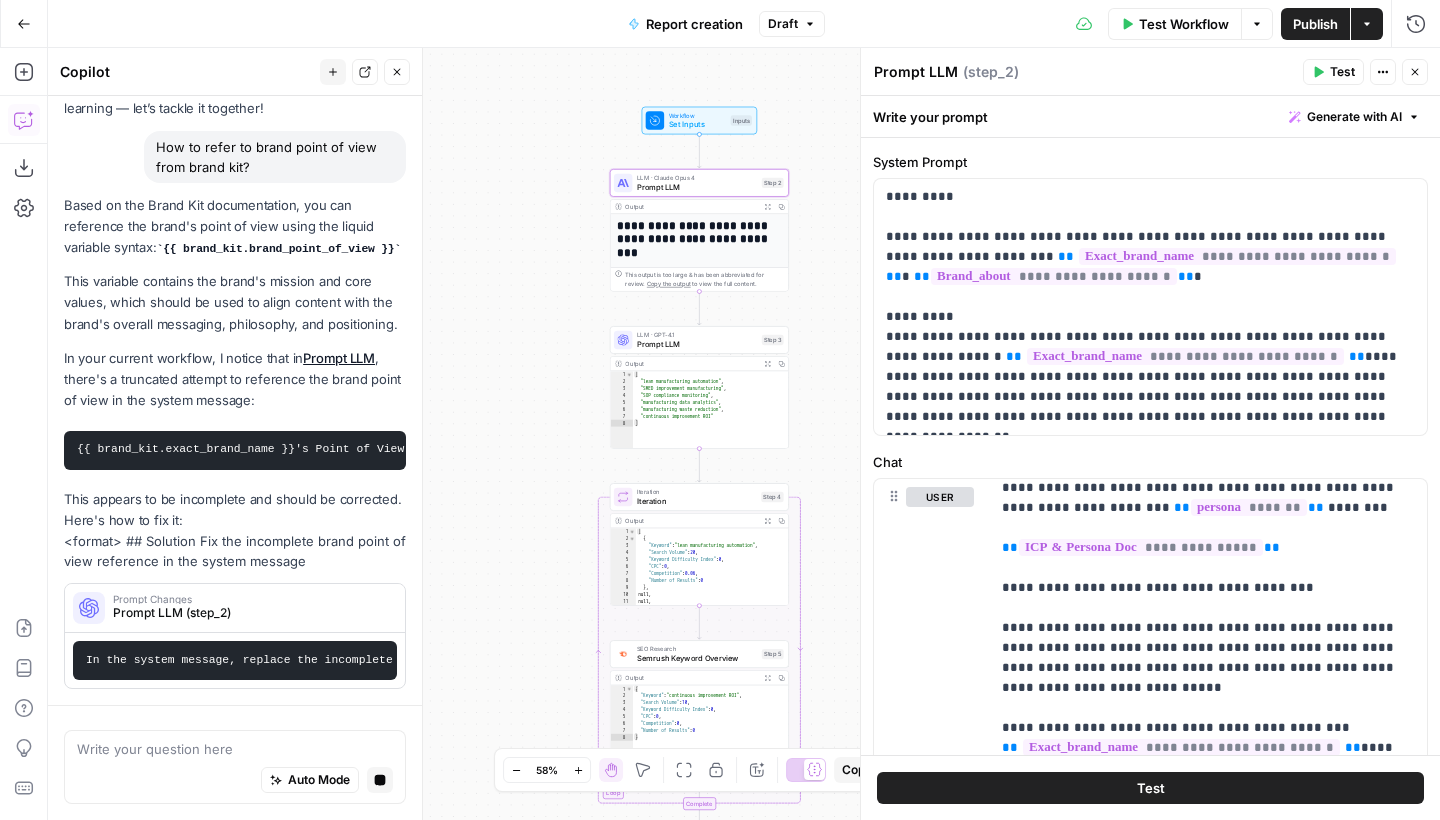 copy on "{{ brand_kit.brand_point_of_view }}" 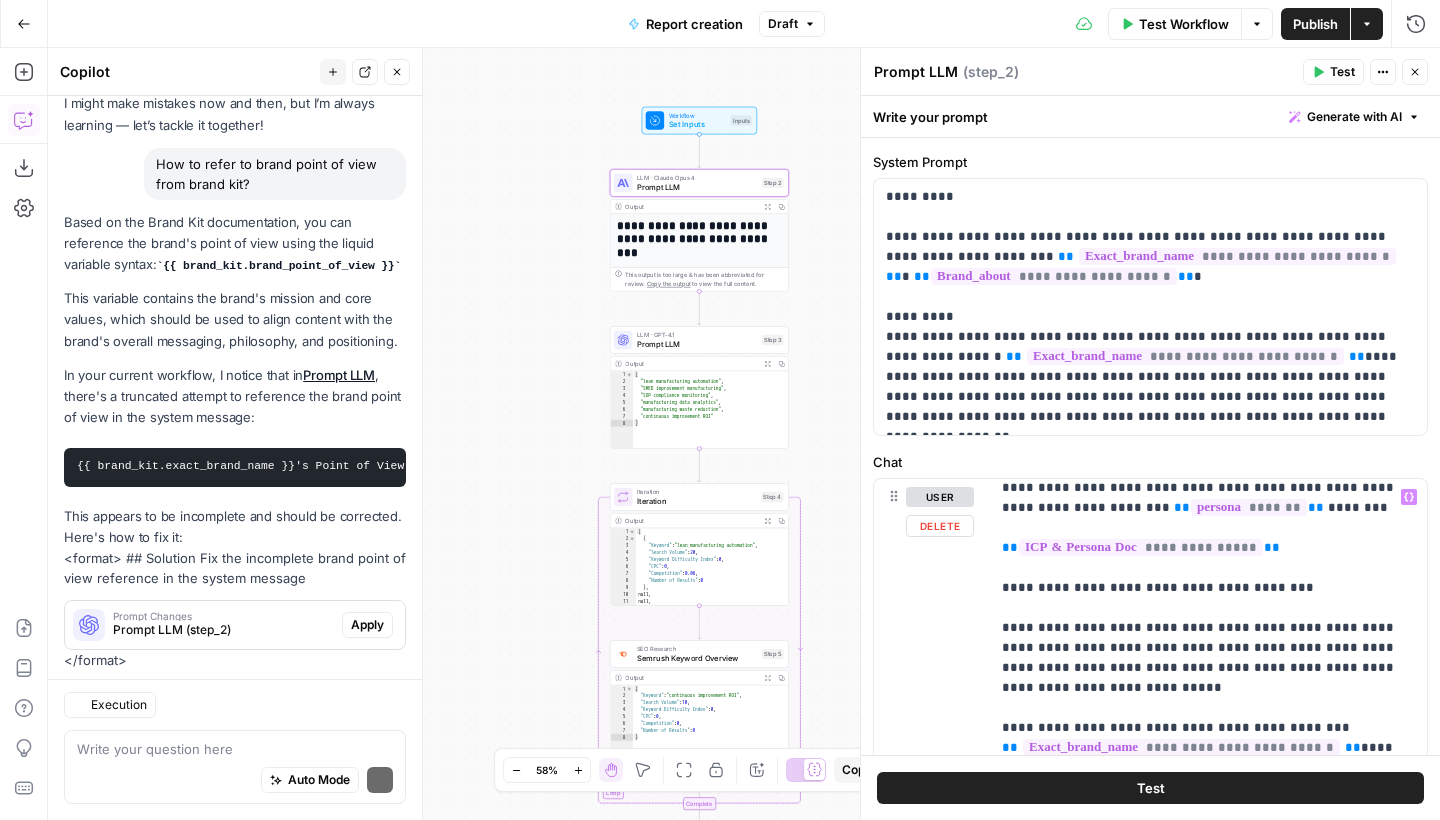 scroll, scrollTop: 166, scrollLeft: 0, axis: vertical 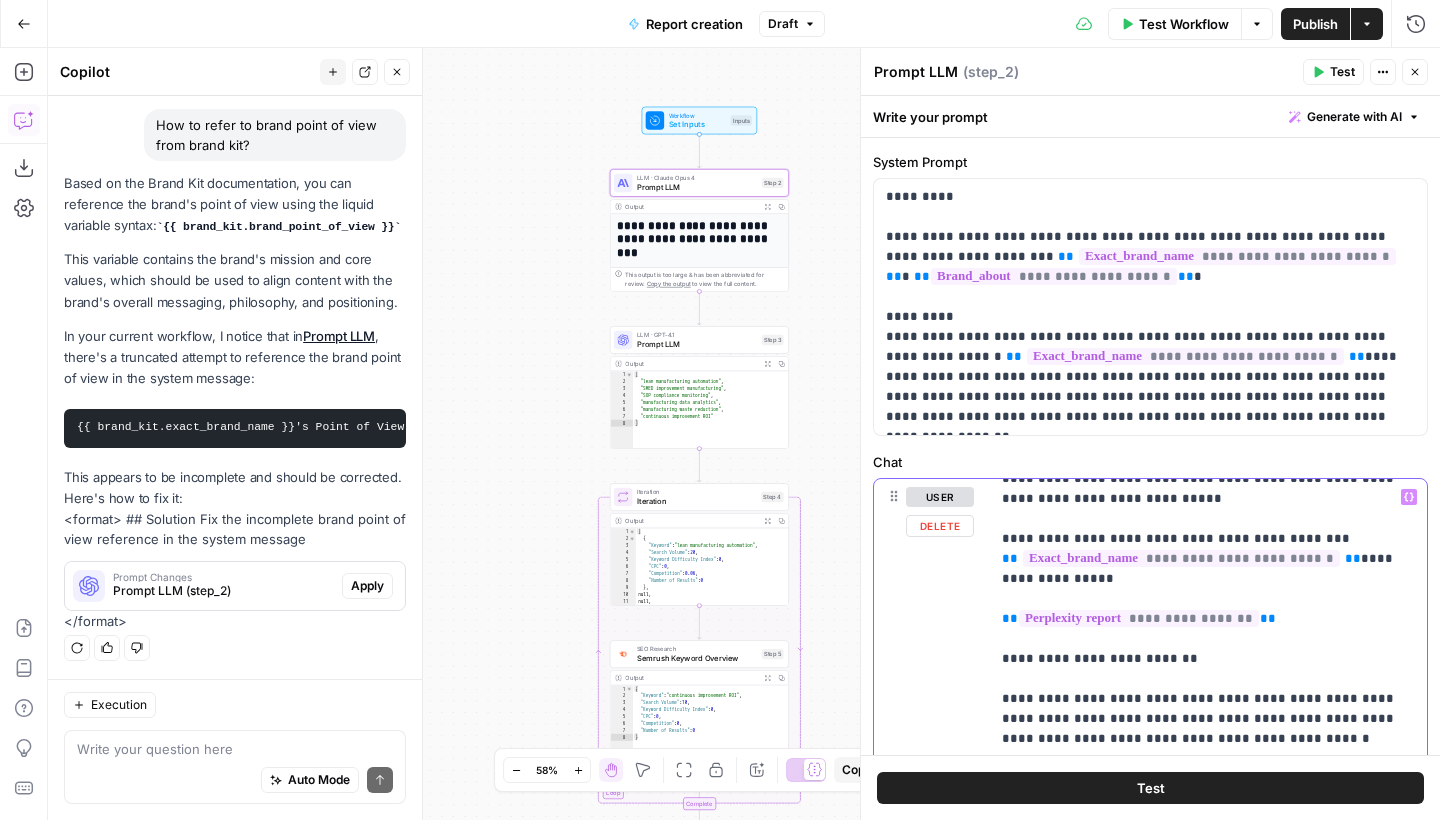 click on "**********" at bounding box center [1208, 1539] 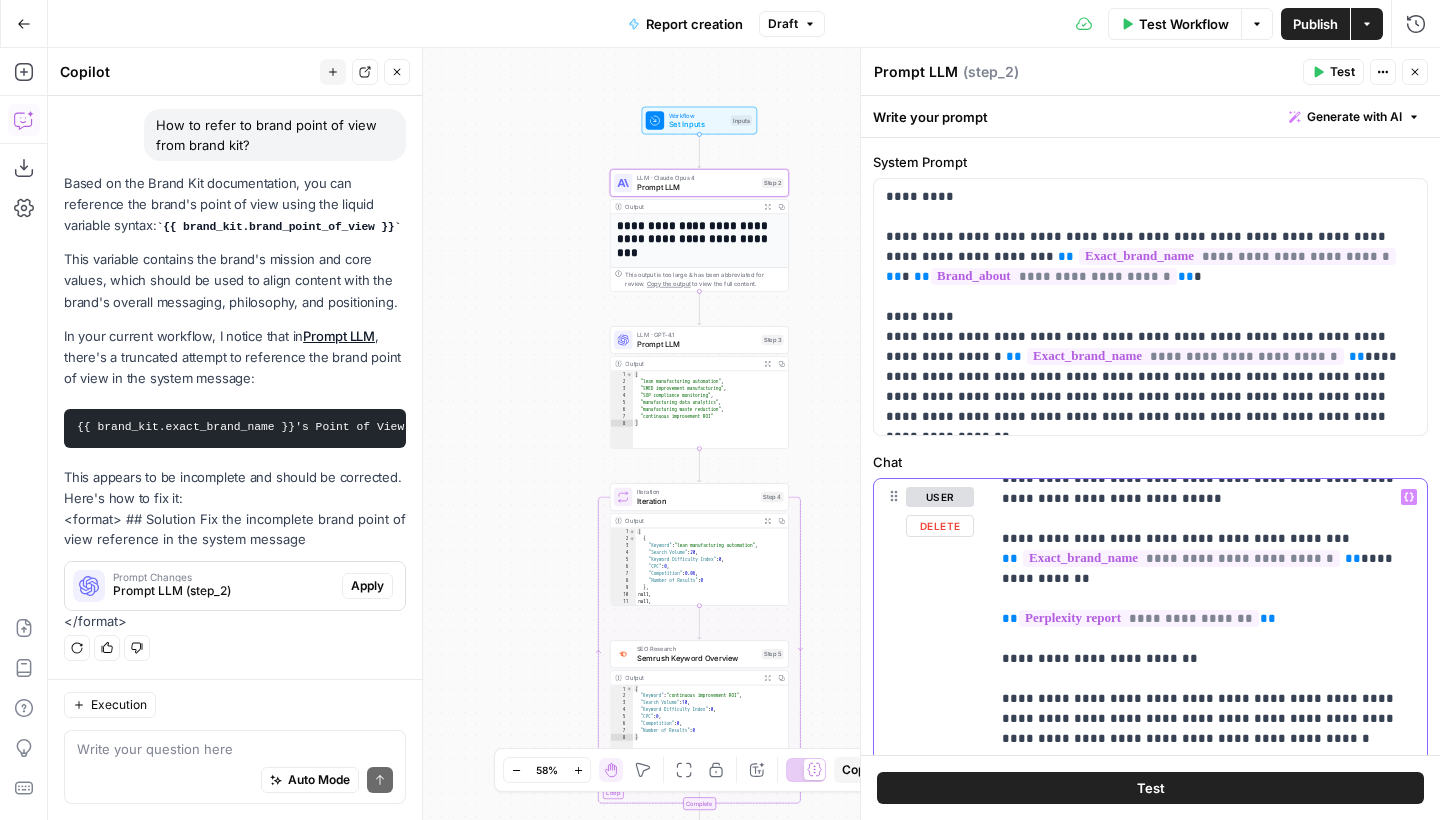 scroll, scrollTop: 198, scrollLeft: 0, axis: vertical 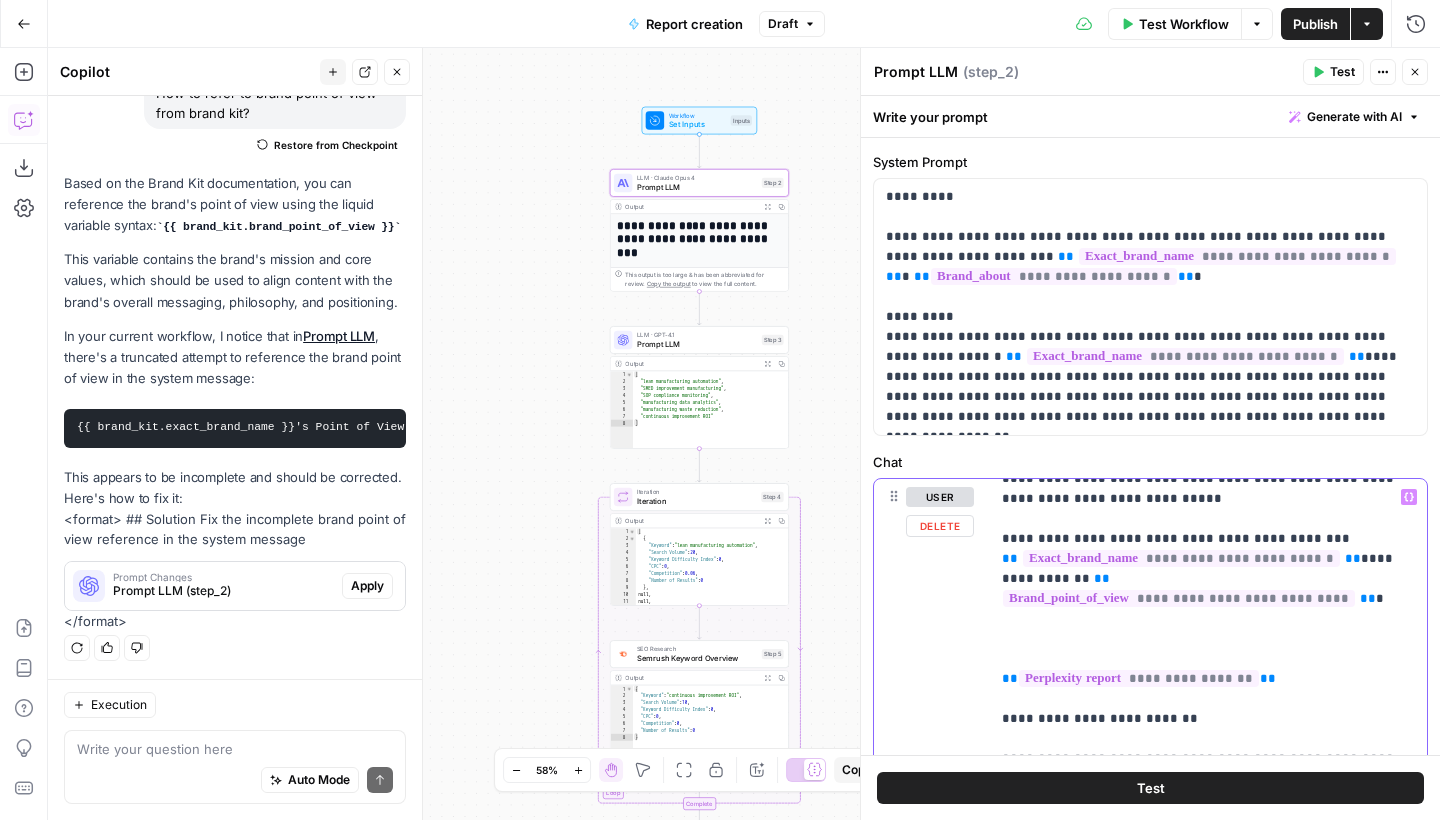 drag, startPoint x: 1083, startPoint y: 535, endPoint x: 1000, endPoint y: 523, distance: 83.86298 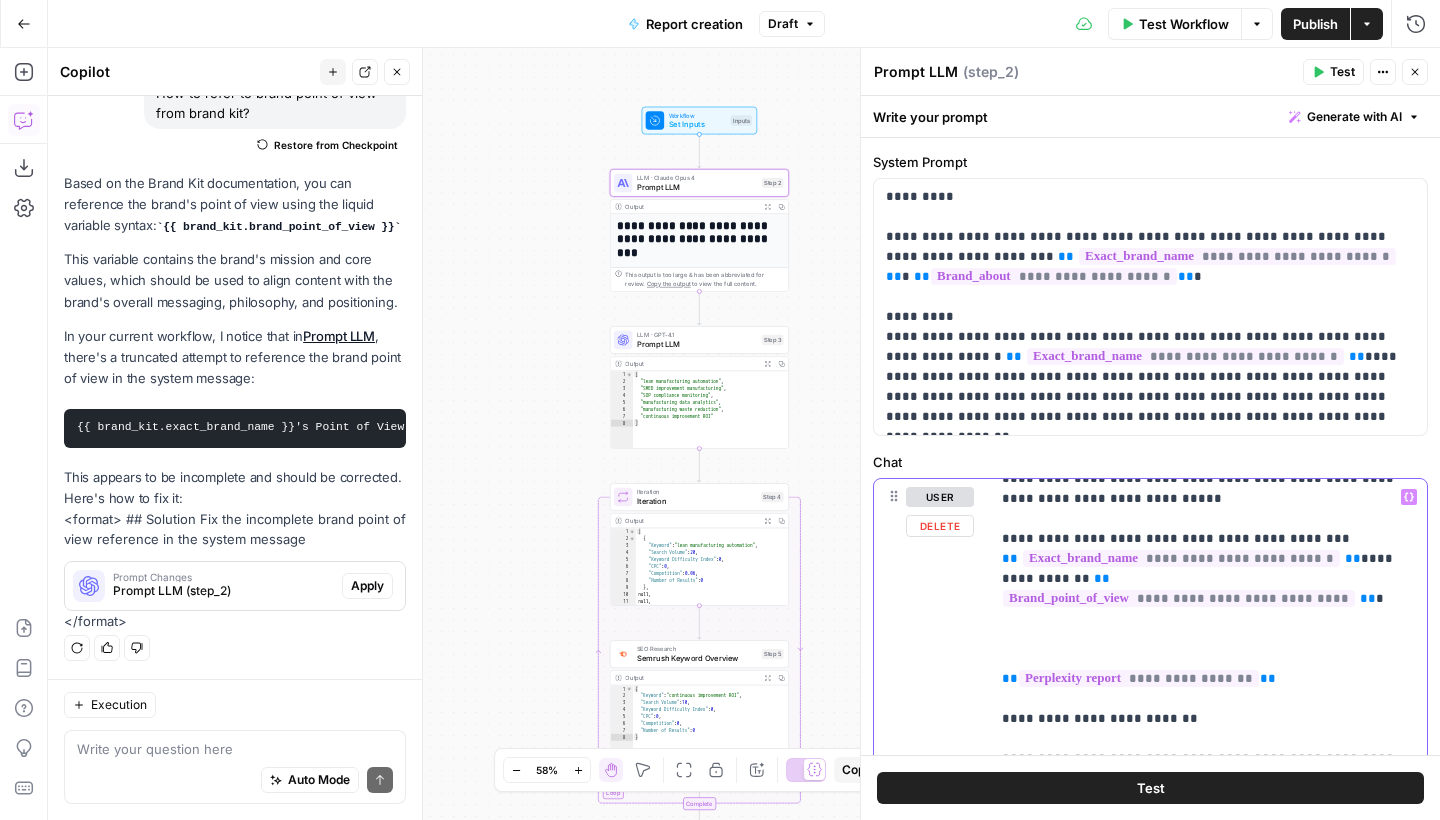 copy on "**********" 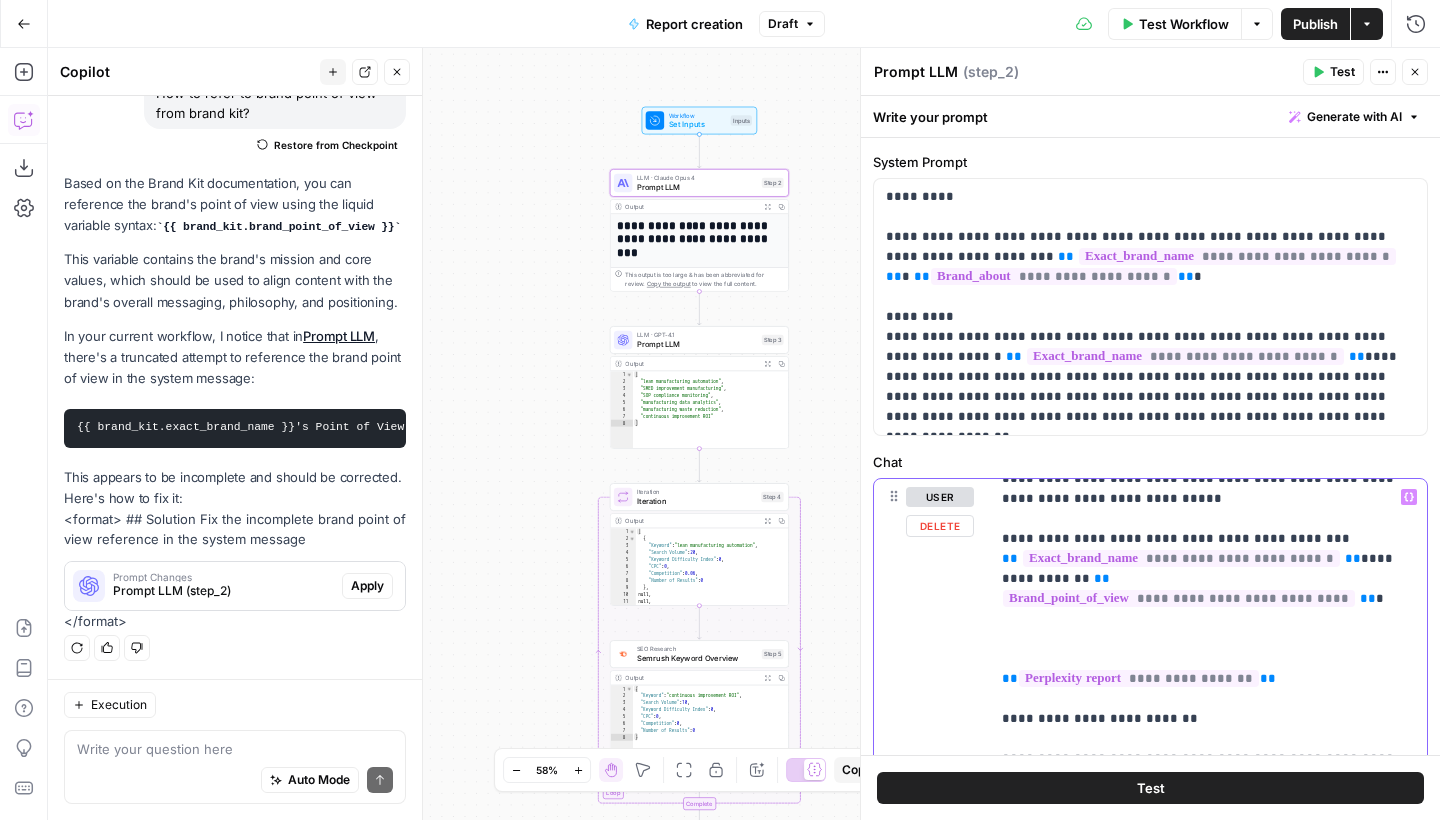 click on "**********" at bounding box center [1208, 1569] 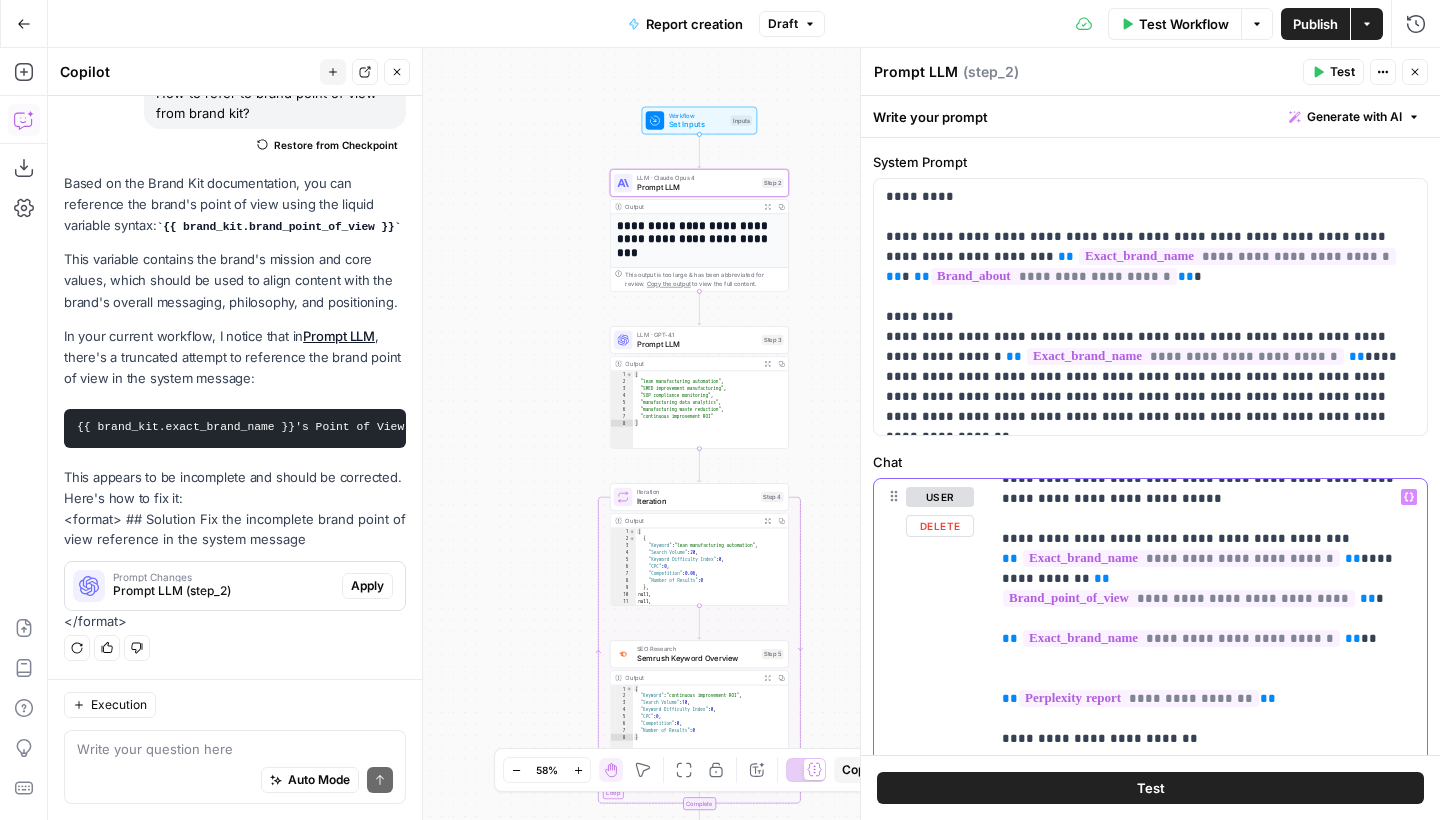 drag, startPoint x: 1210, startPoint y: 629, endPoint x: 1006, endPoint y: 602, distance: 205.779 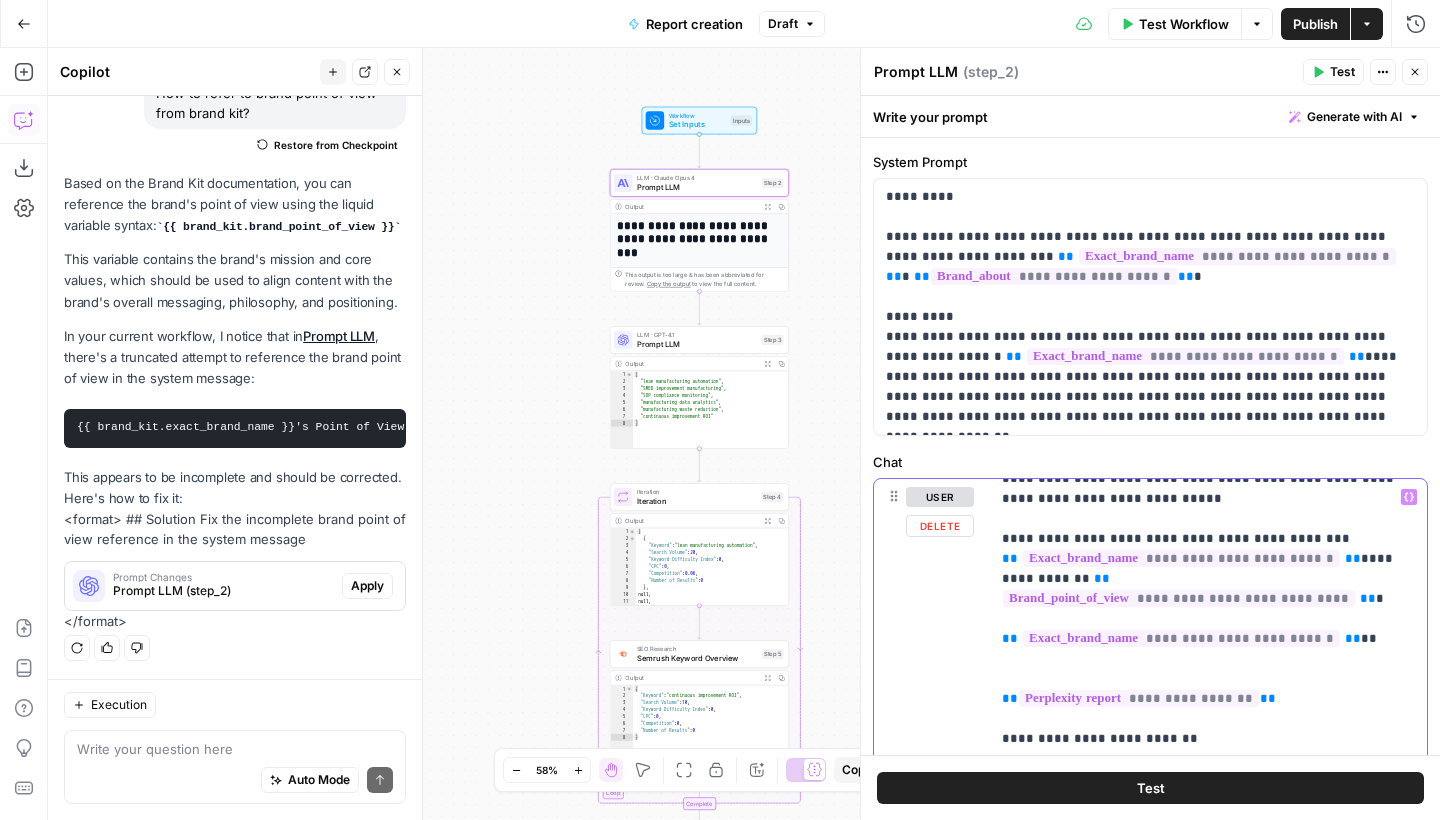 click on "**********" at bounding box center [1208, 1579] 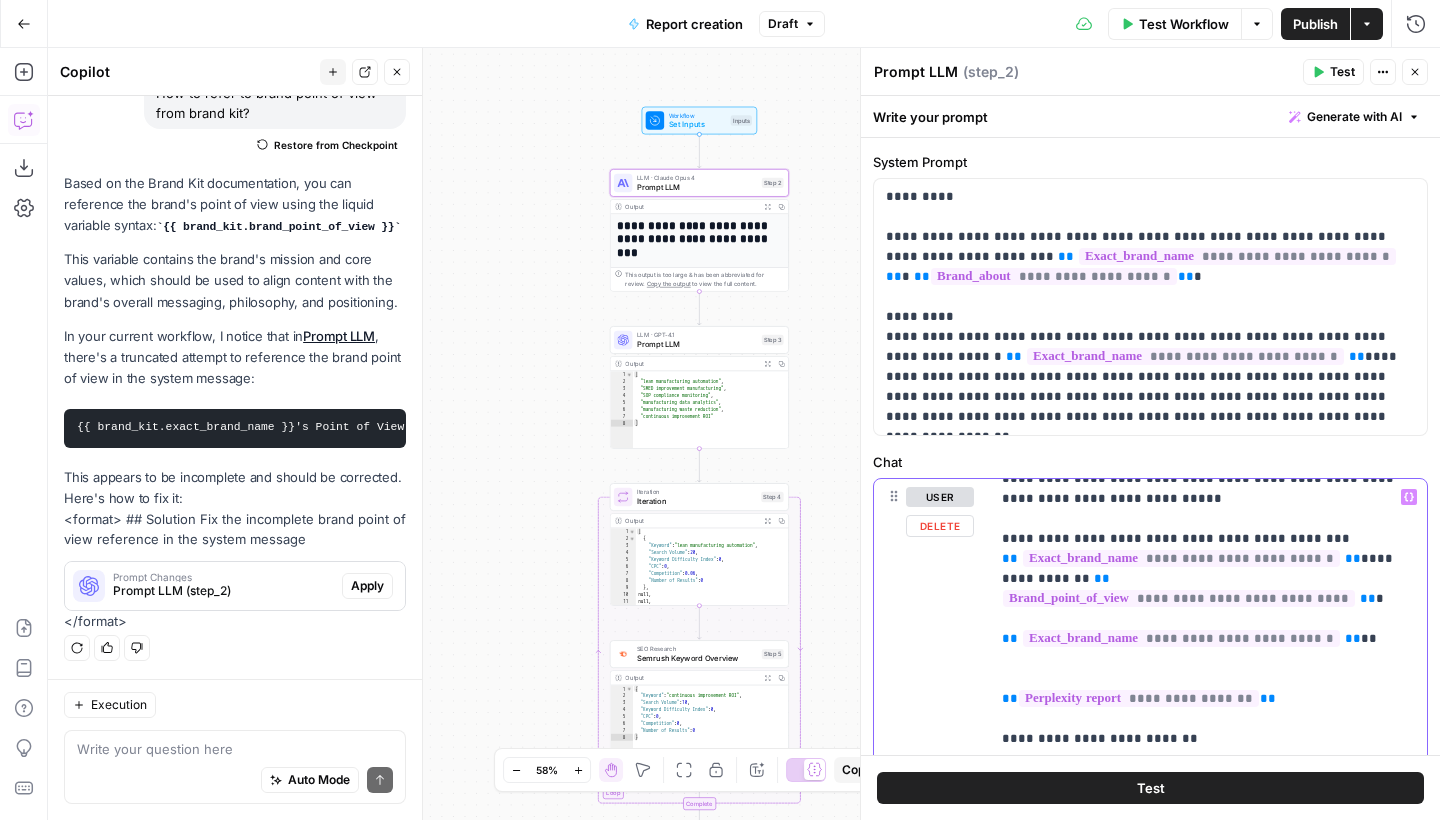 drag, startPoint x: 1374, startPoint y: 600, endPoint x: 994, endPoint y: 596, distance: 380.02106 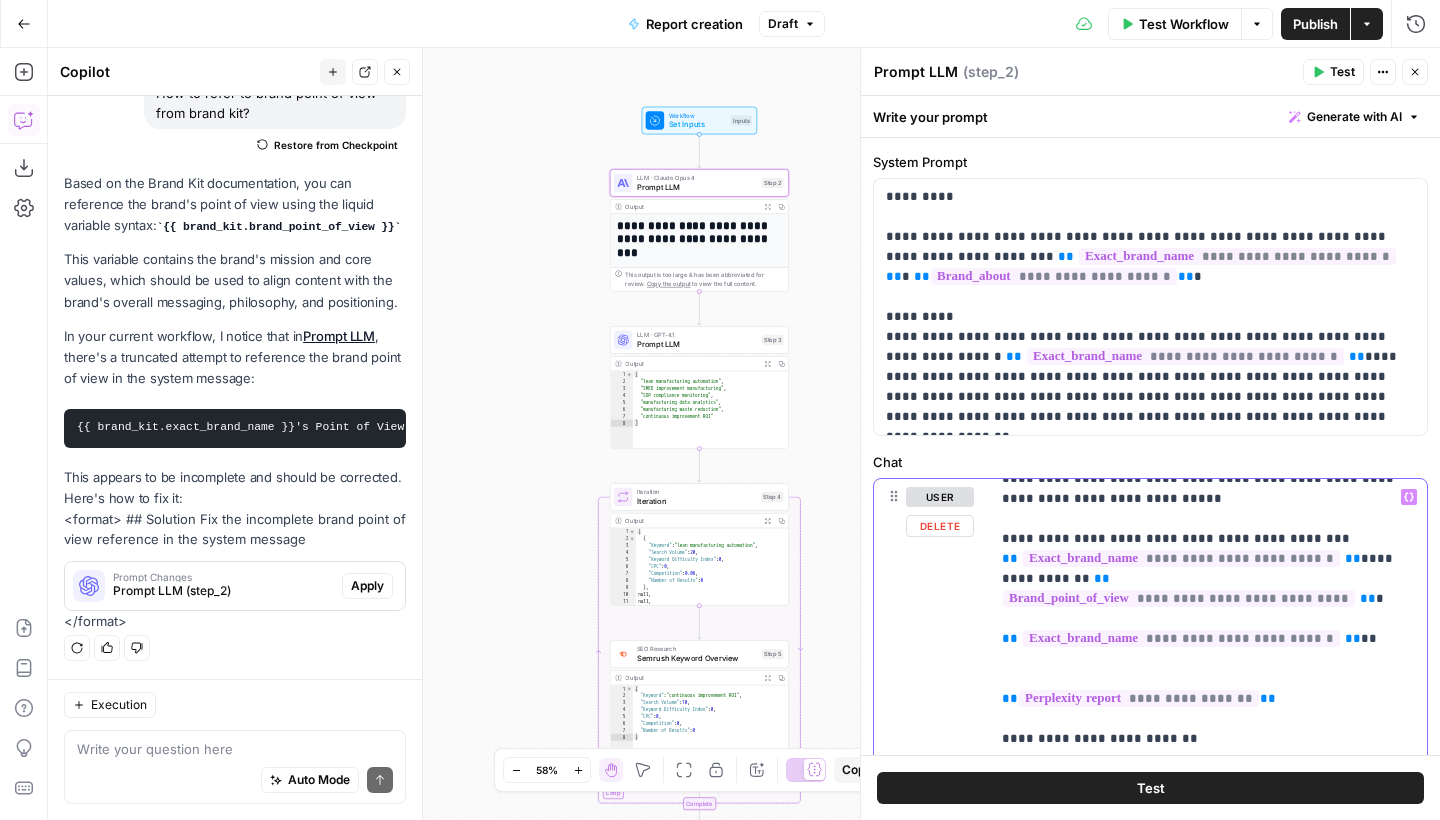 click on "**********" at bounding box center [1208, 886] 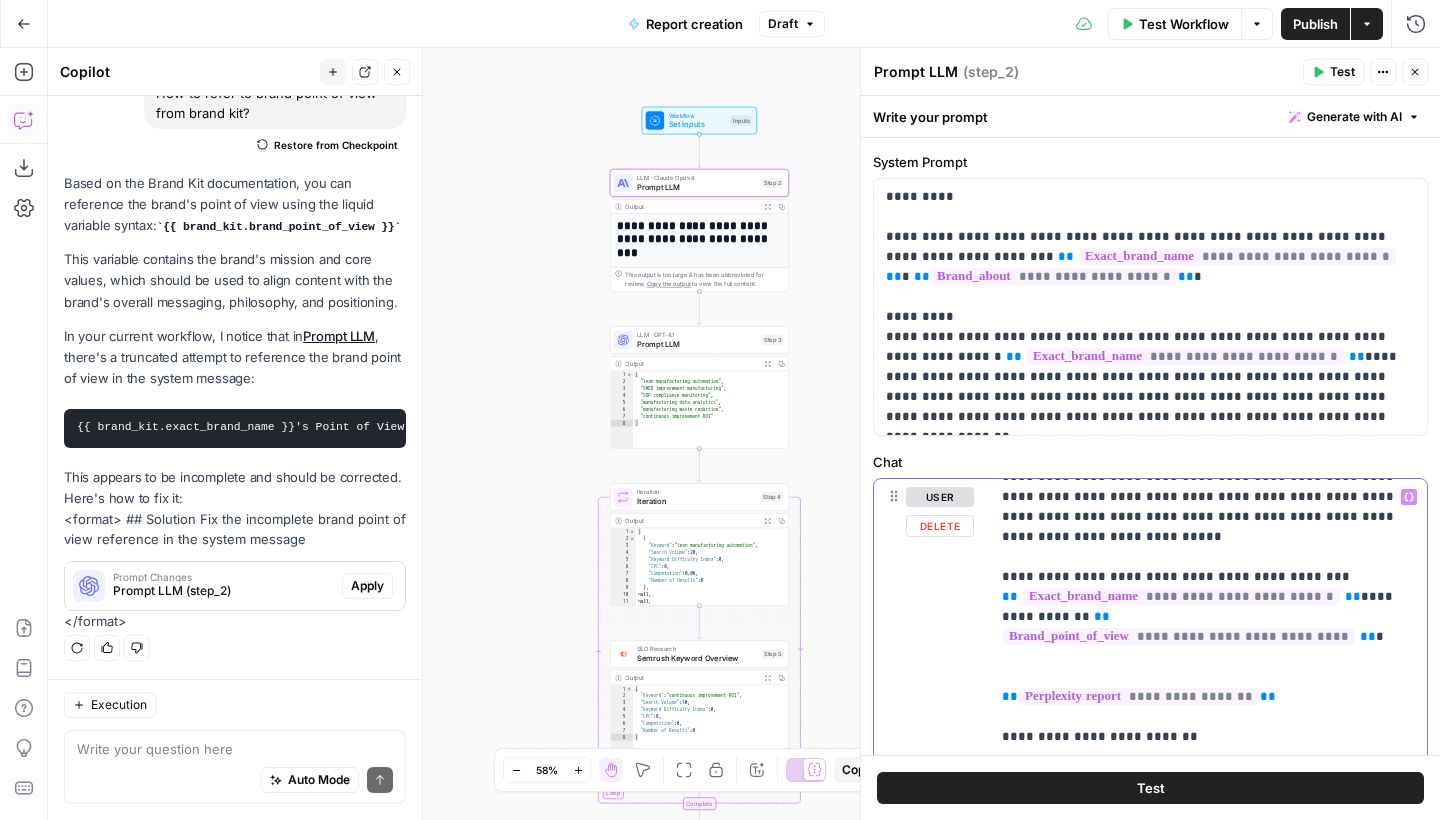 scroll, scrollTop: 348, scrollLeft: 0, axis: vertical 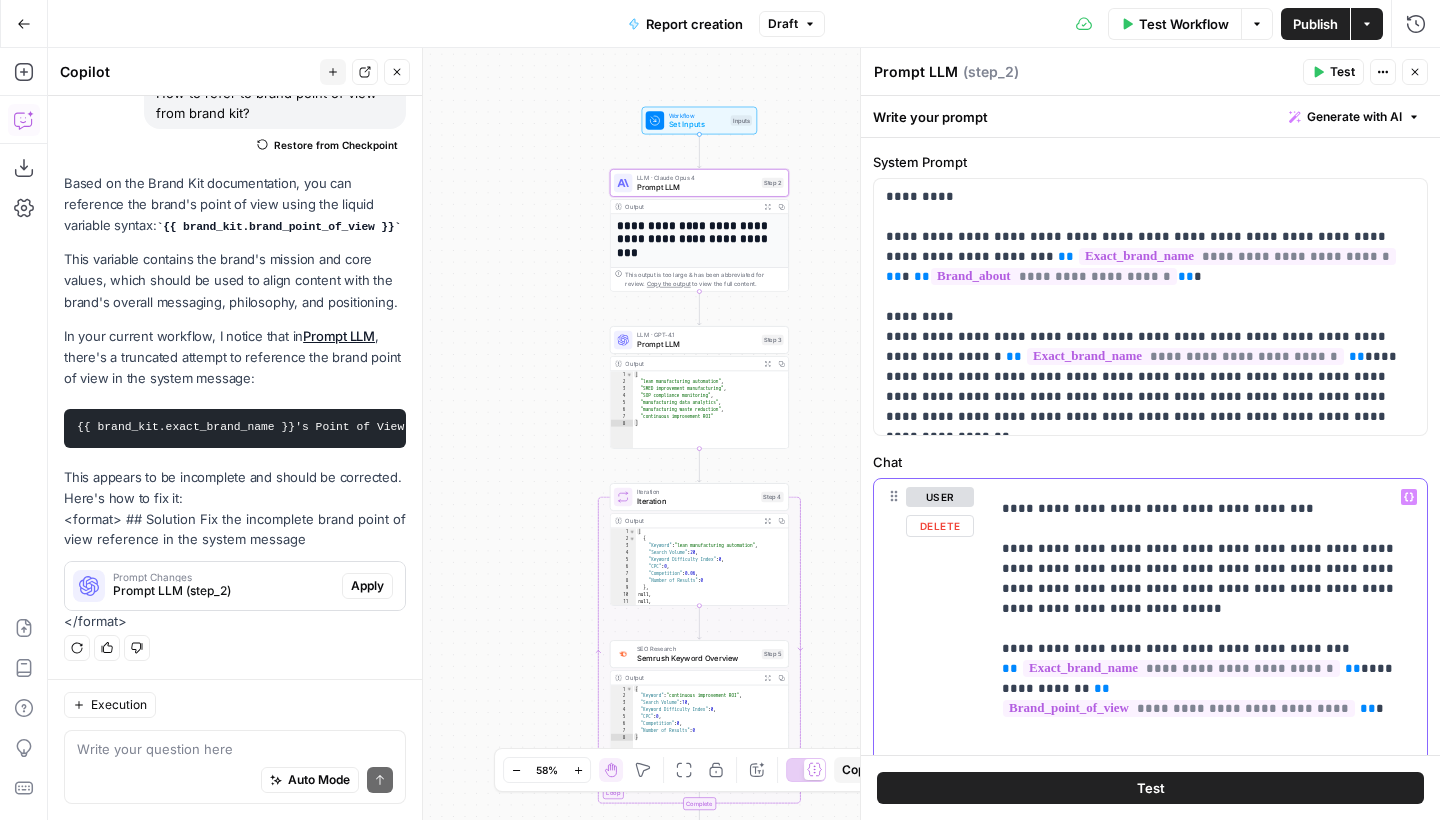 drag, startPoint x: 1293, startPoint y: 730, endPoint x: 1000, endPoint y: 726, distance: 293.0273 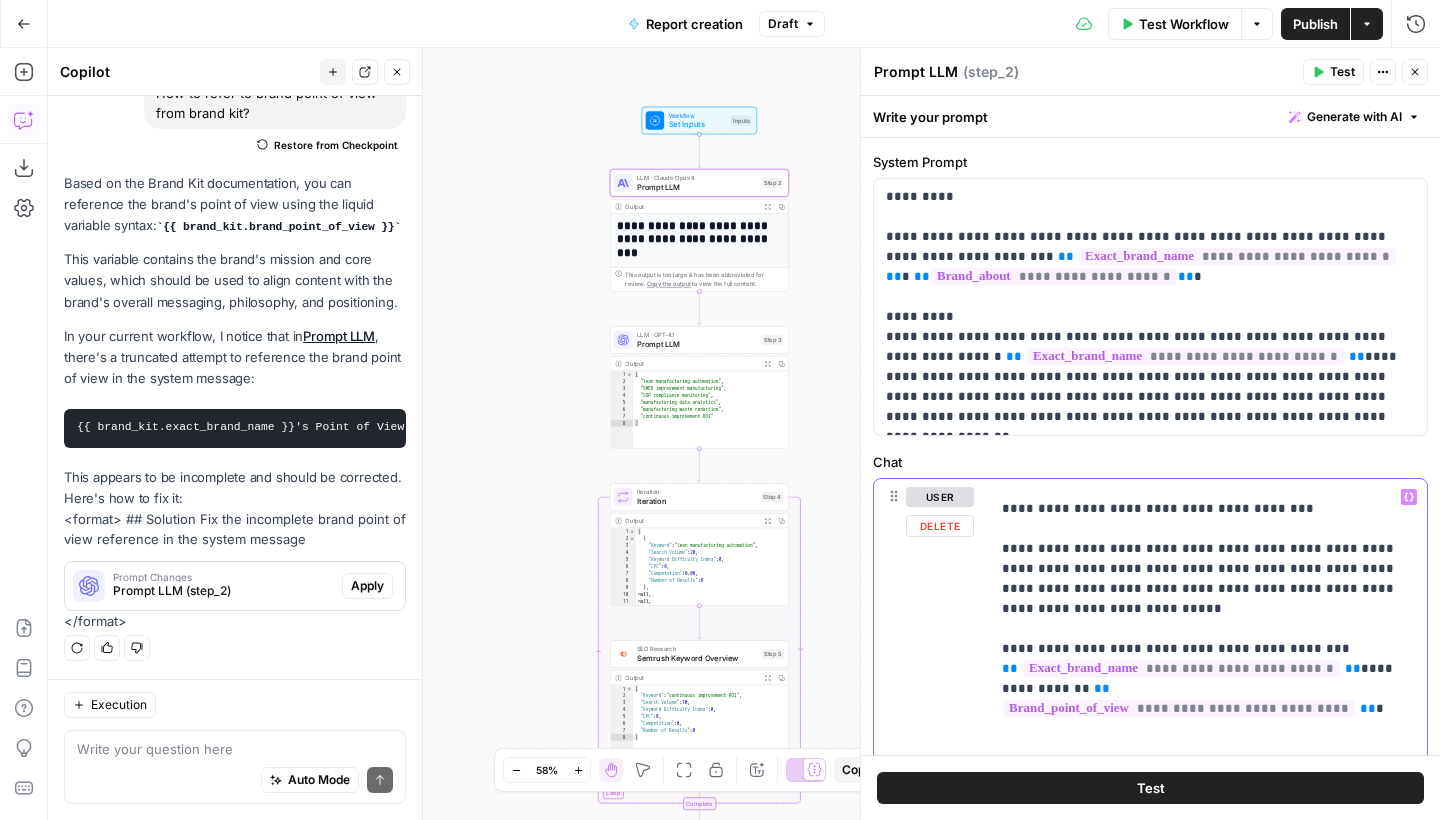 click on "**********" at bounding box center [1208, 886] 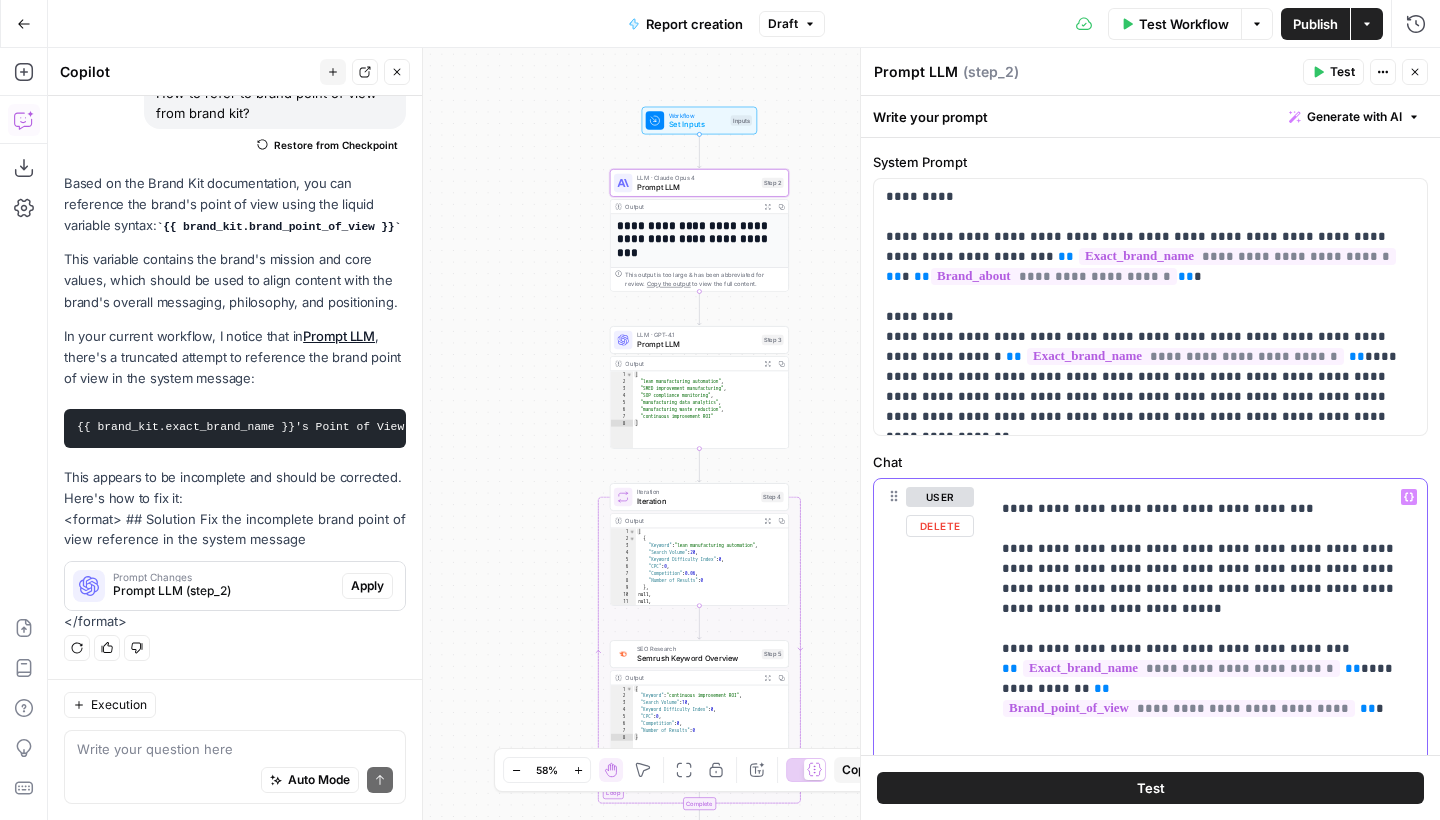 click on "**********" at bounding box center [1208, 1669] 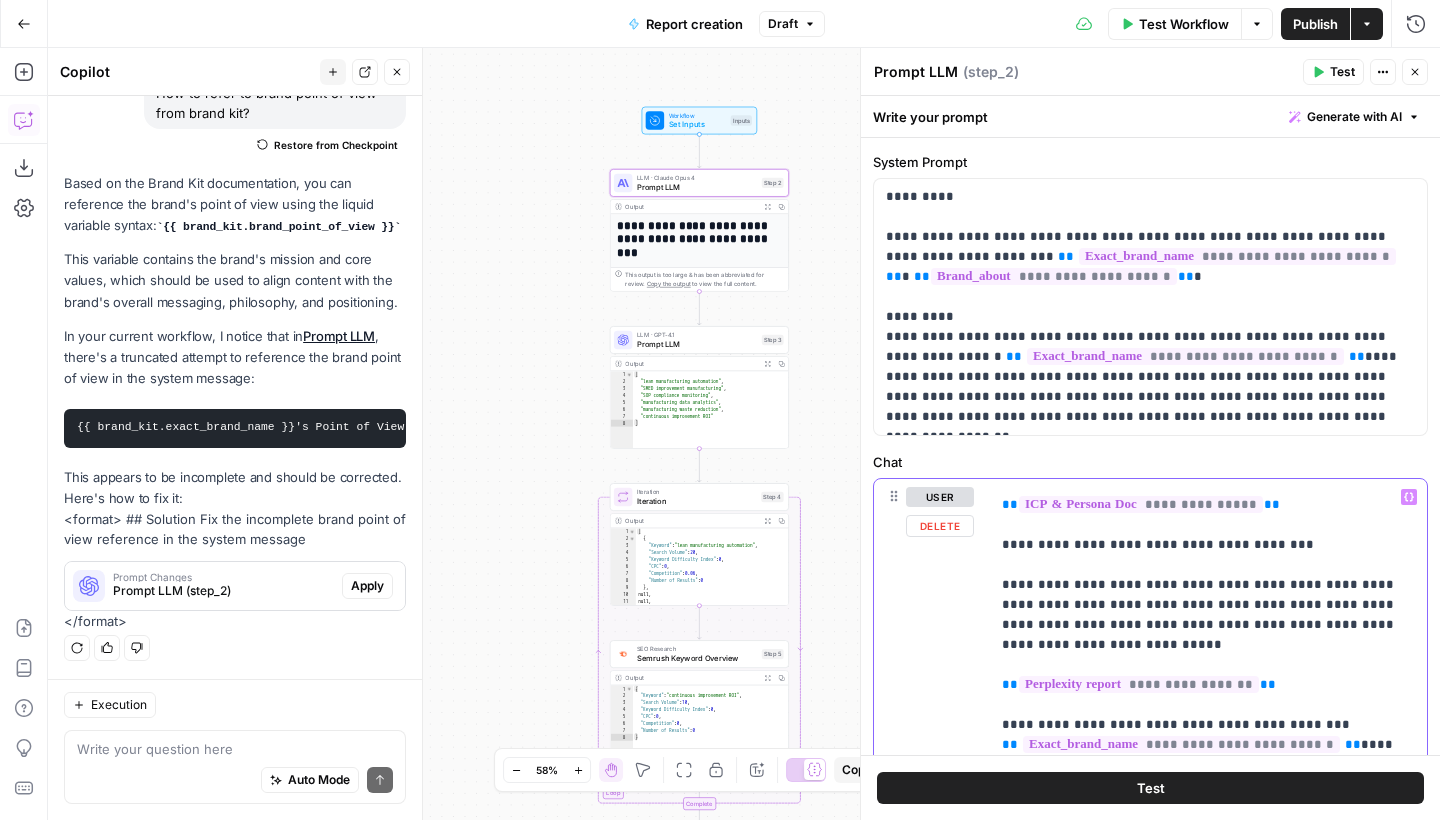 scroll, scrollTop: 343, scrollLeft: 0, axis: vertical 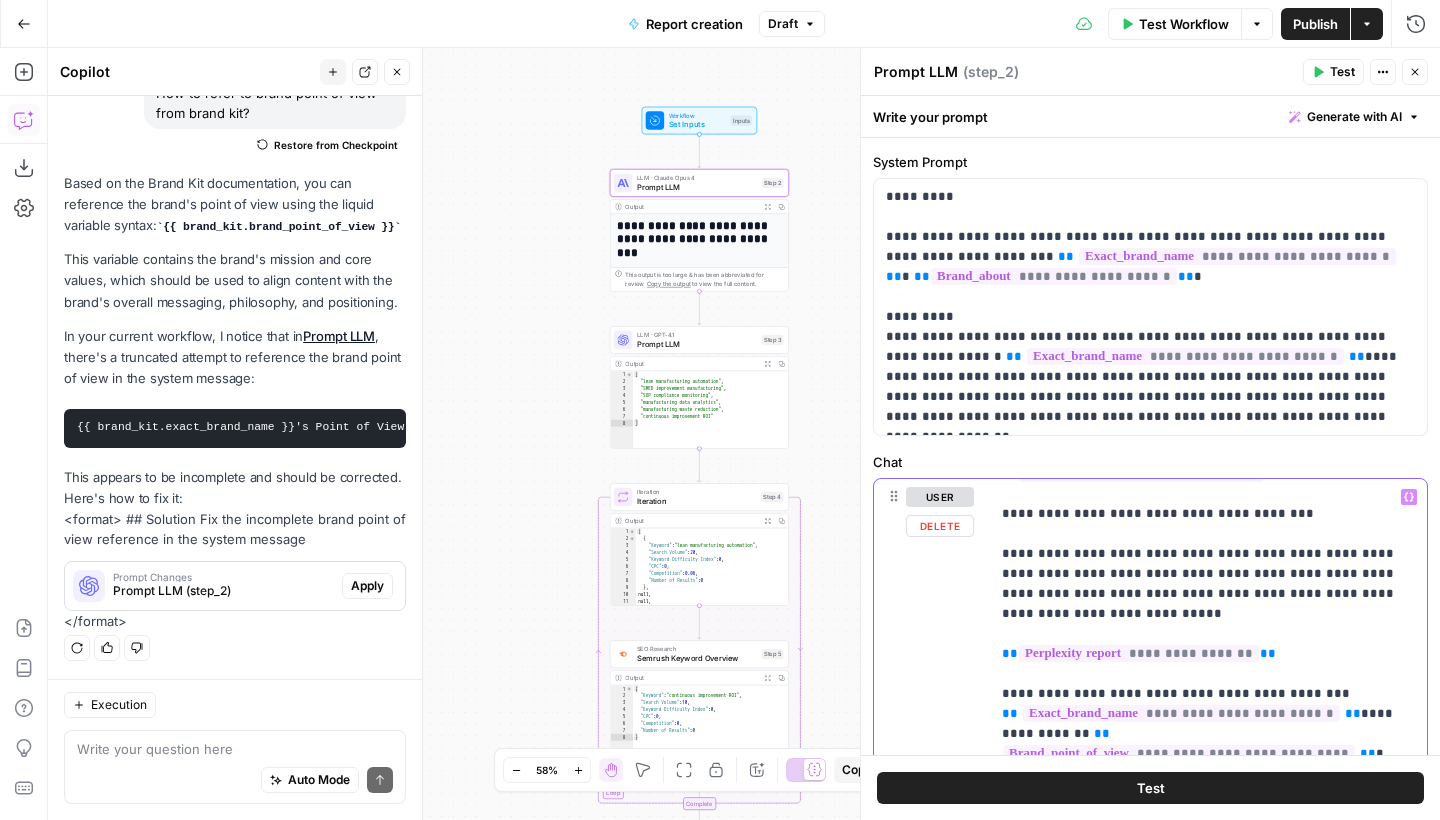 click on "**********" at bounding box center [1208, 1694] 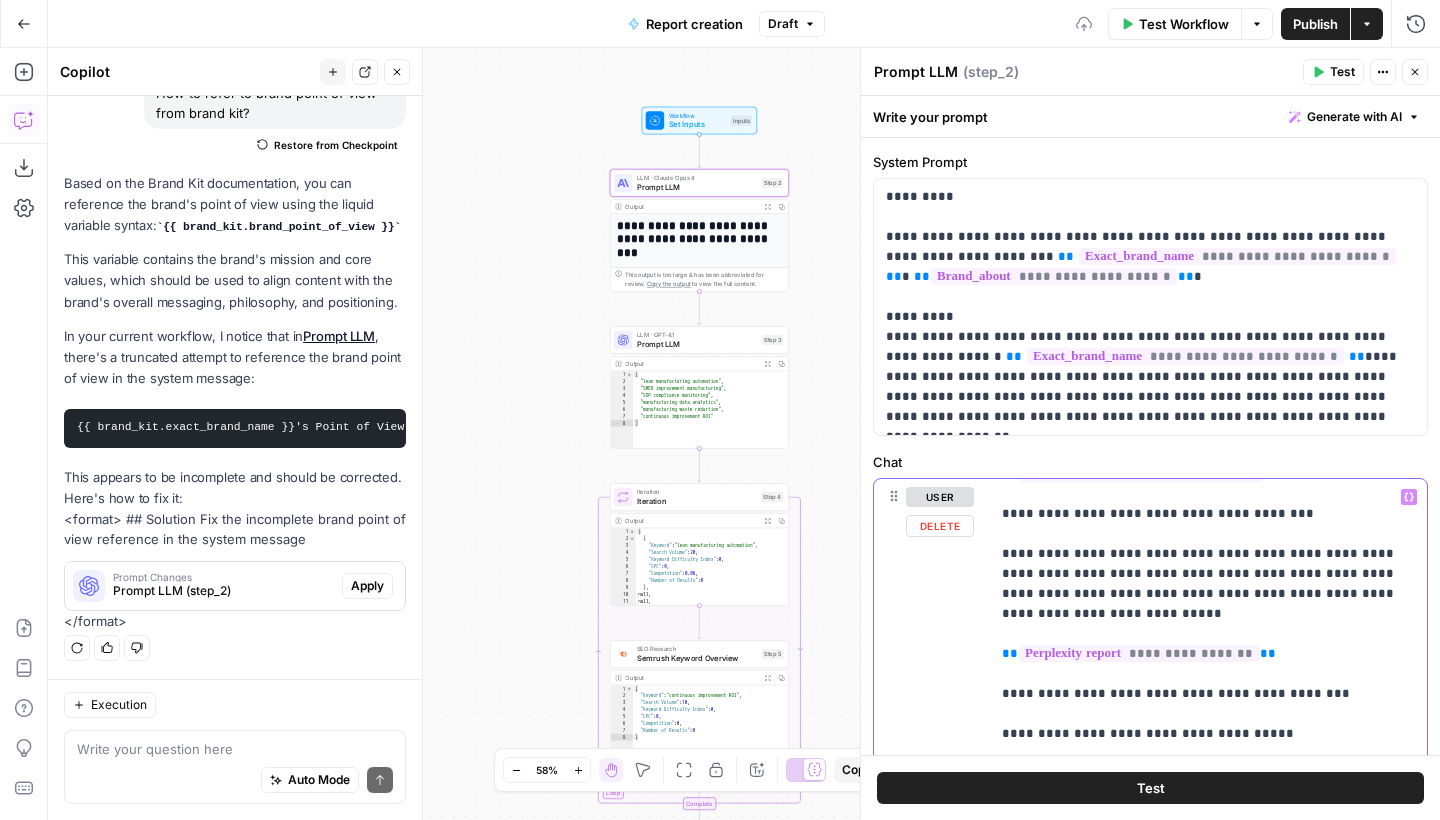 scroll, scrollTop: 399, scrollLeft: 0, axis: vertical 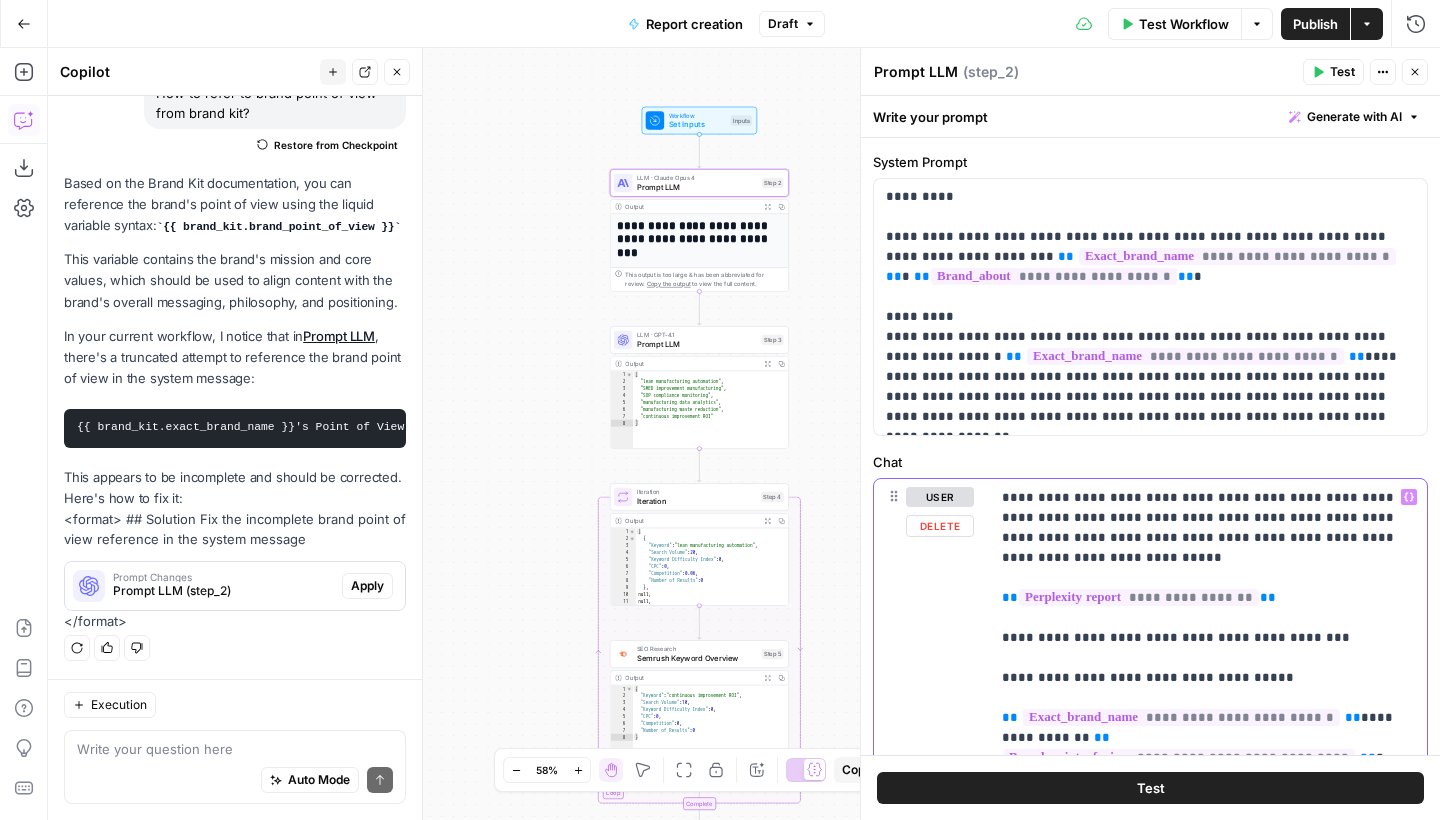 drag, startPoint x: 1369, startPoint y: 684, endPoint x: 1004, endPoint y: 683, distance: 365.00137 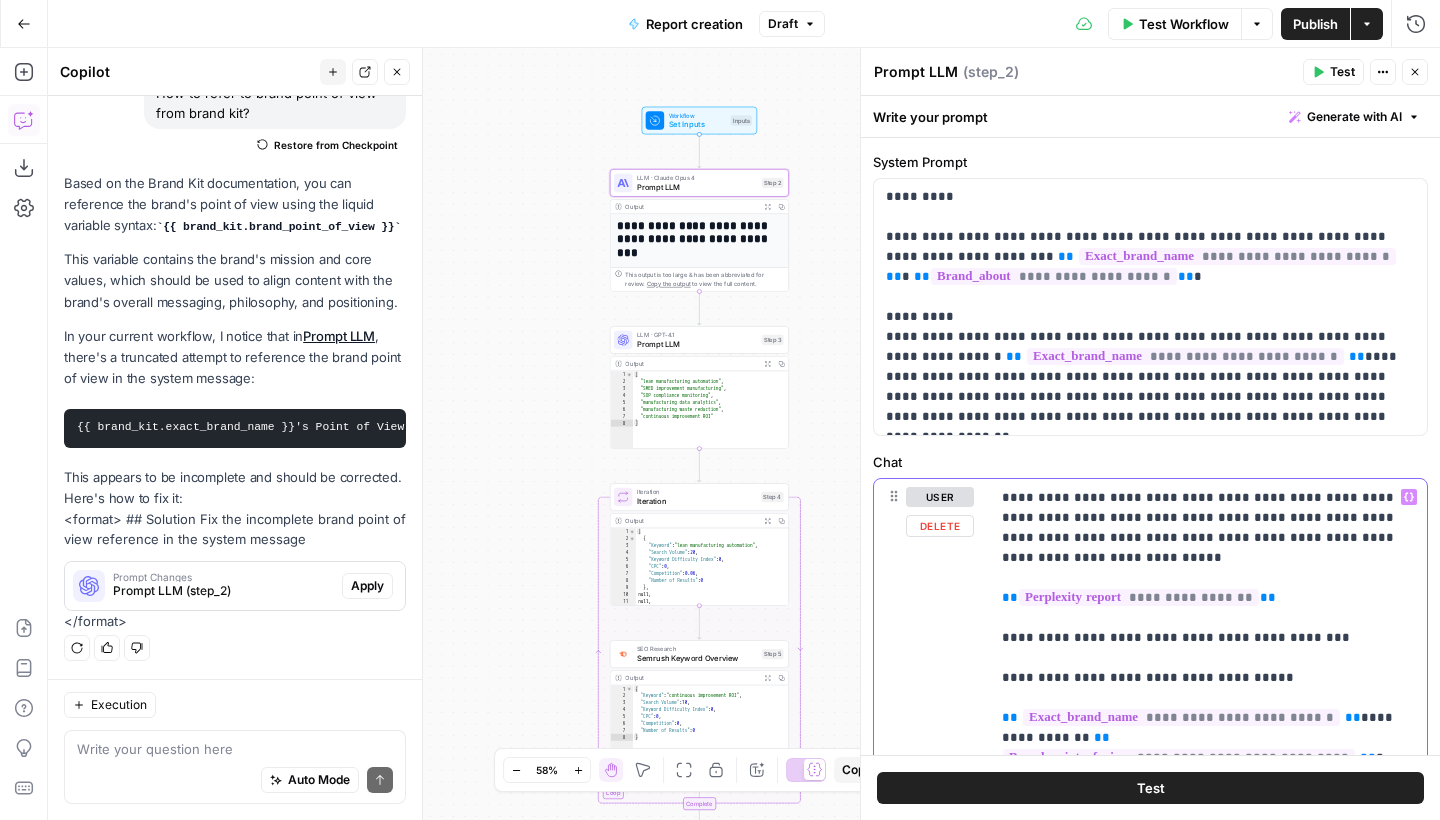 click on "**********" at bounding box center (1208, 1668) 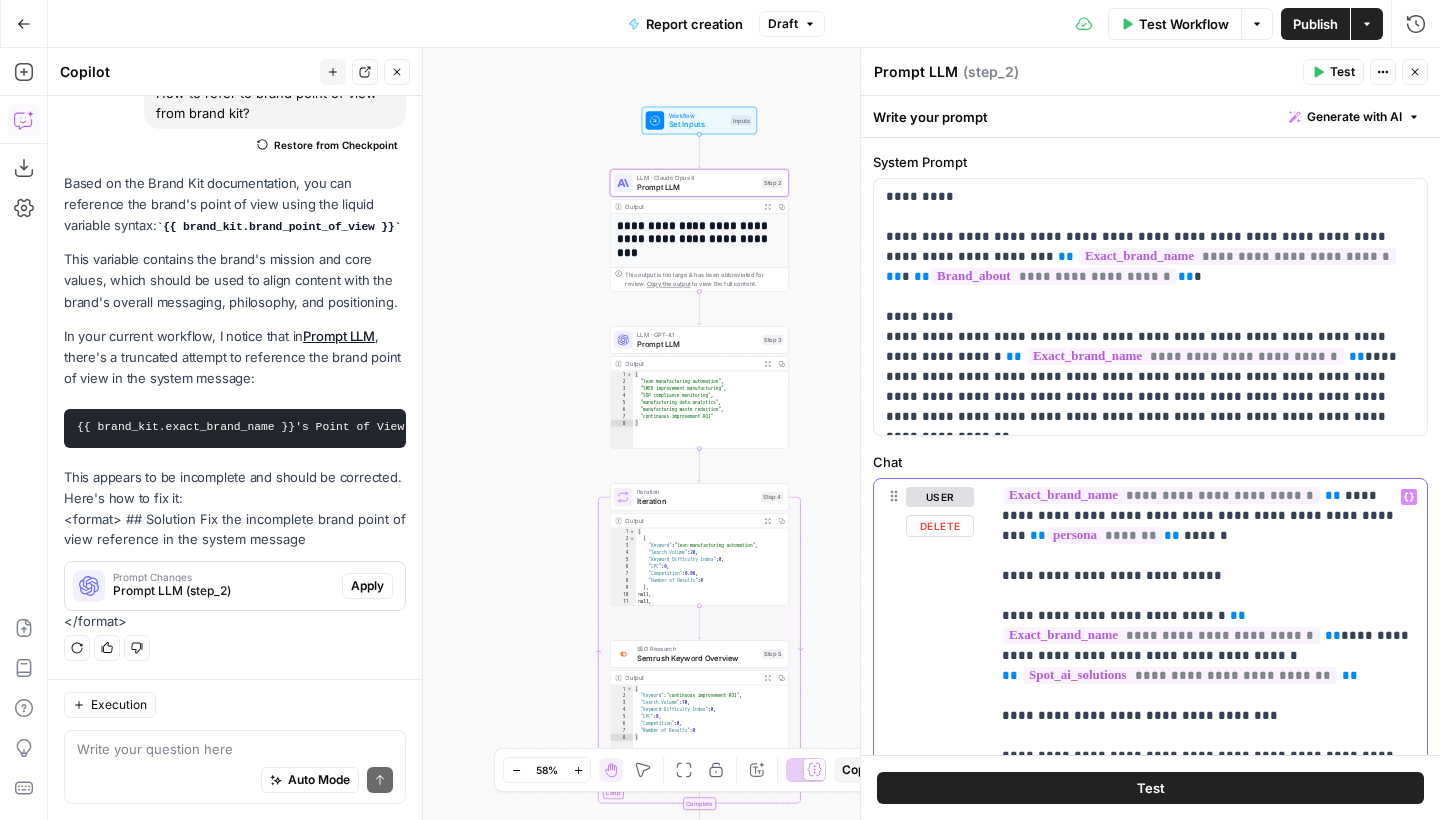 scroll, scrollTop: 2396, scrollLeft: 0, axis: vertical 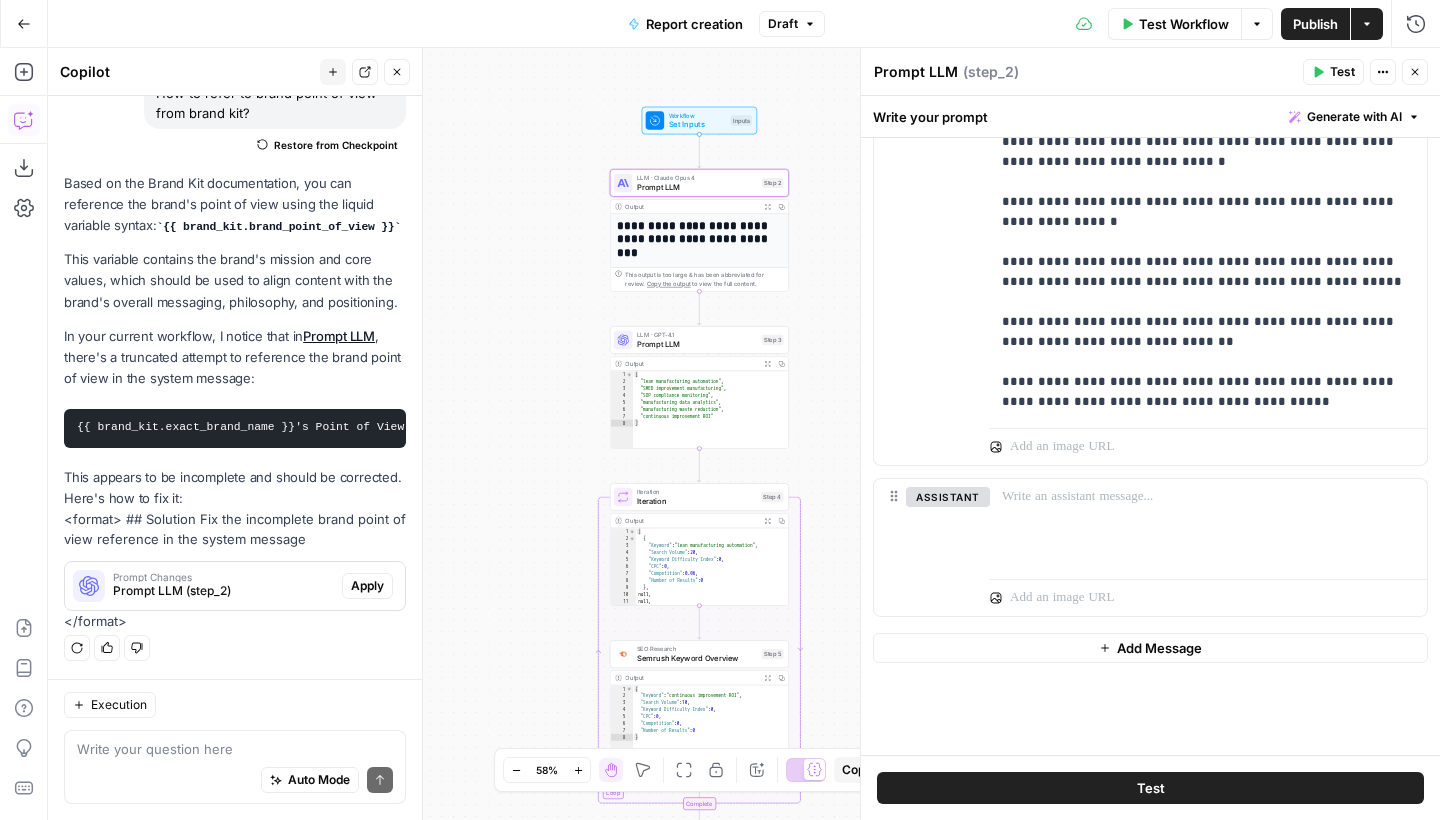 click on "Publish" at bounding box center (1315, 24) 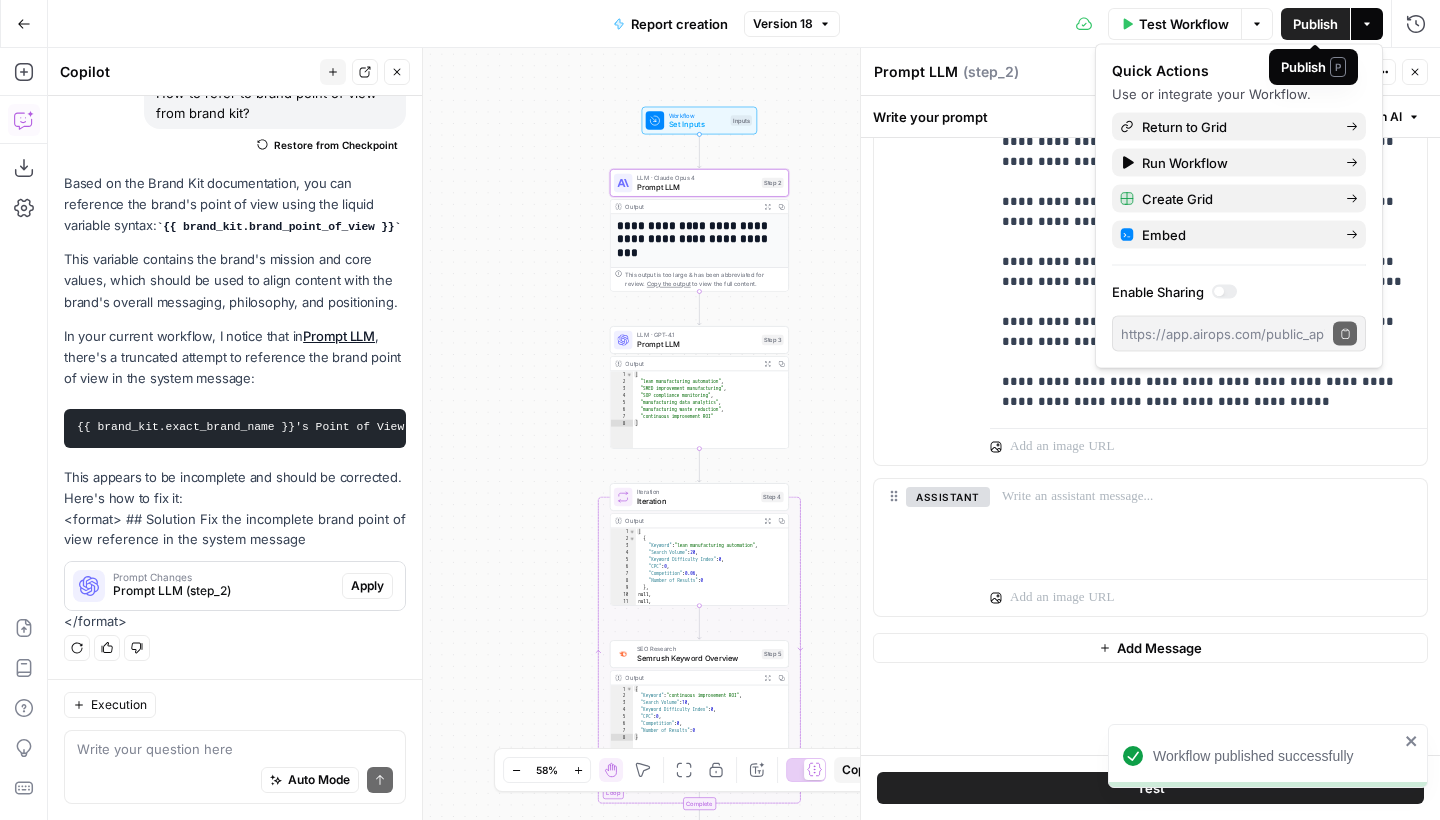 click on "Close" at bounding box center (397, 72) 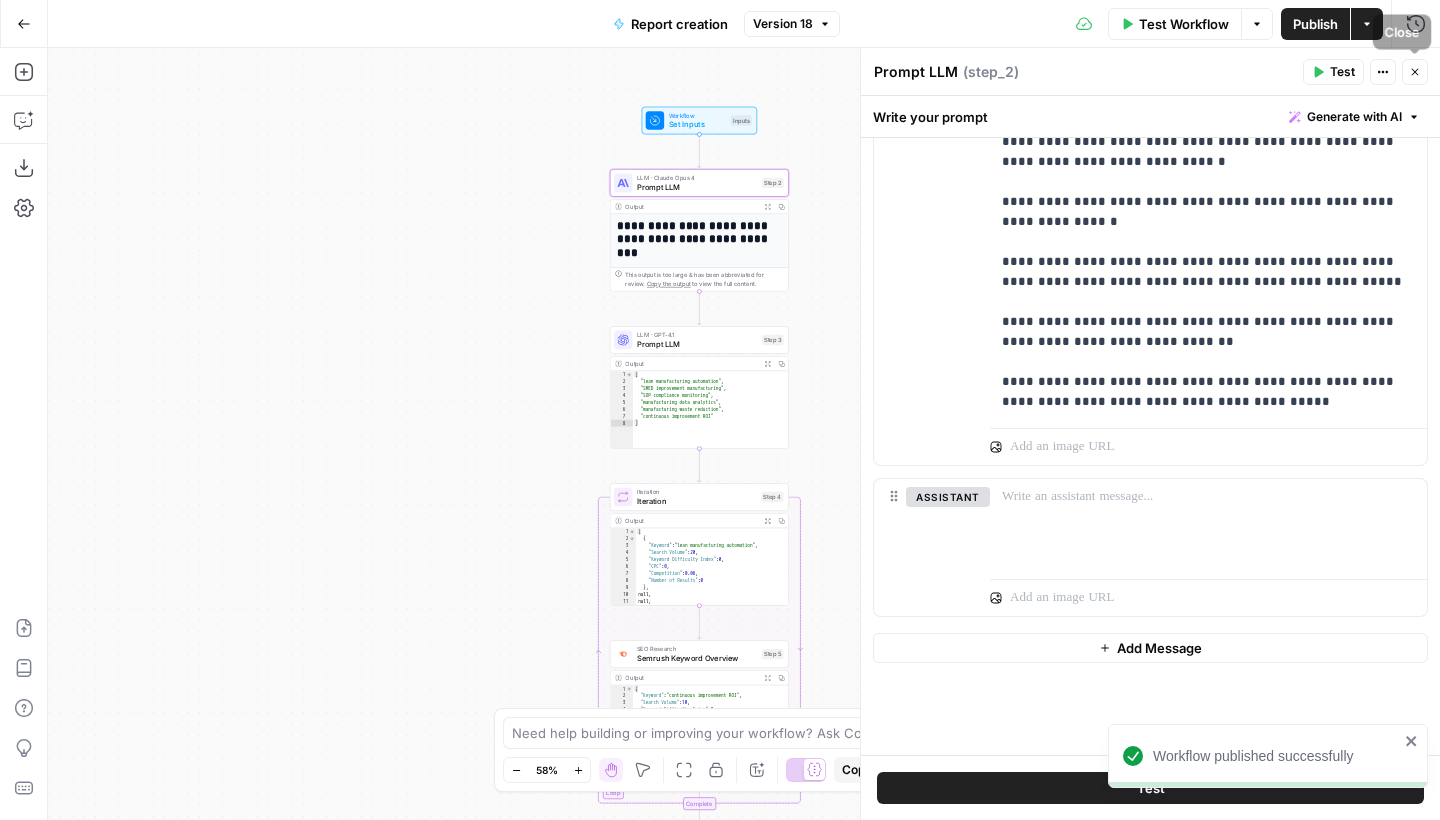 click 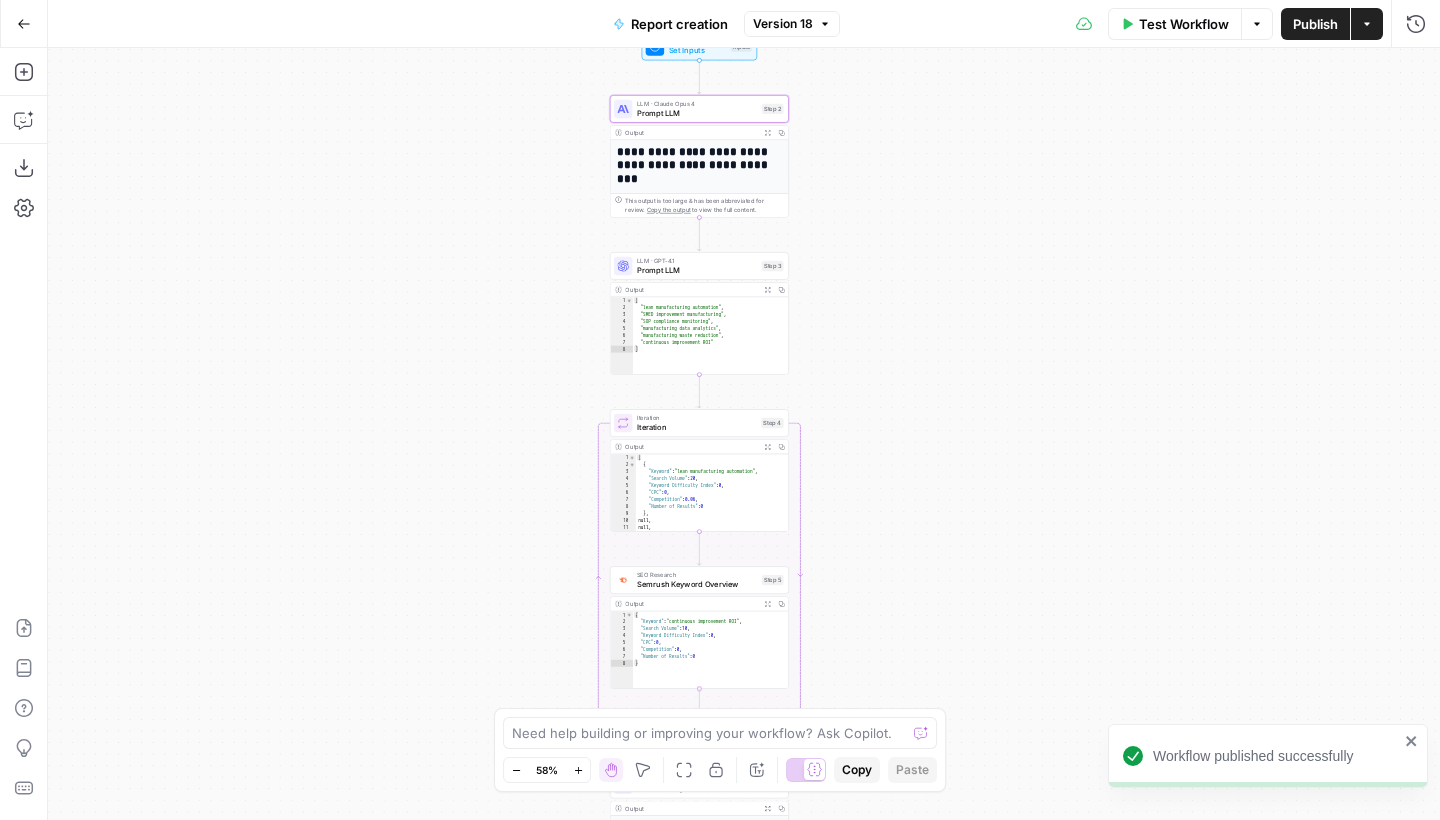drag, startPoint x: 1042, startPoint y: 450, endPoint x: 1032, endPoint y: 93, distance: 357.14 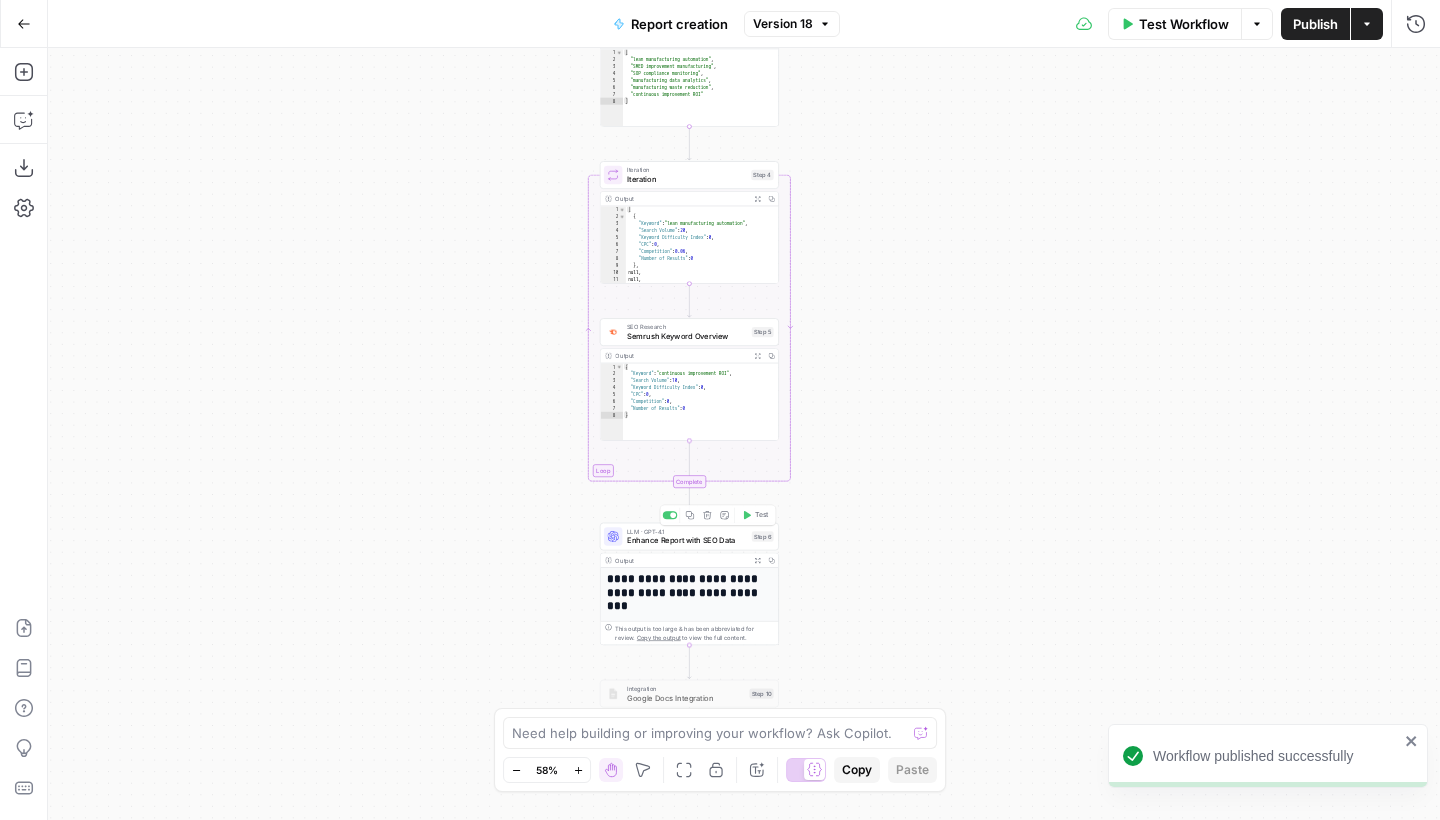 drag, startPoint x: 952, startPoint y: 519, endPoint x: 952, endPoint y: 343, distance: 176 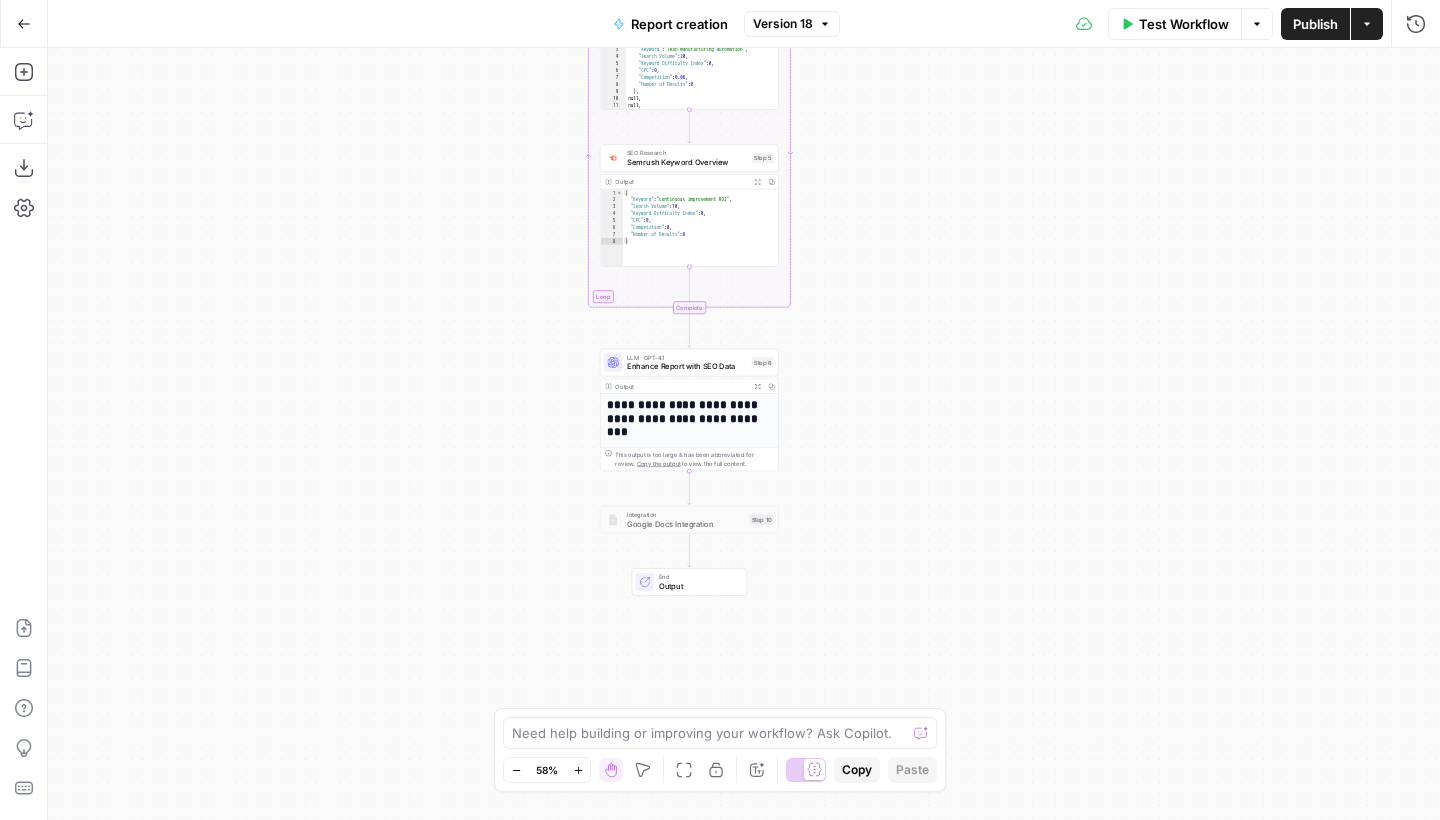 click on "Enhance Report with SEO Data" at bounding box center (687, 367) 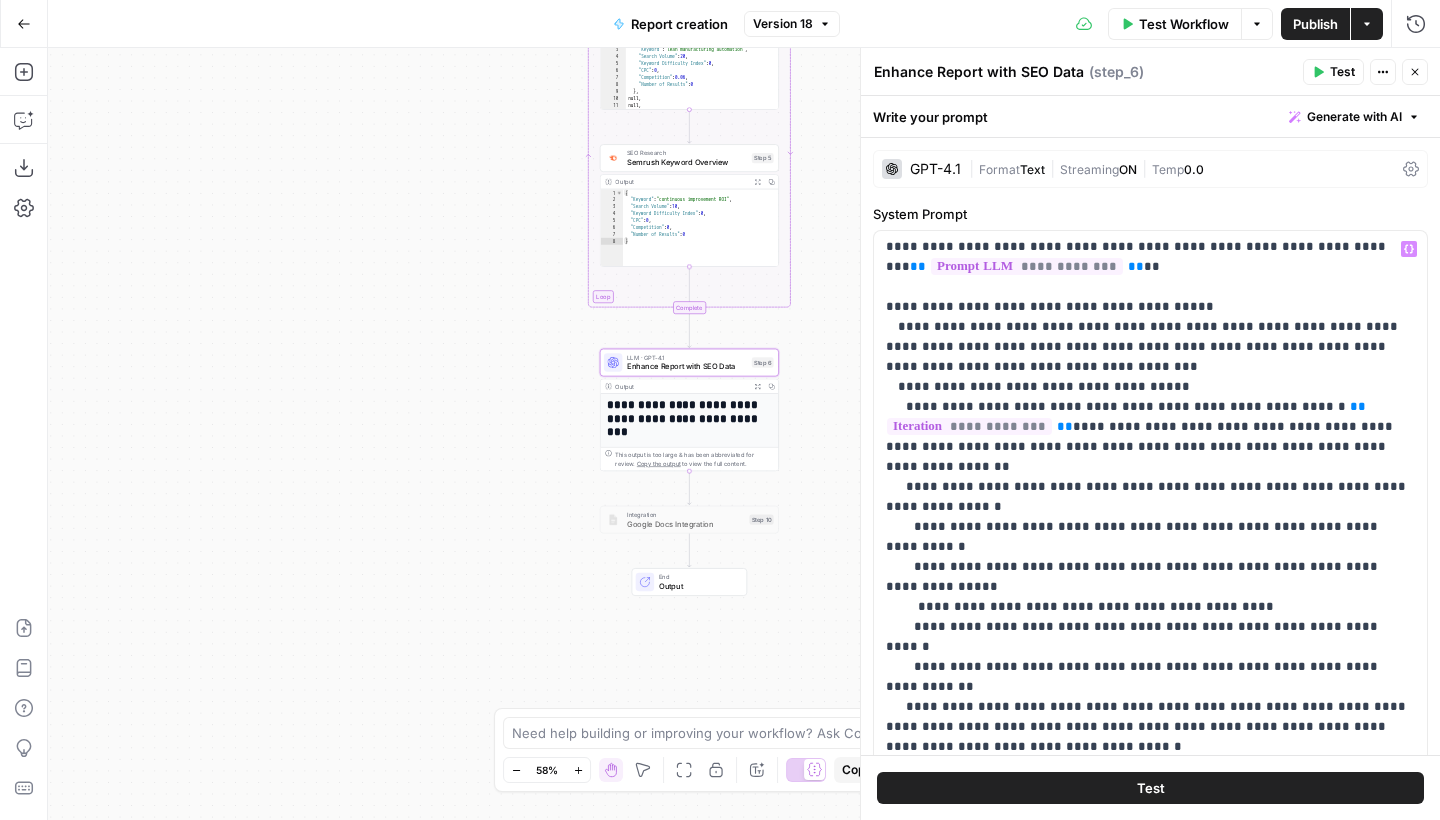 scroll, scrollTop: 241, scrollLeft: 0, axis: vertical 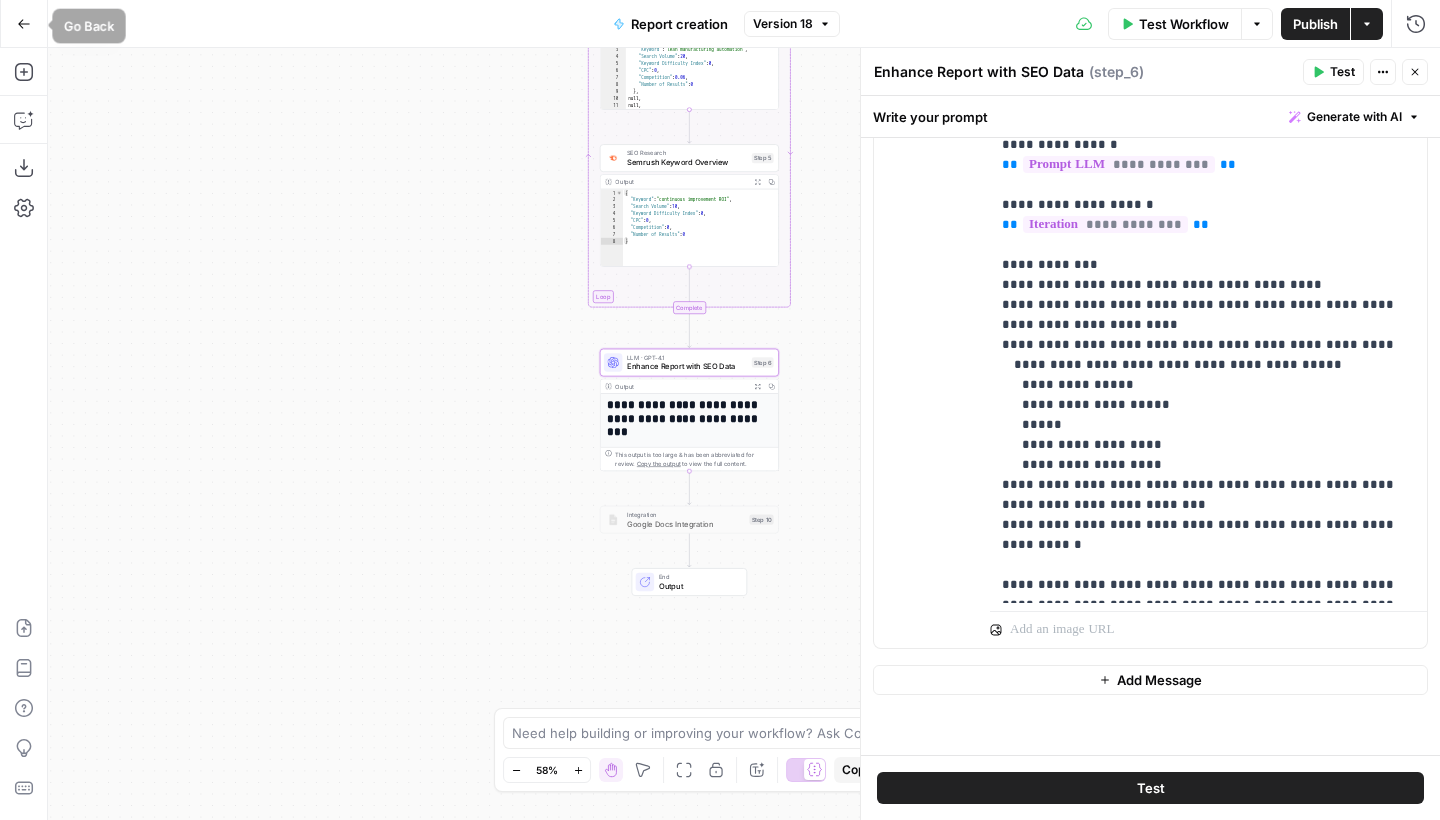 click 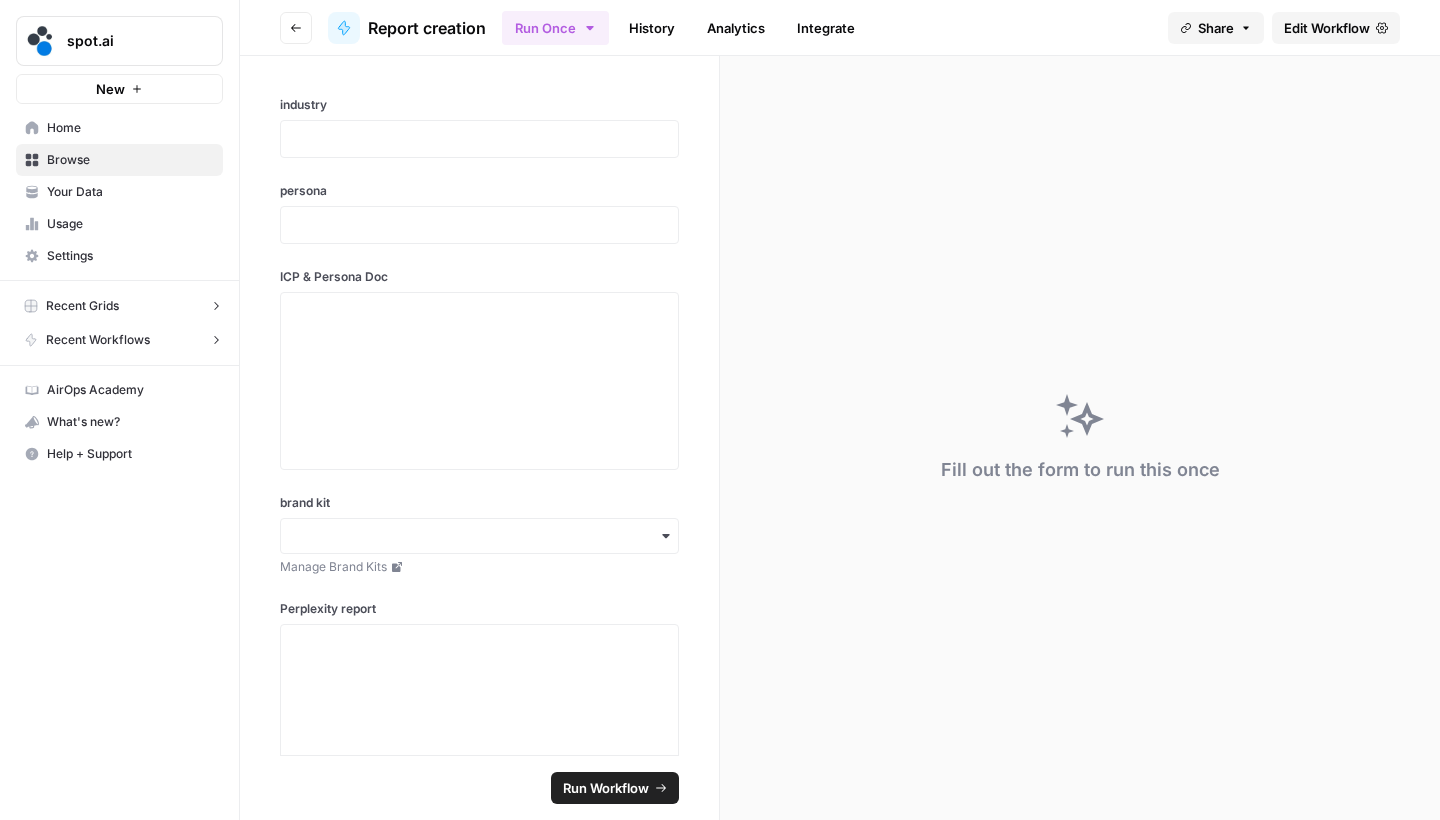 click on "Go back" at bounding box center (296, 28) 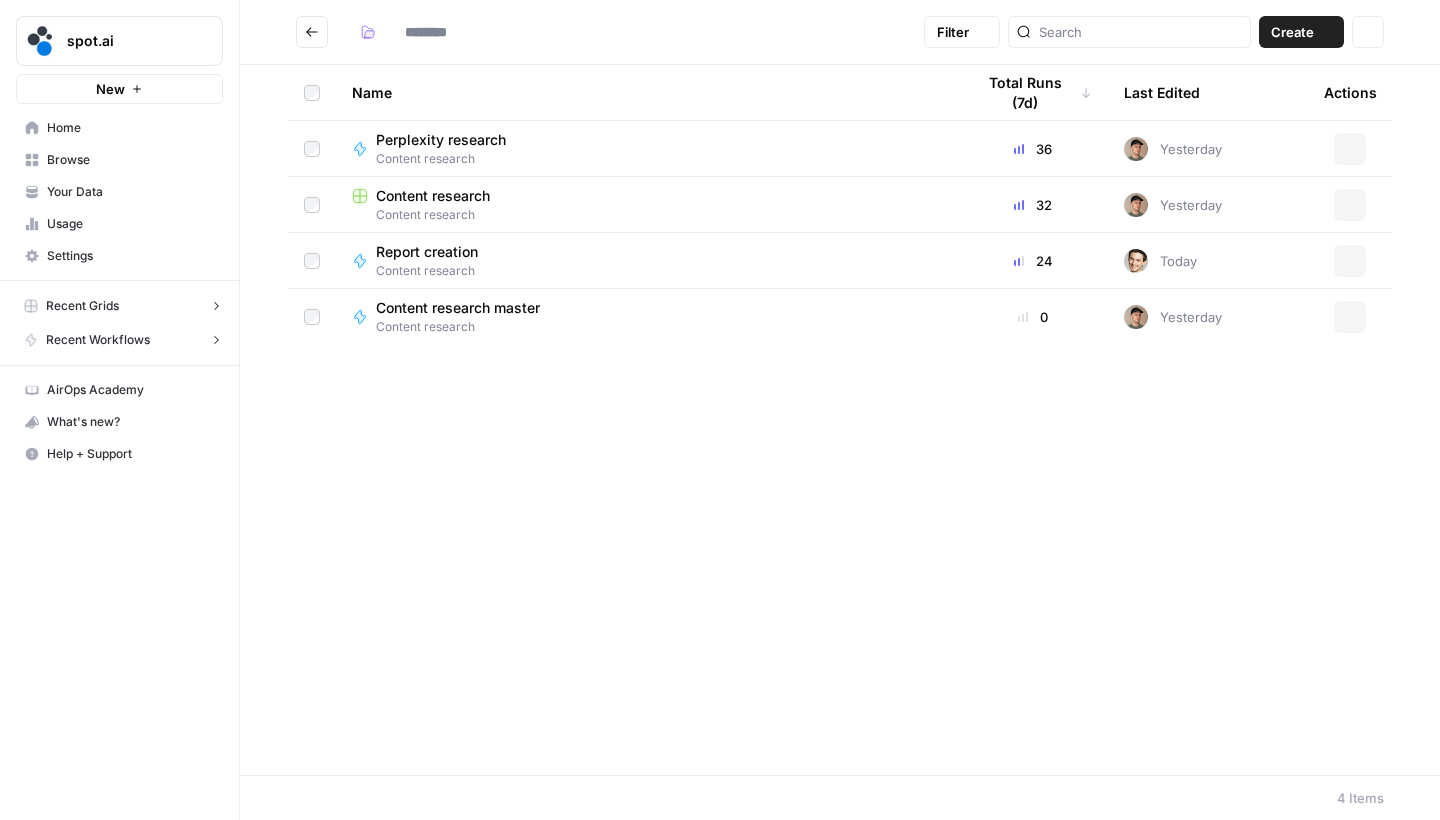 type on "**********" 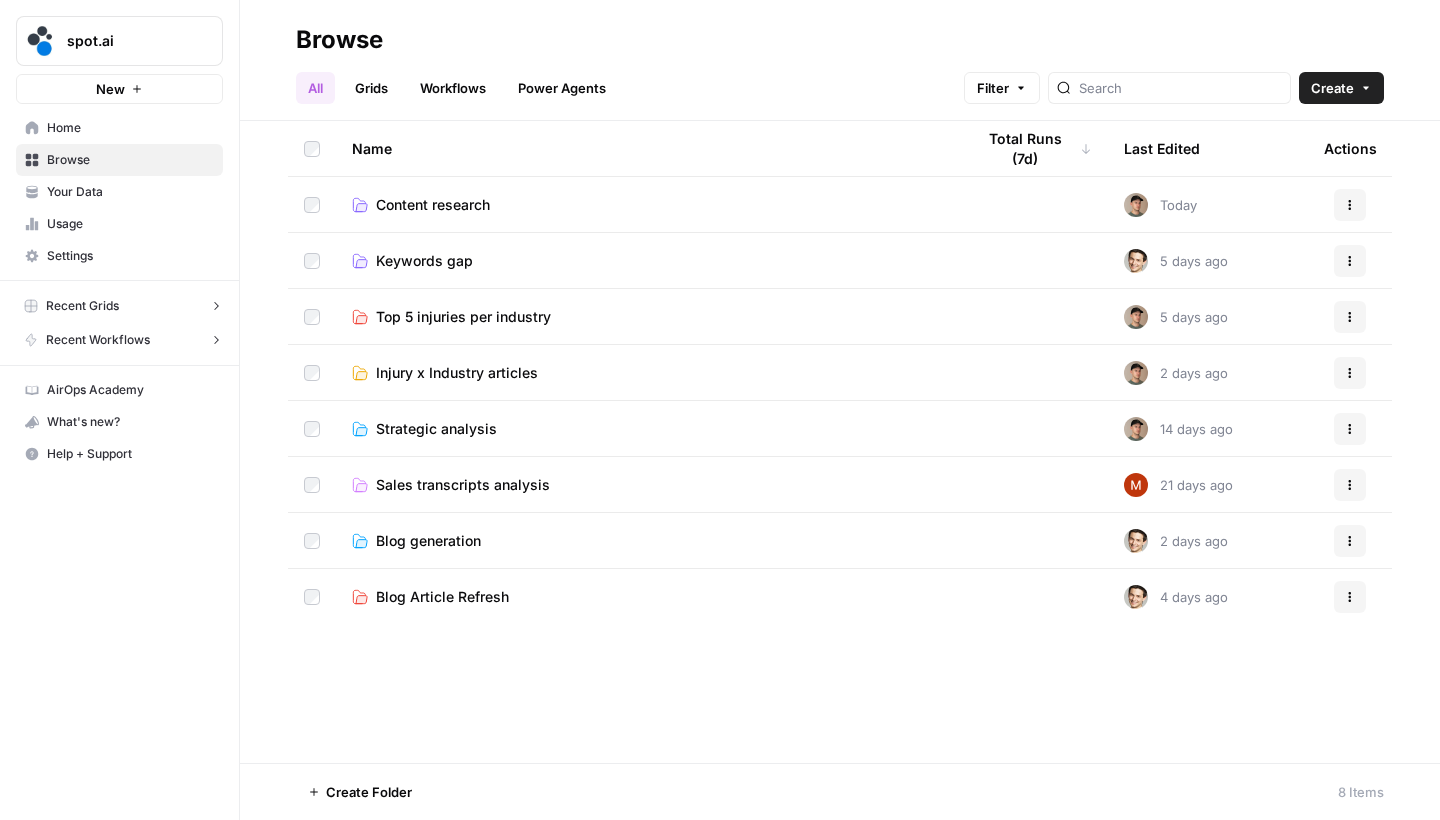scroll, scrollTop: 0, scrollLeft: 0, axis: both 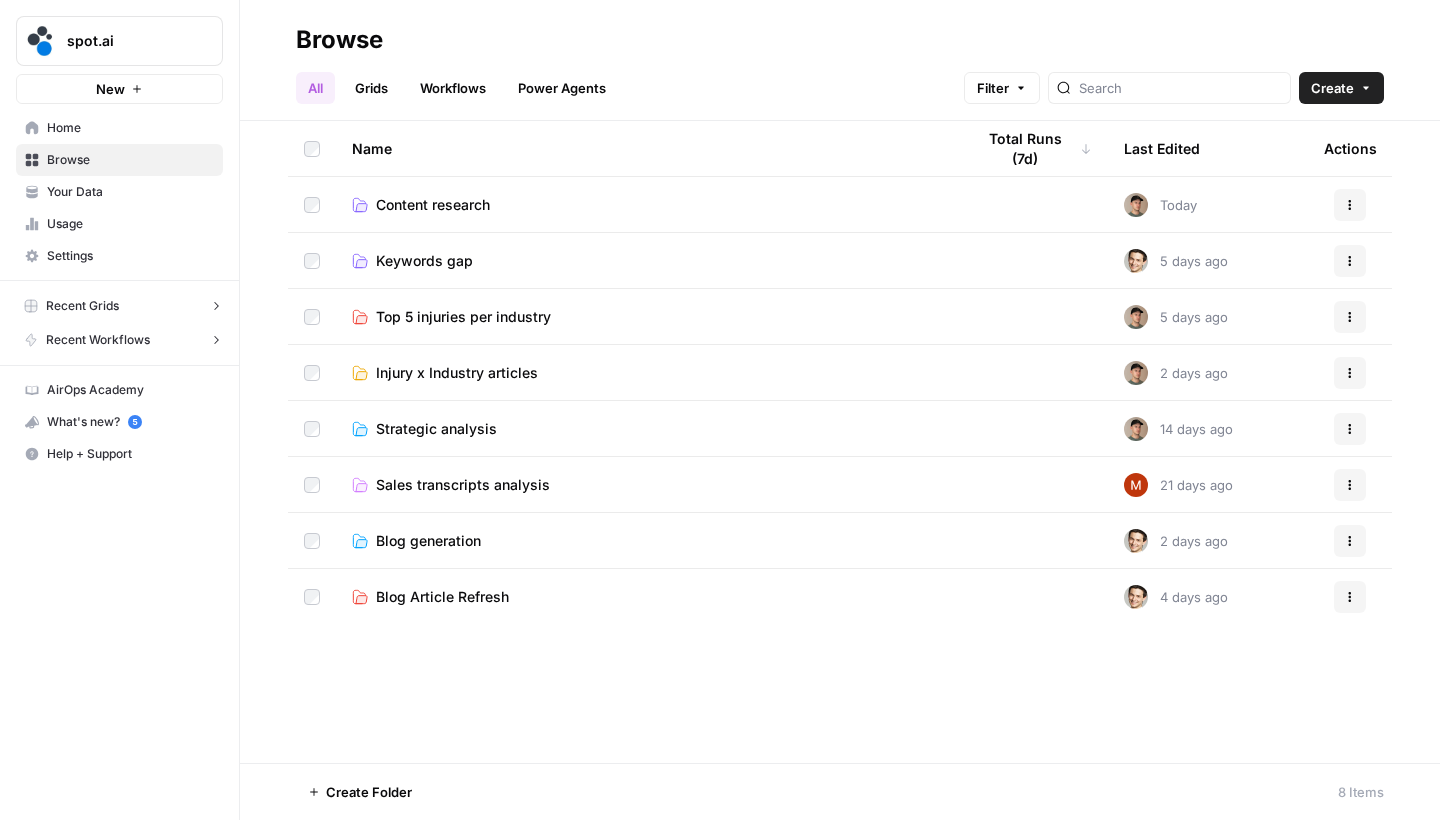 click on "Content research" at bounding box center (433, 205) 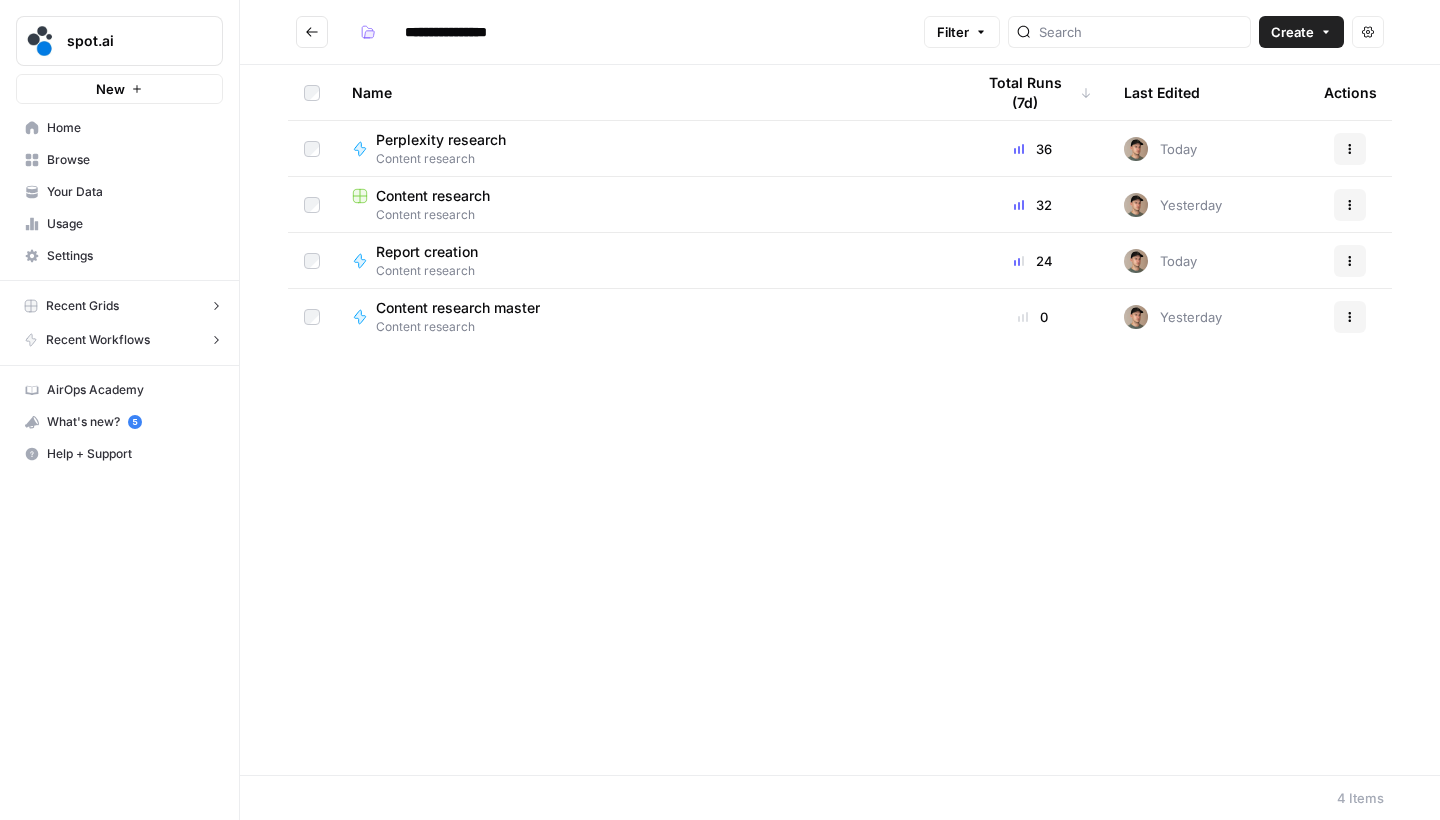 click on "Perplexity research" at bounding box center [441, 140] 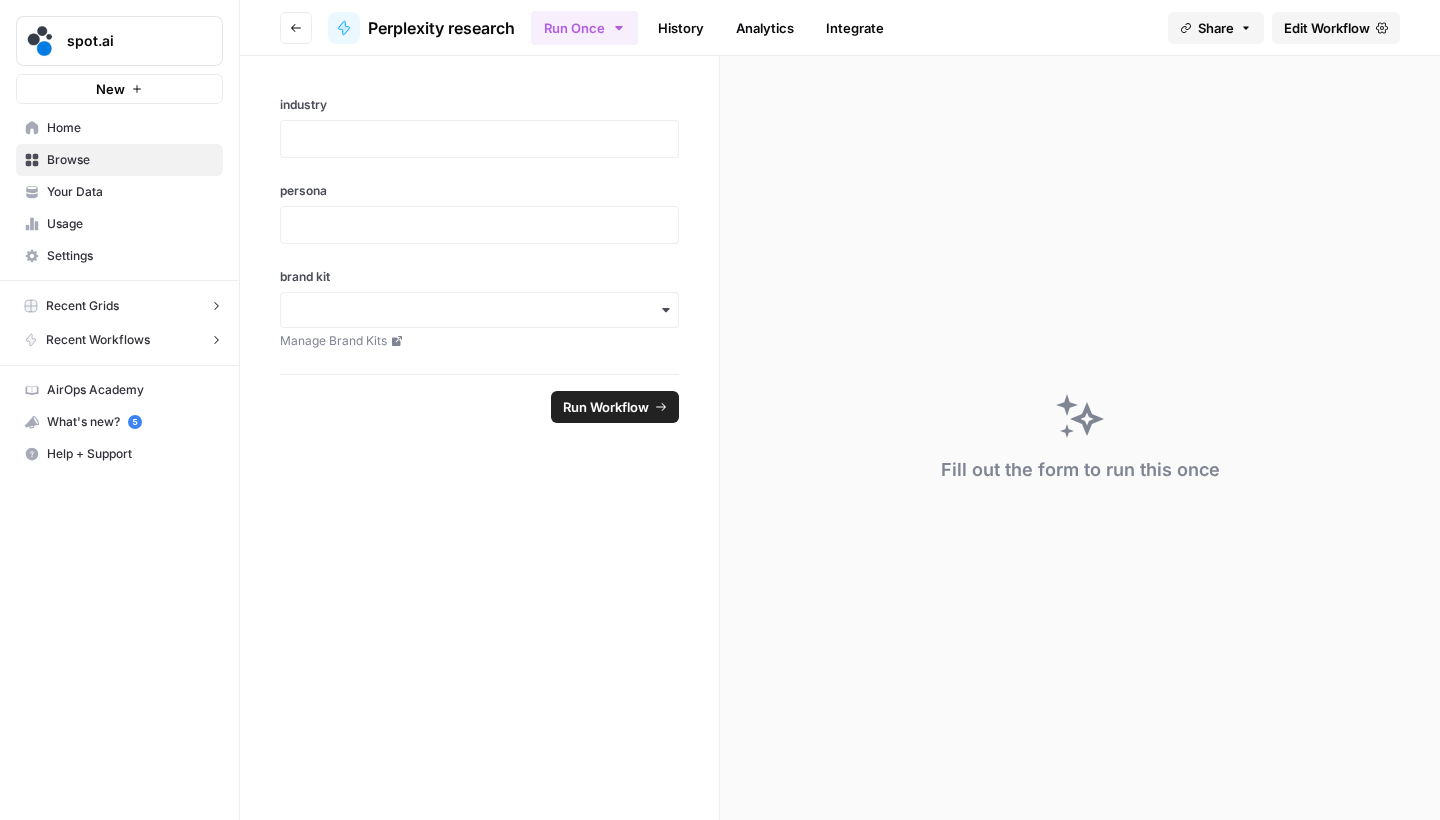 click on "Edit Workflow" at bounding box center (1327, 28) 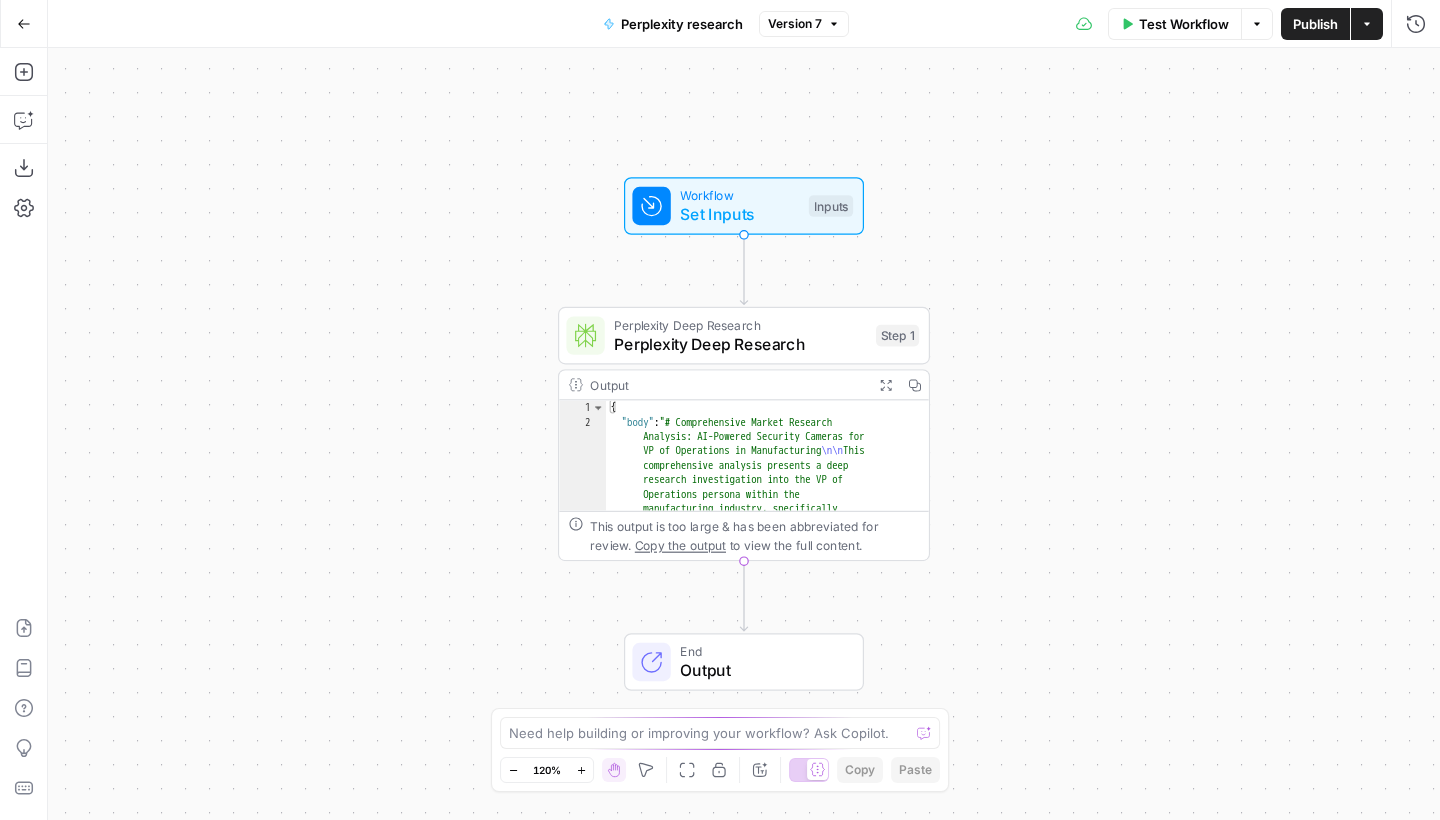 drag, startPoint x: 714, startPoint y: 324, endPoint x: 715, endPoint y: 345, distance: 21.023796 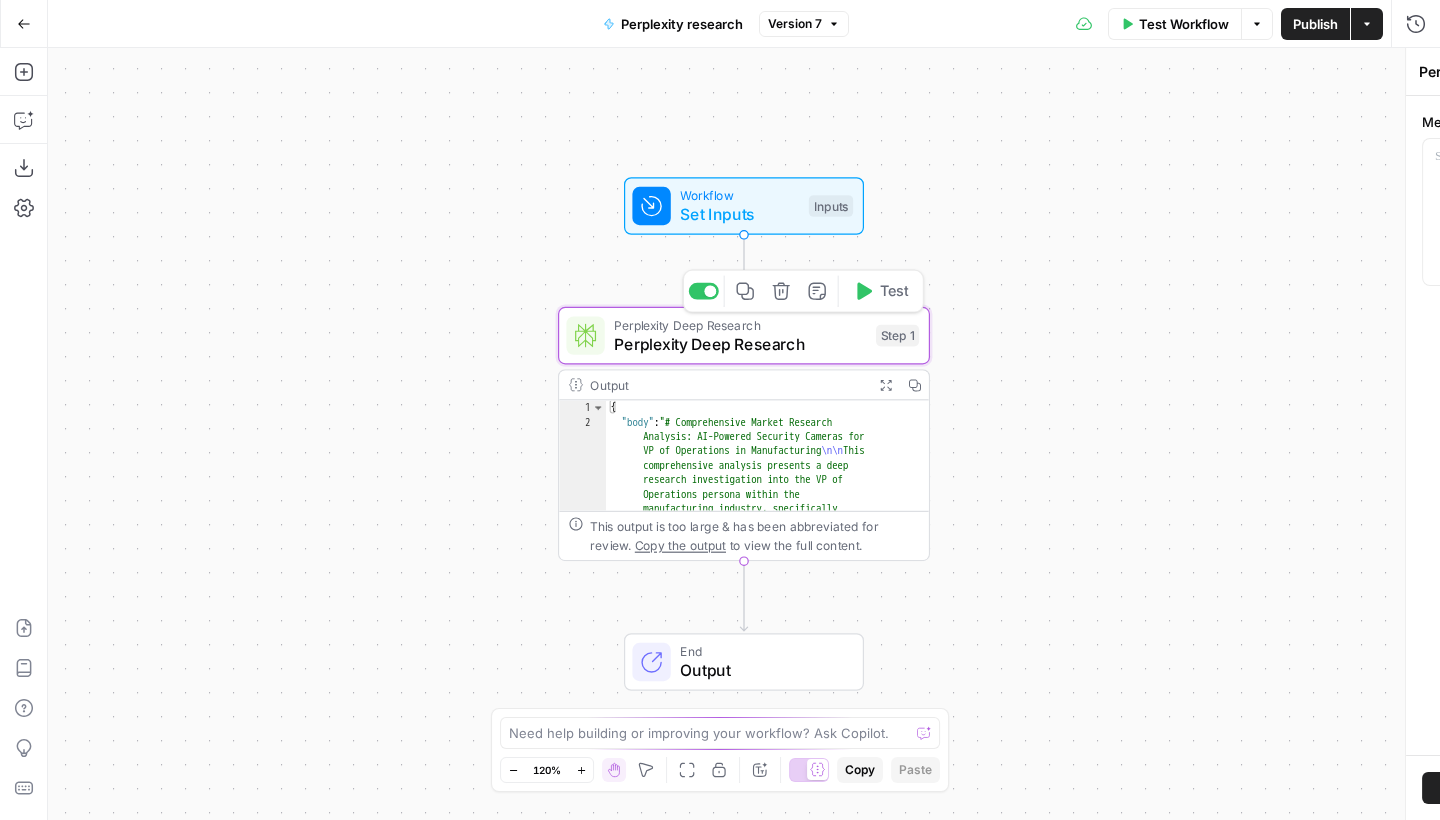 click on "Perplexity Deep Research" at bounding box center (740, 344) 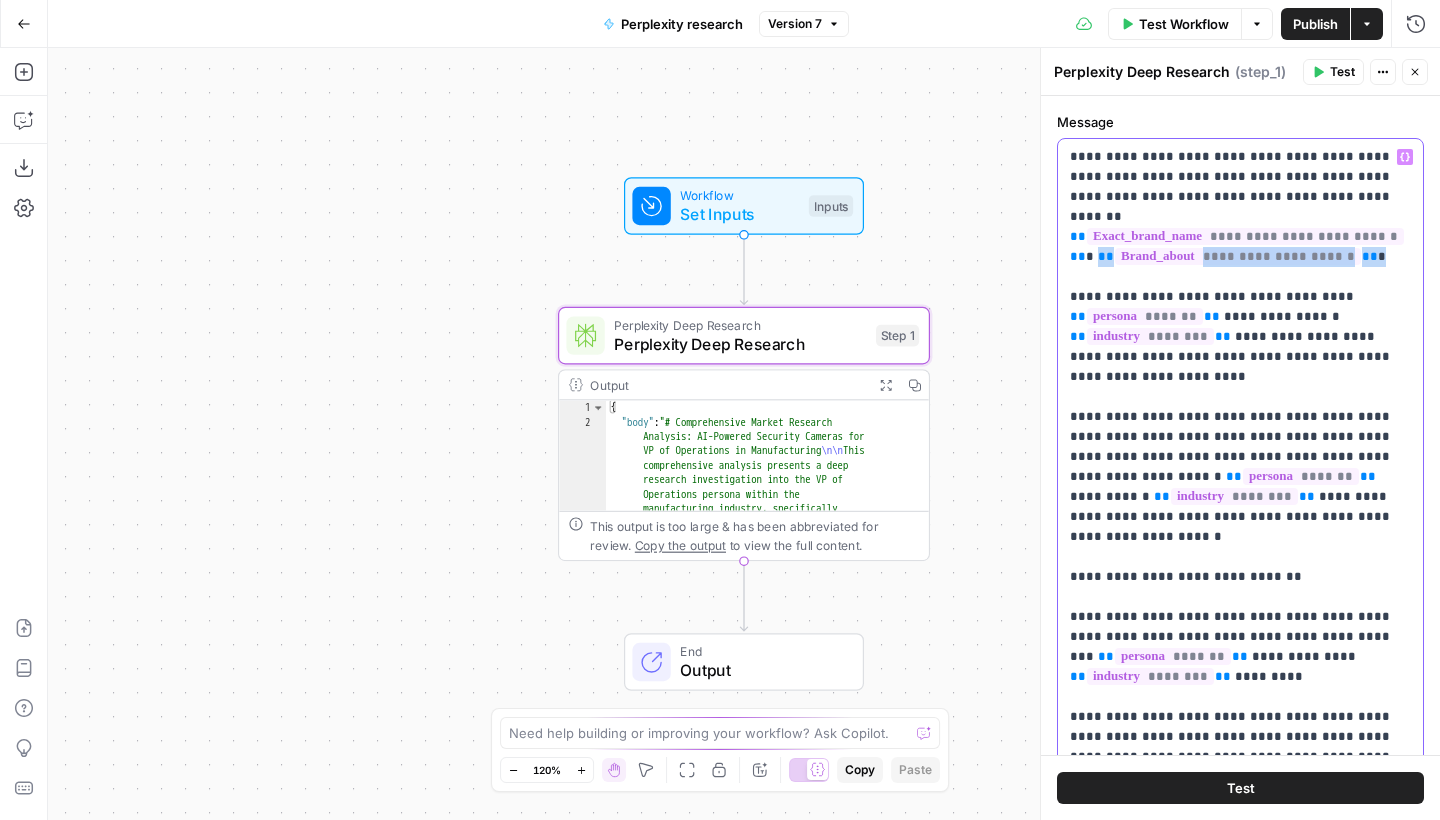 drag, startPoint x: 1359, startPoint y: 235, endPoint x: 1084, endPoint y: 238, distance: 275.01636 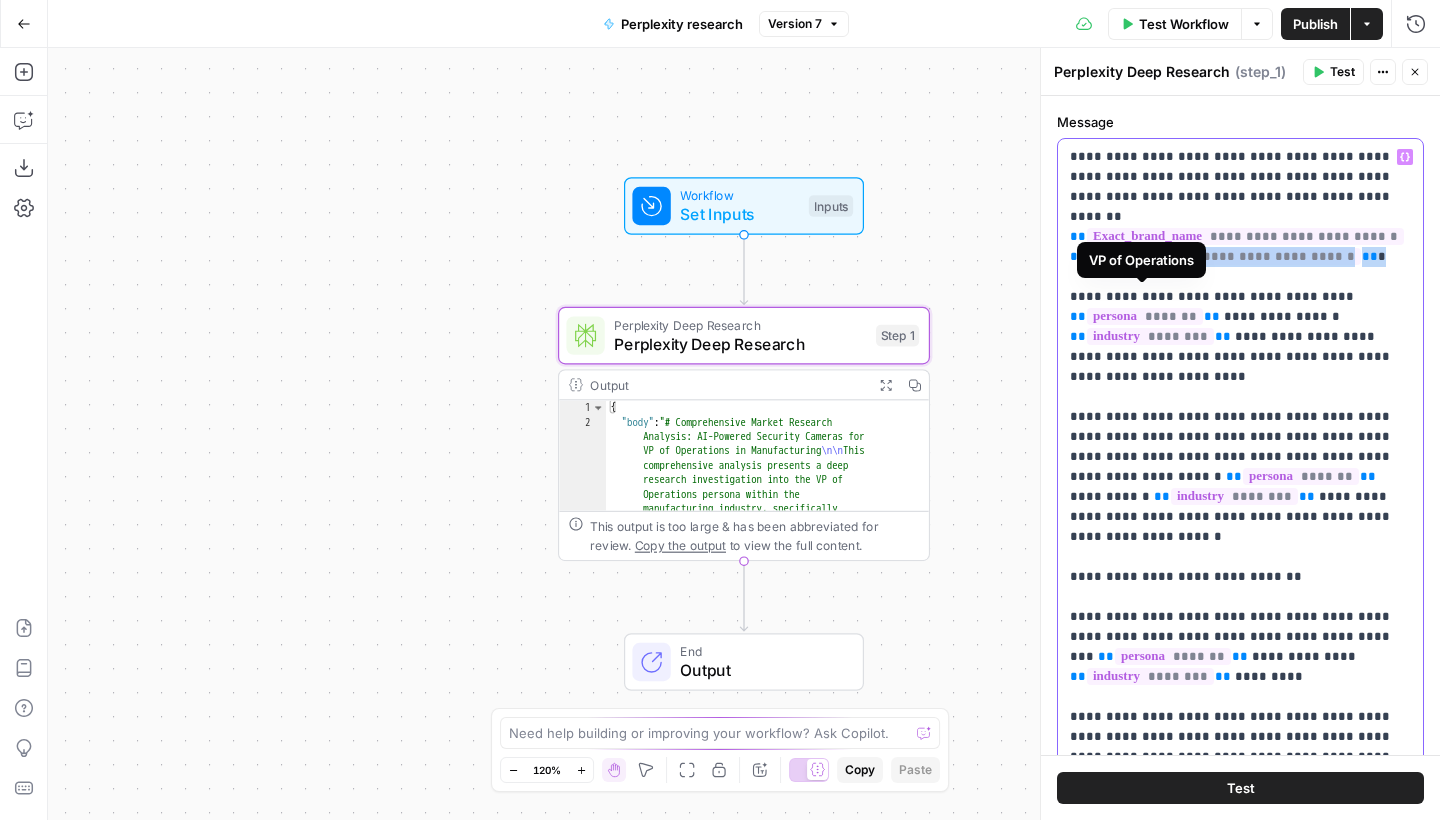 copy on "**********" 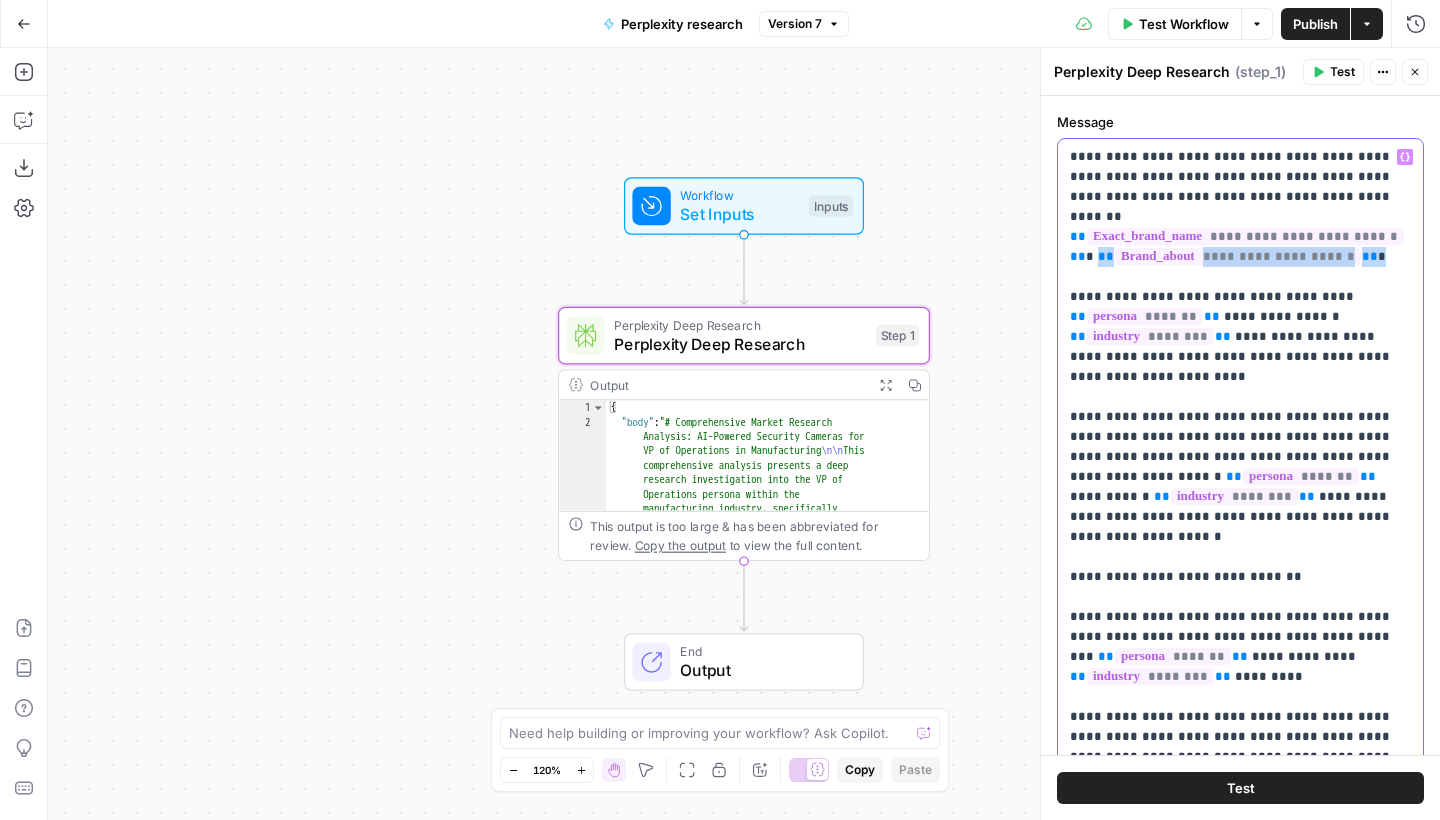 click on "**********" at bounding box center [1240, 1807] 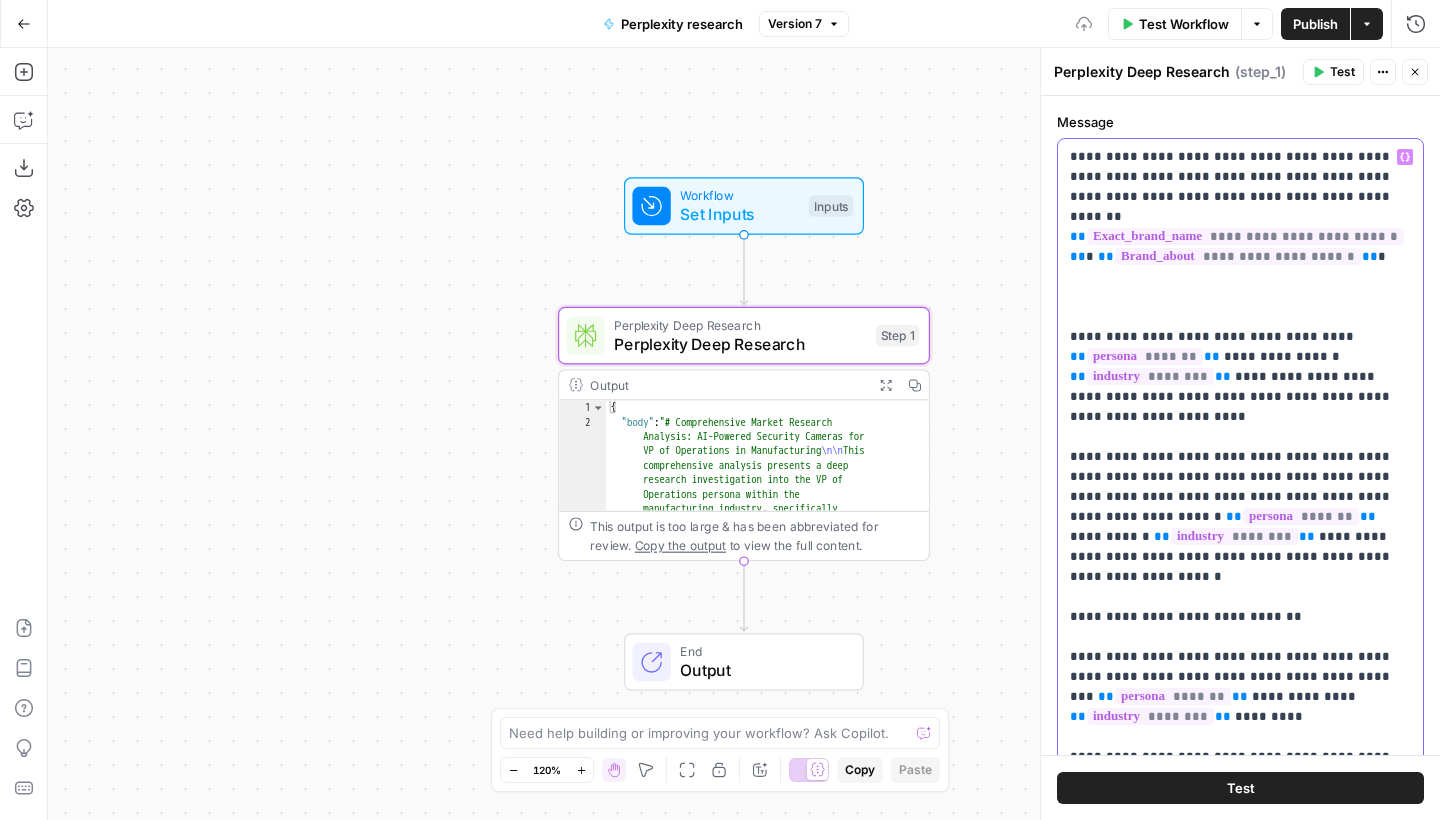 click on "**********" at bounding box center [1240, 1827] 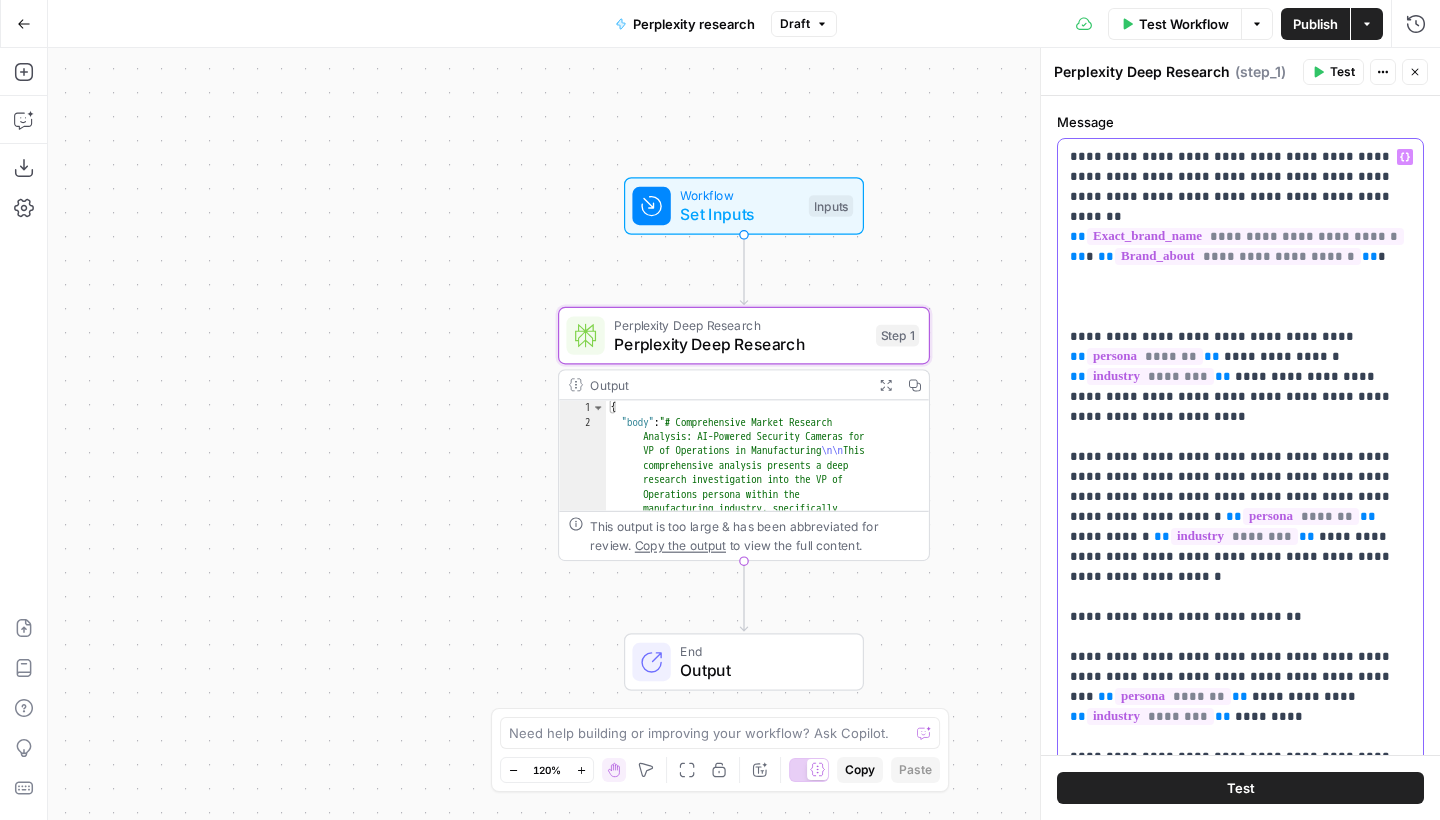 click on "**********" at bounding box center (1240, 1827) 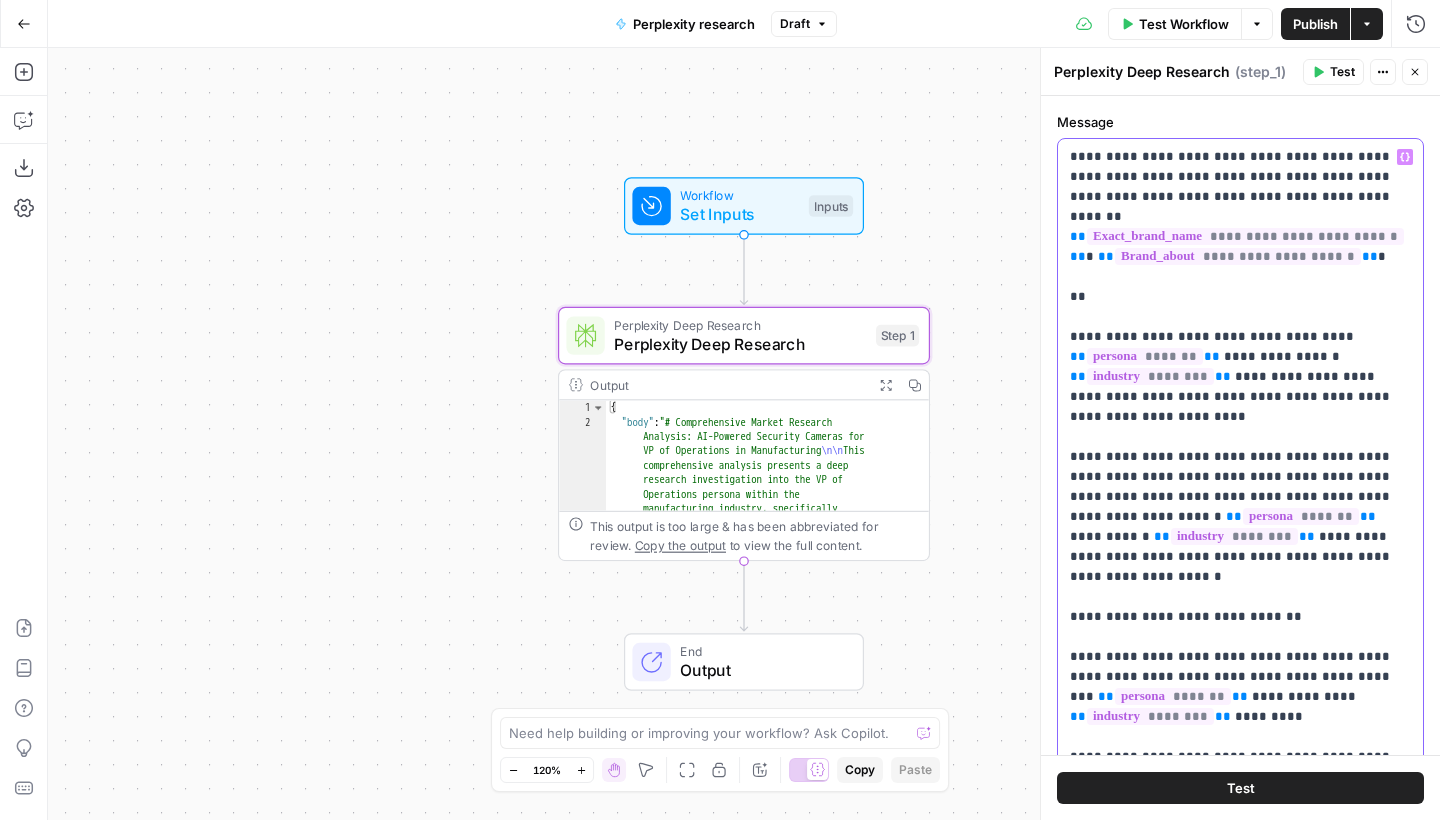 click on "**********" at bounding box center [1240, 1827] 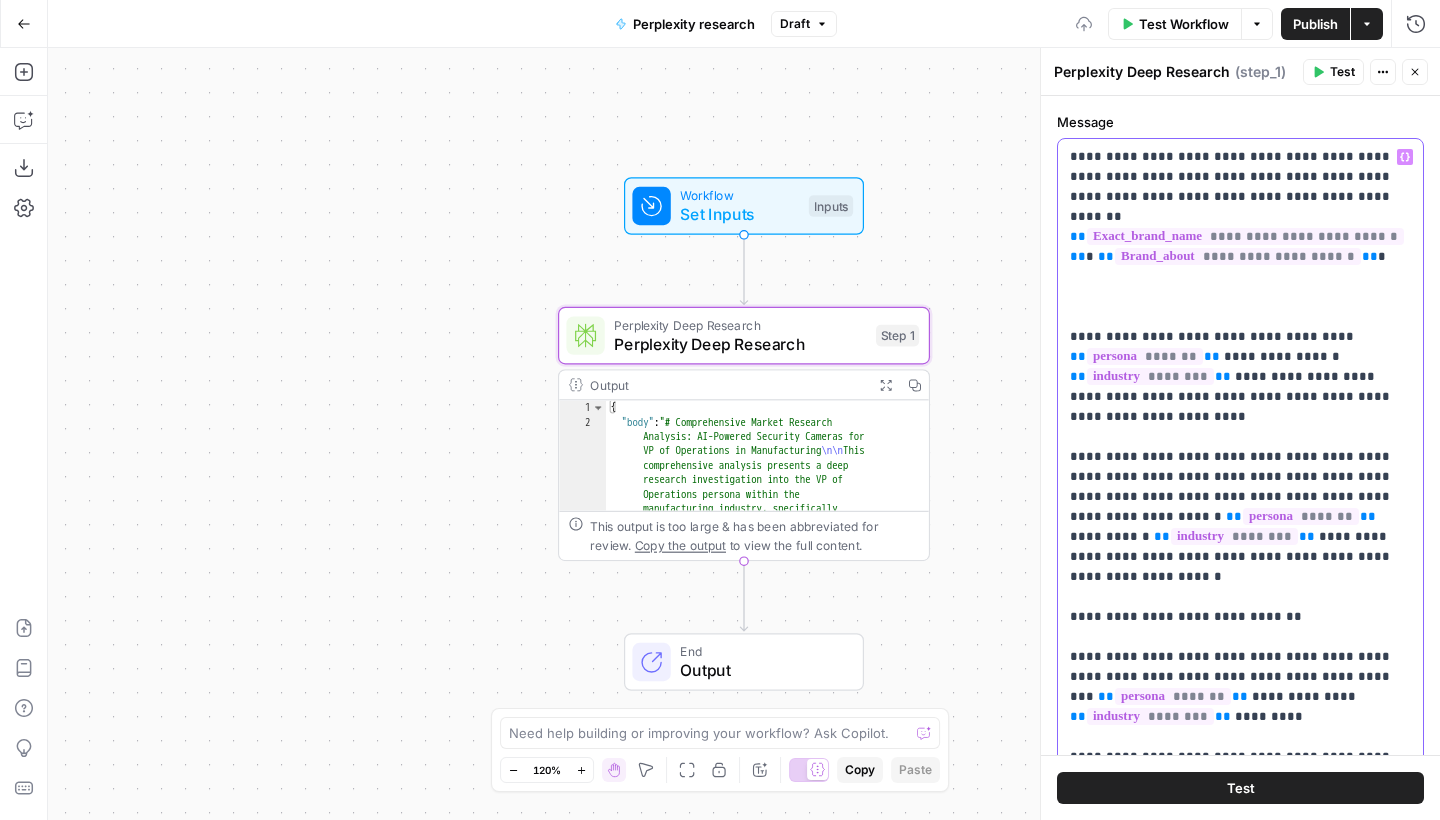 click on "**********" at bounding box center [1240, 1827] 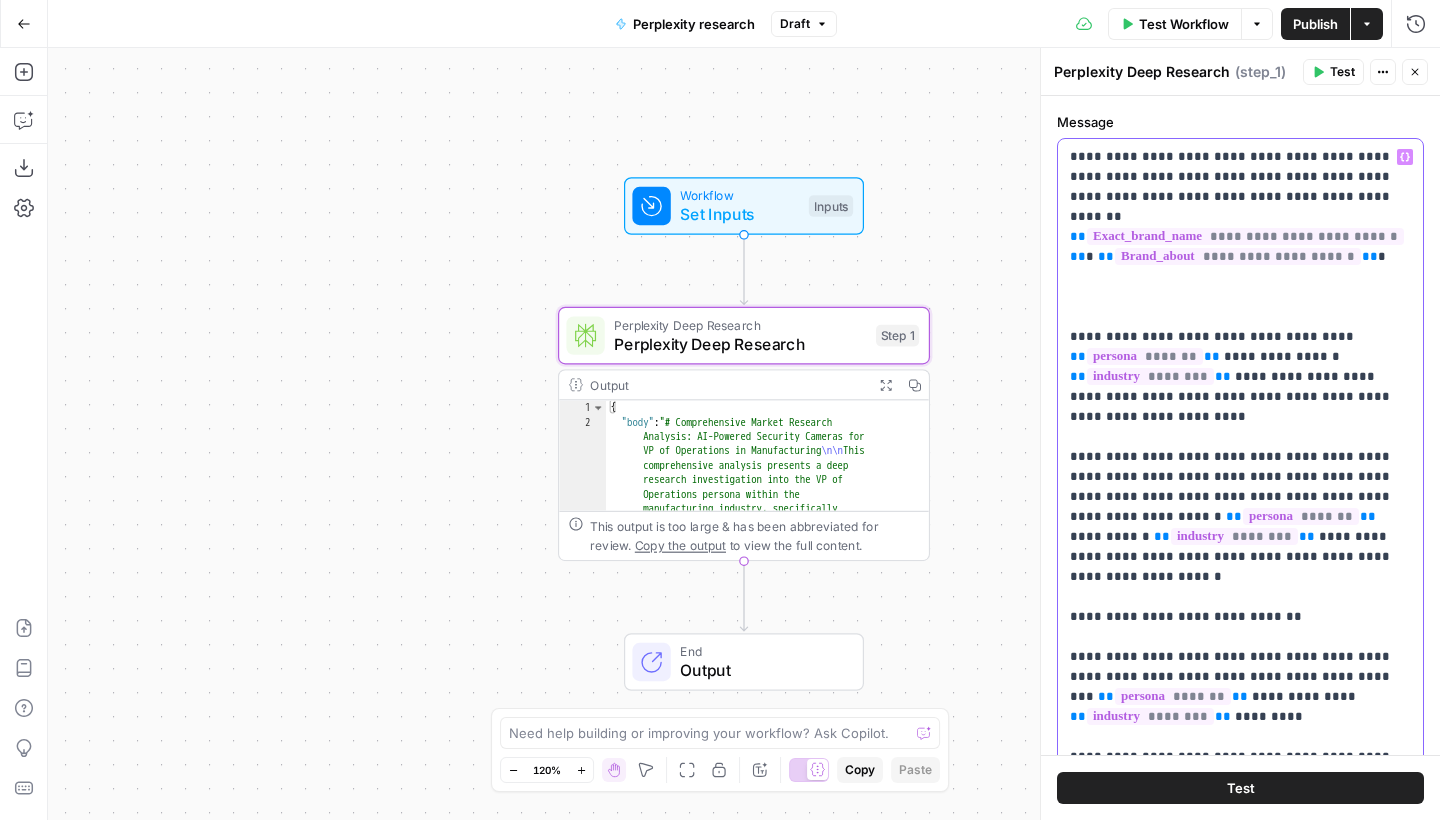 click on "**********" at bounding box center [1240, 1827] 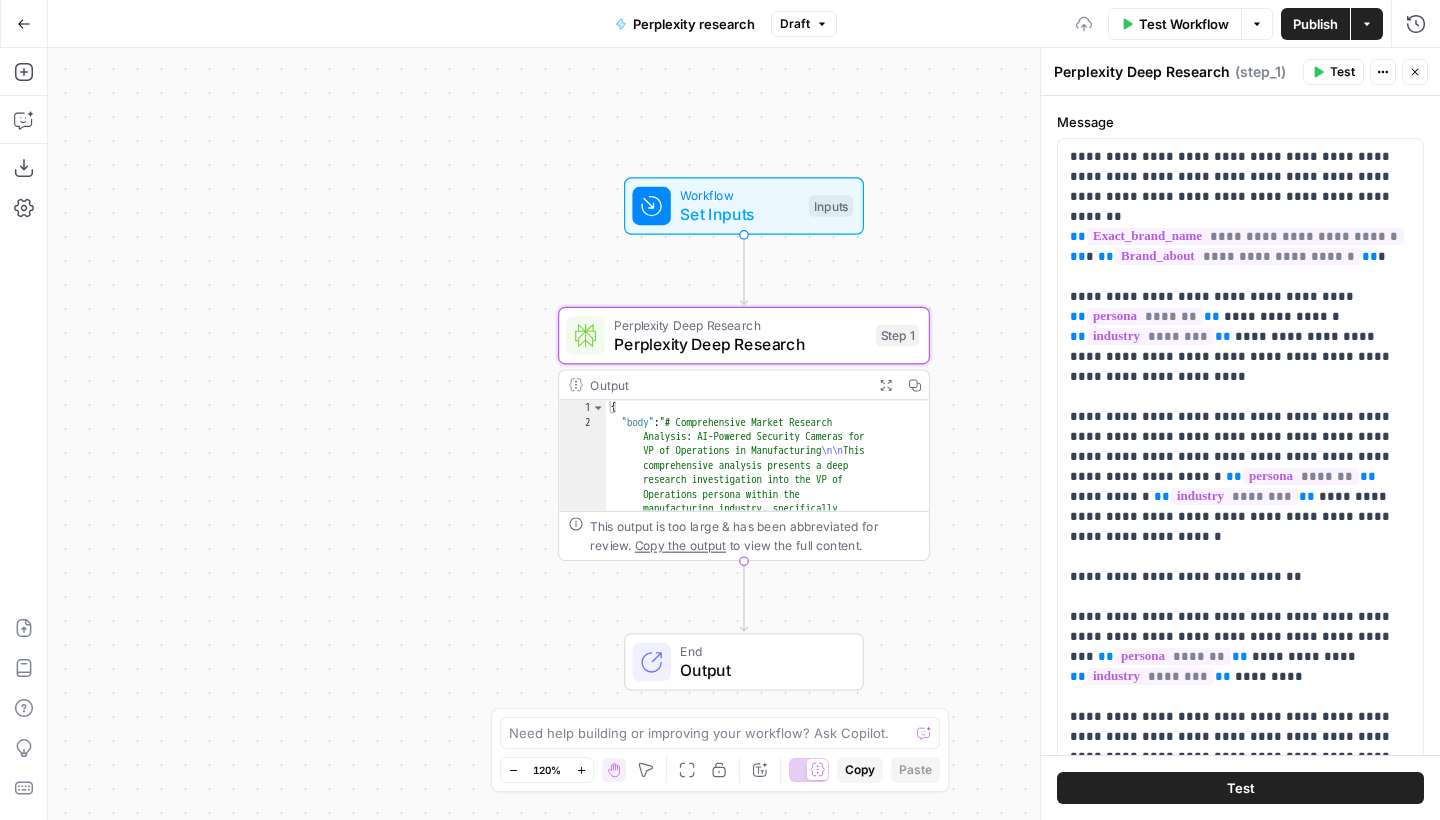 click on "Publish" at bounding box center (1315, 24) 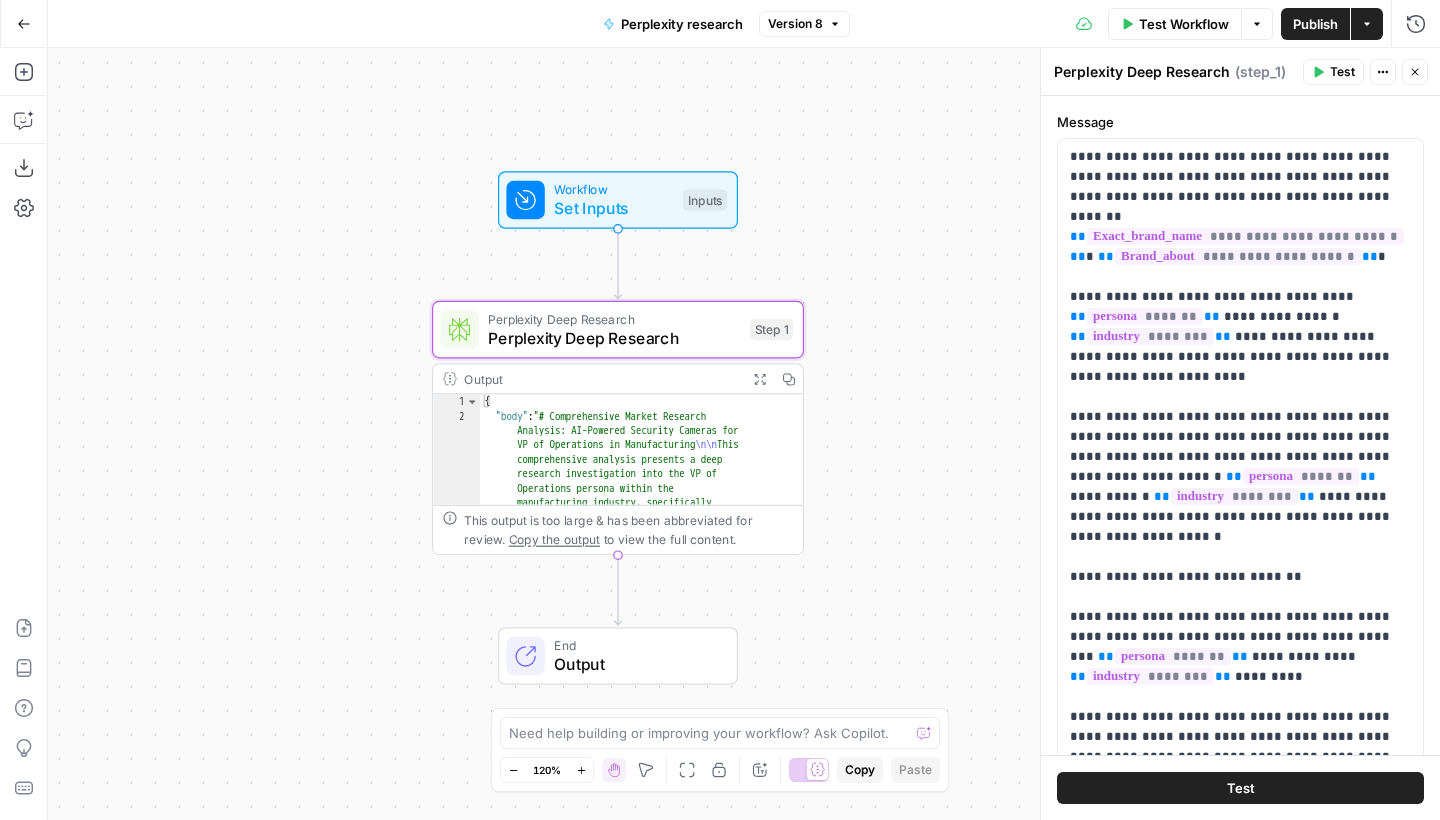 drag, startPoint x: 981, startPoint y: 208, endPoint x: 855, endPoint y: 202, distance: 126.14278 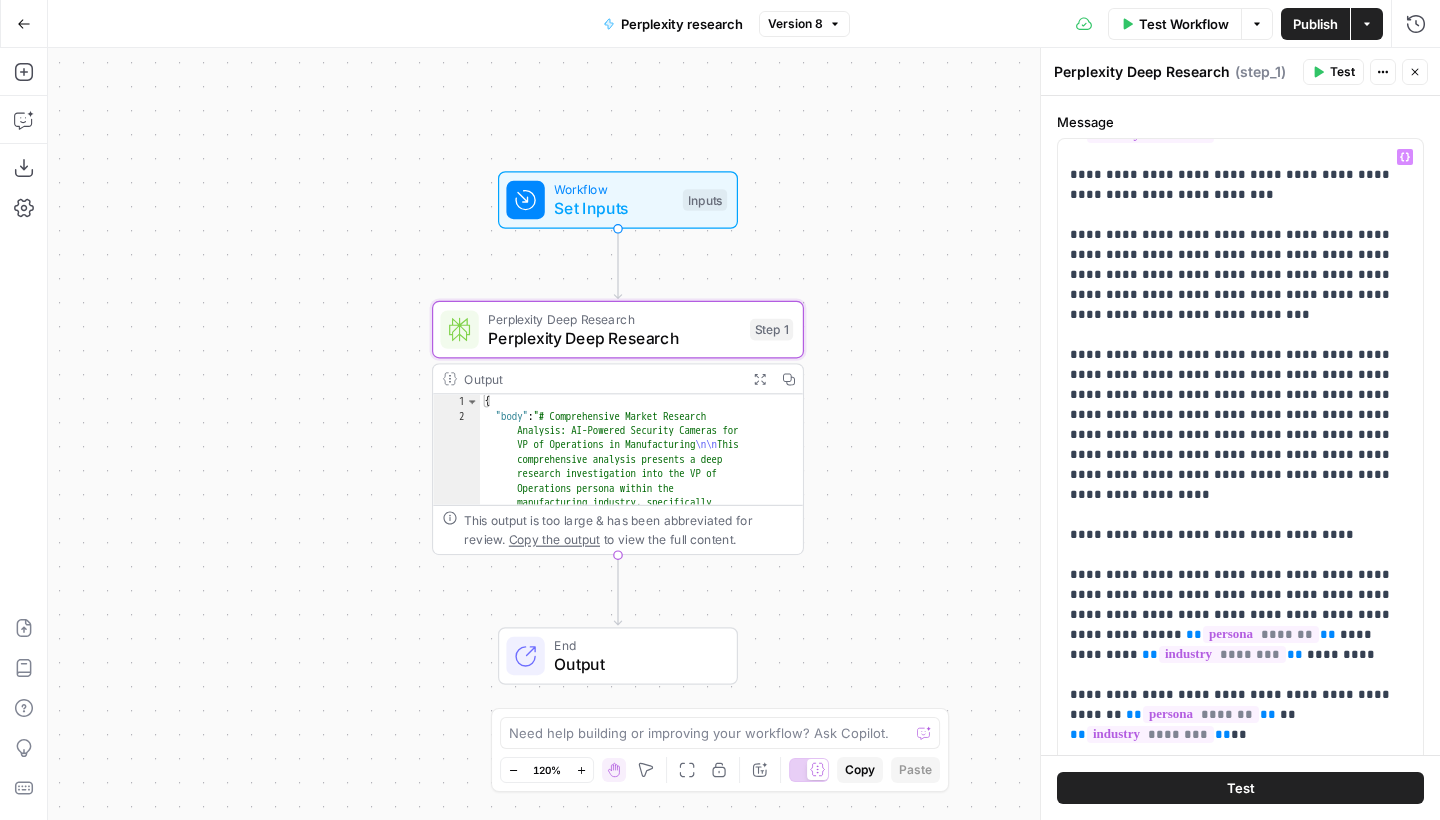 scroll, scrollTop: 2521, scrollLeft: 0, axis: vertical 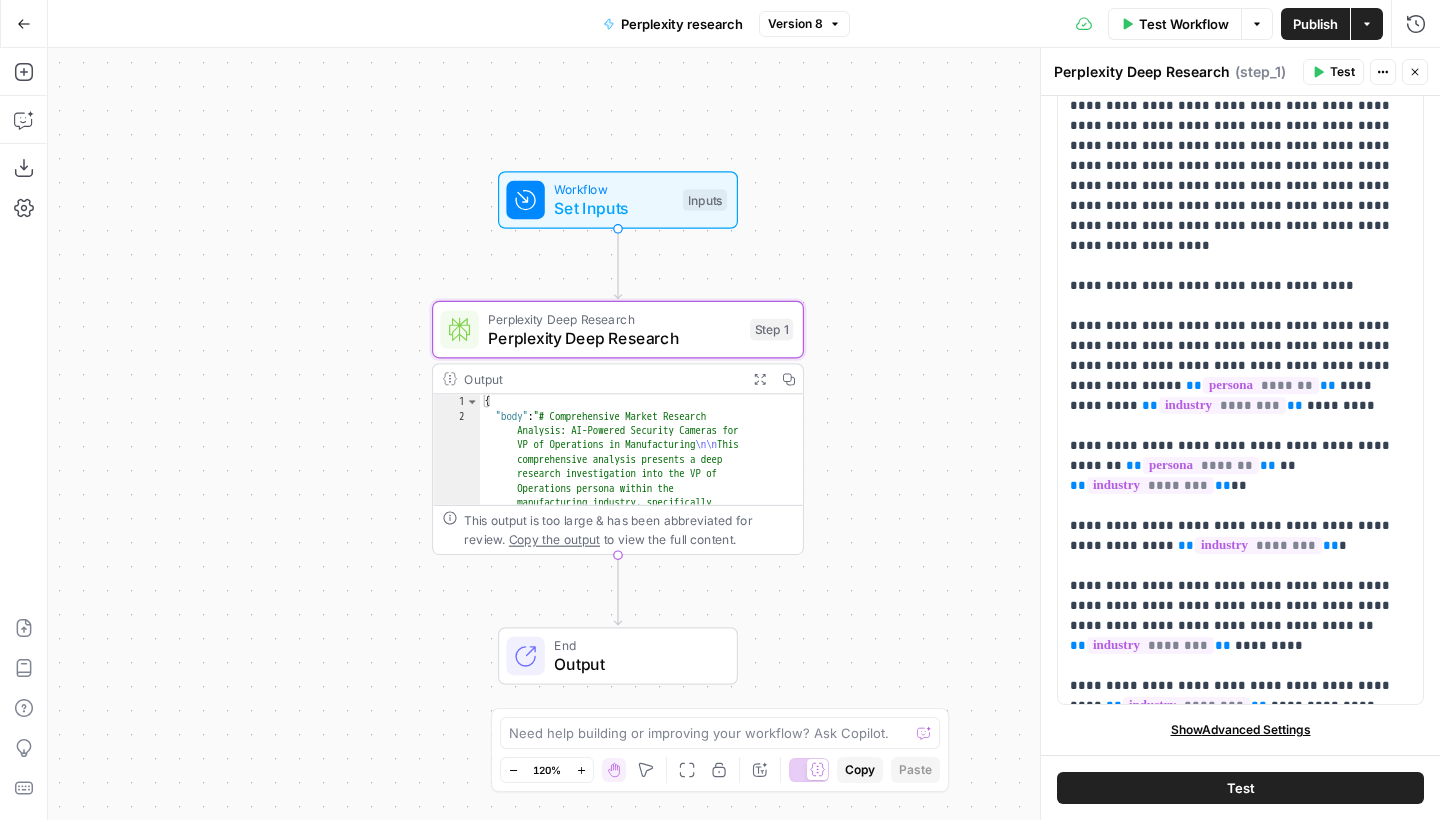 click on "Close" at bounding box center [1415, 72] 